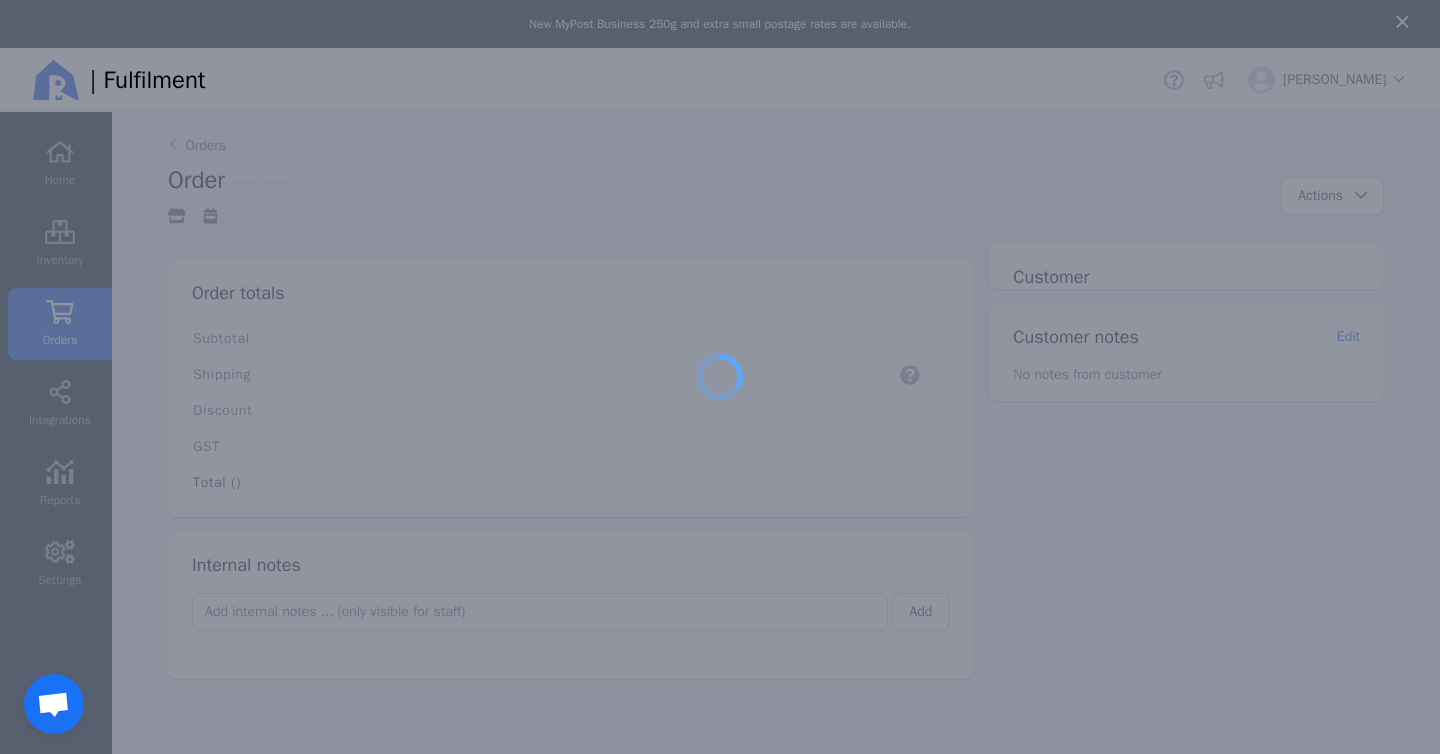 scroll, scrollTop: 48, scrollLeft: 0, axis: vertical 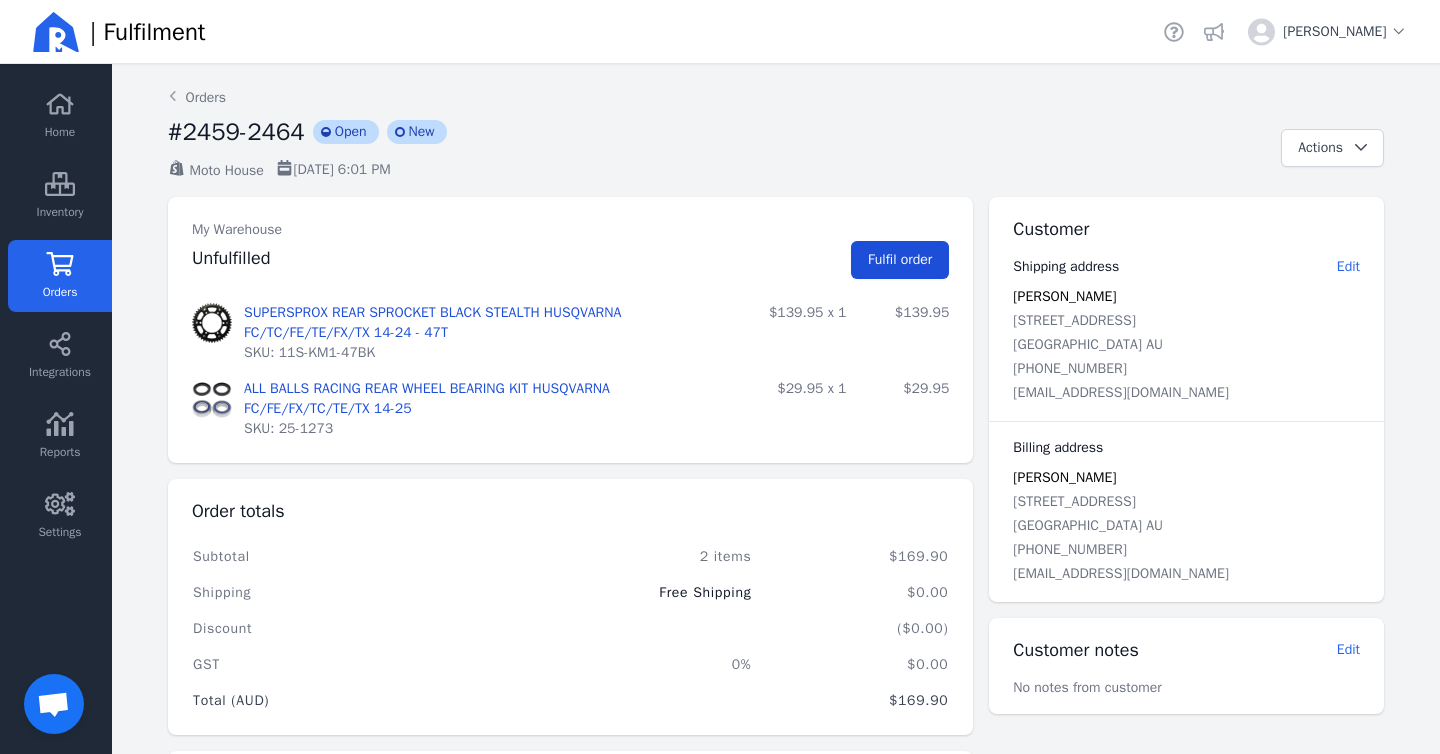 click on "Fulfil order" at bounding box center [900, 260] 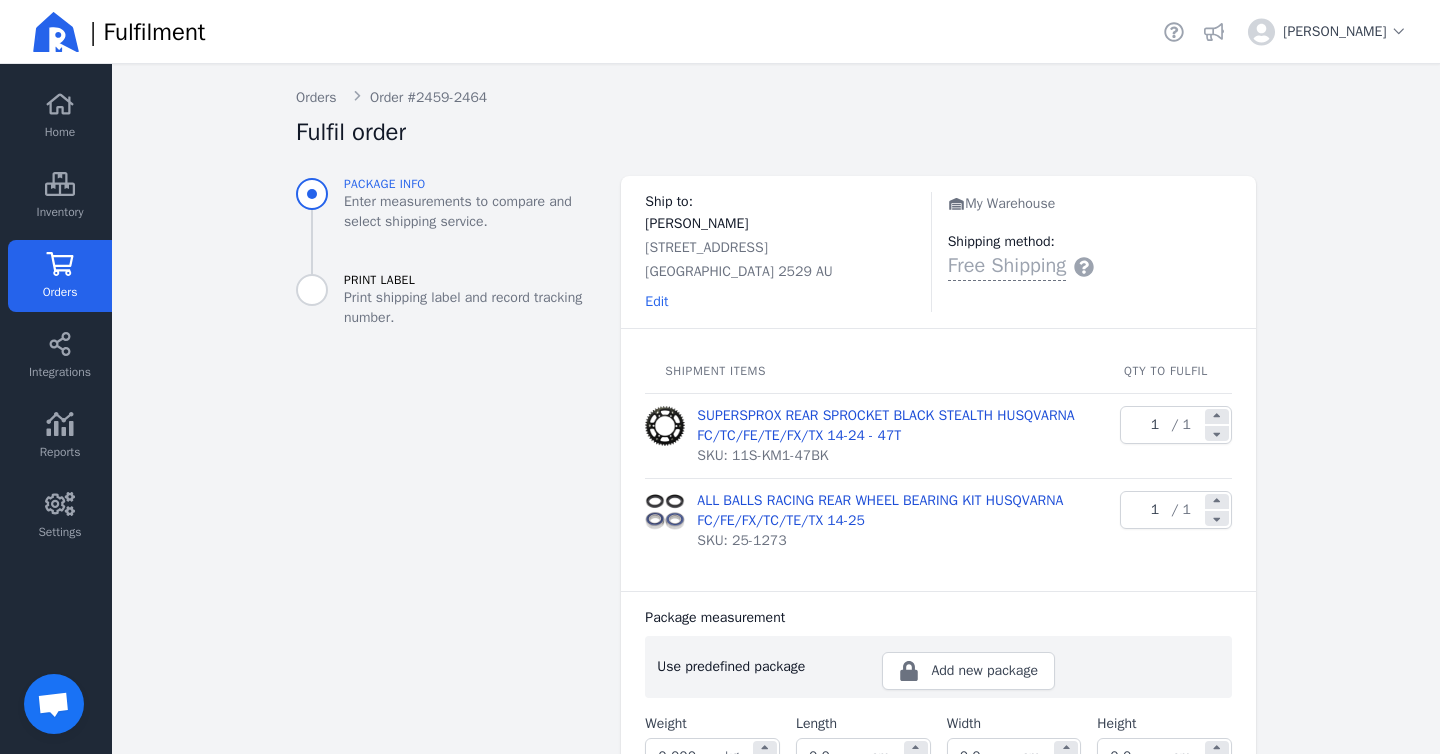 scroll, scrollTop: 344, scrollLeft: 0, axis: vertical 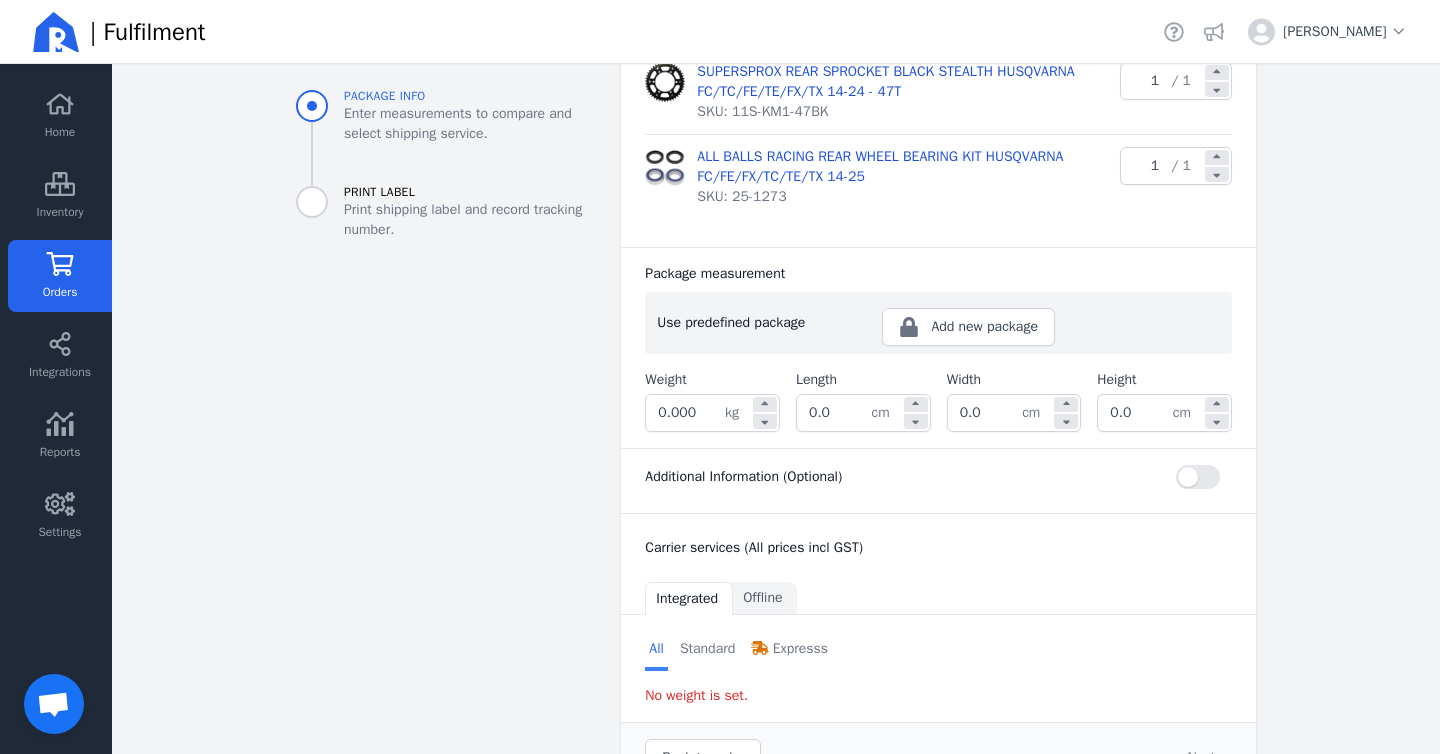 click on "0.000" 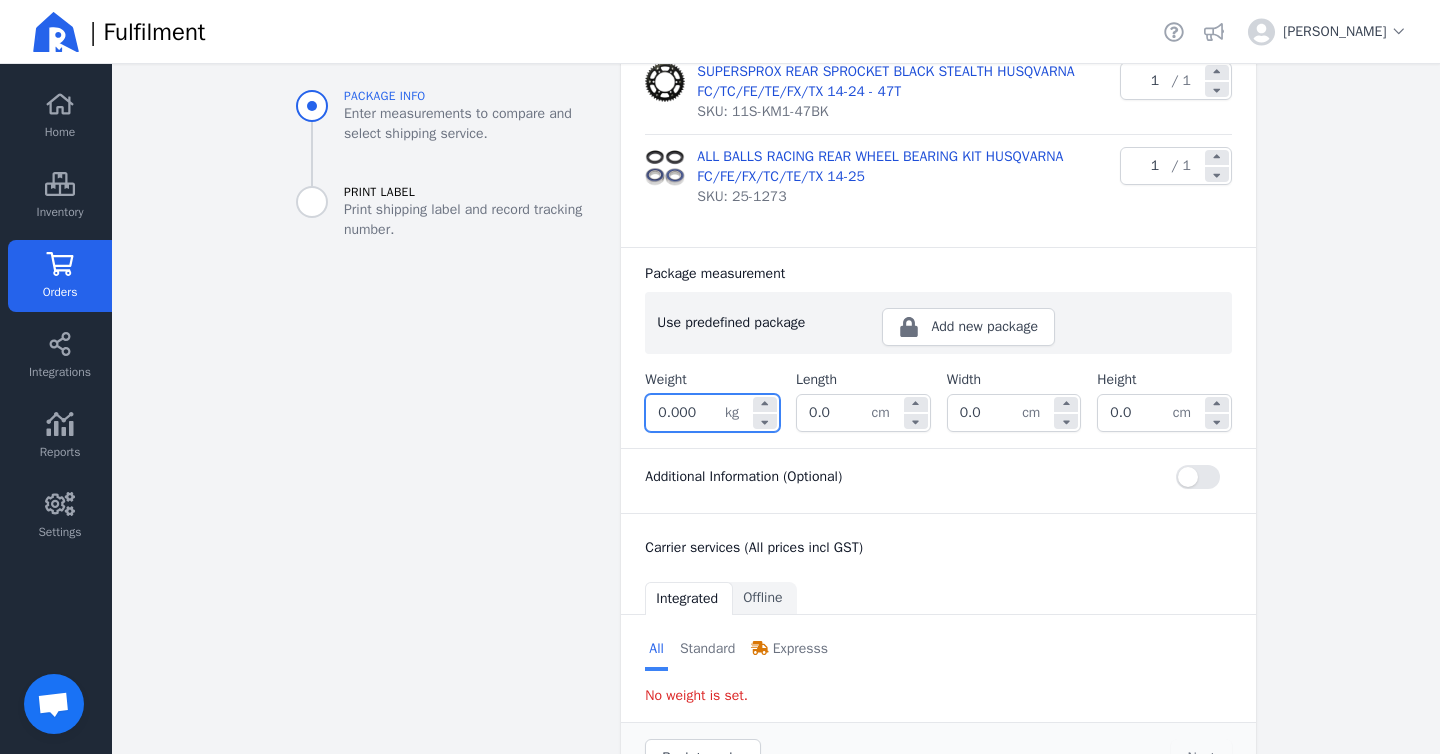 click on "0.000" 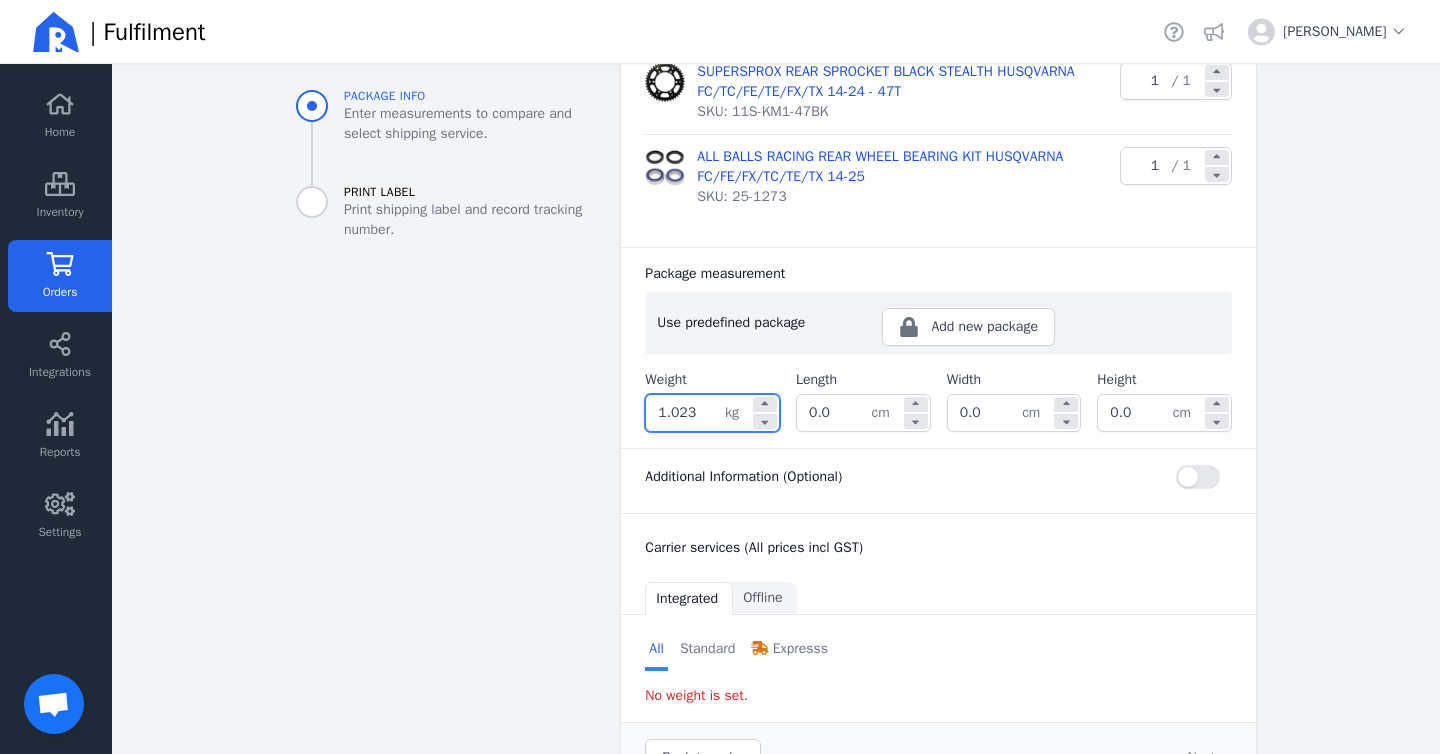 type on "1.023" 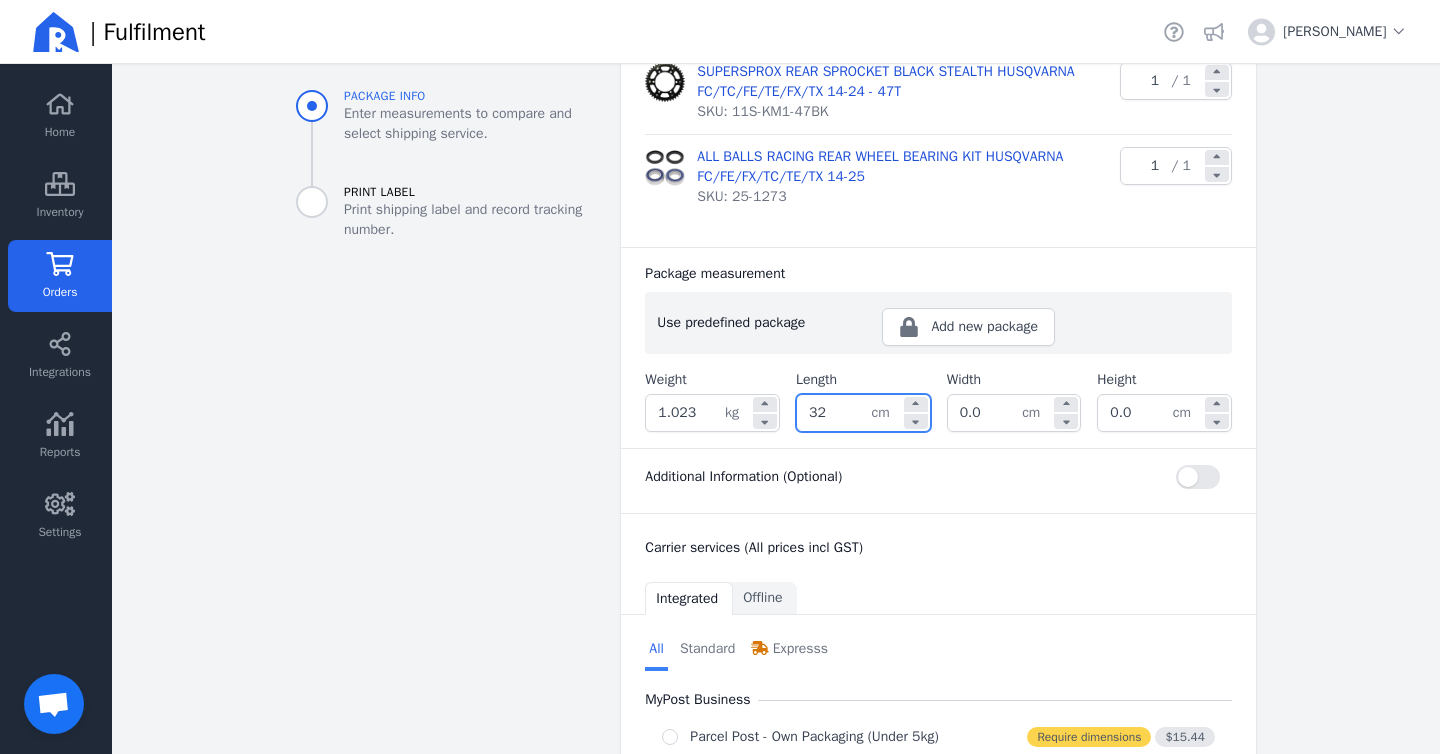 type on "32.0" 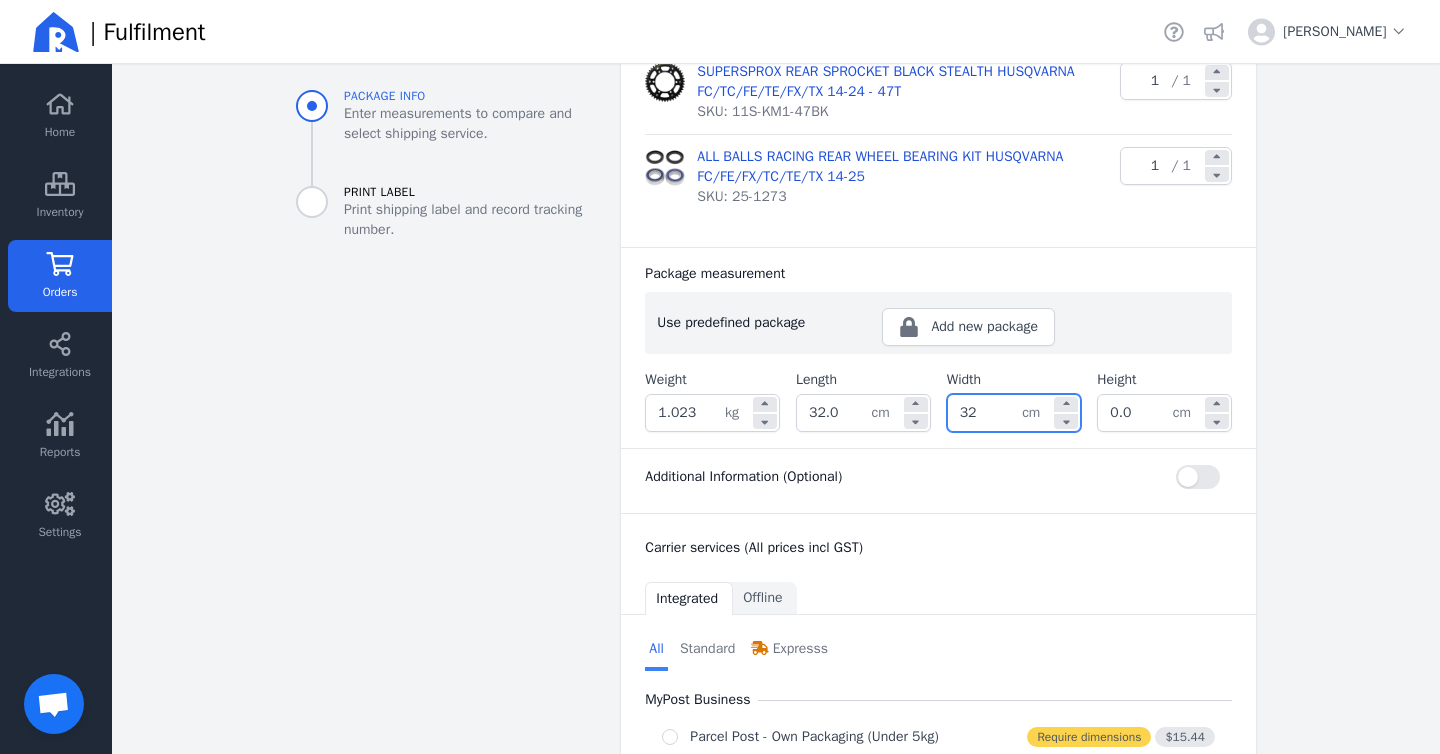 type on "32.0" 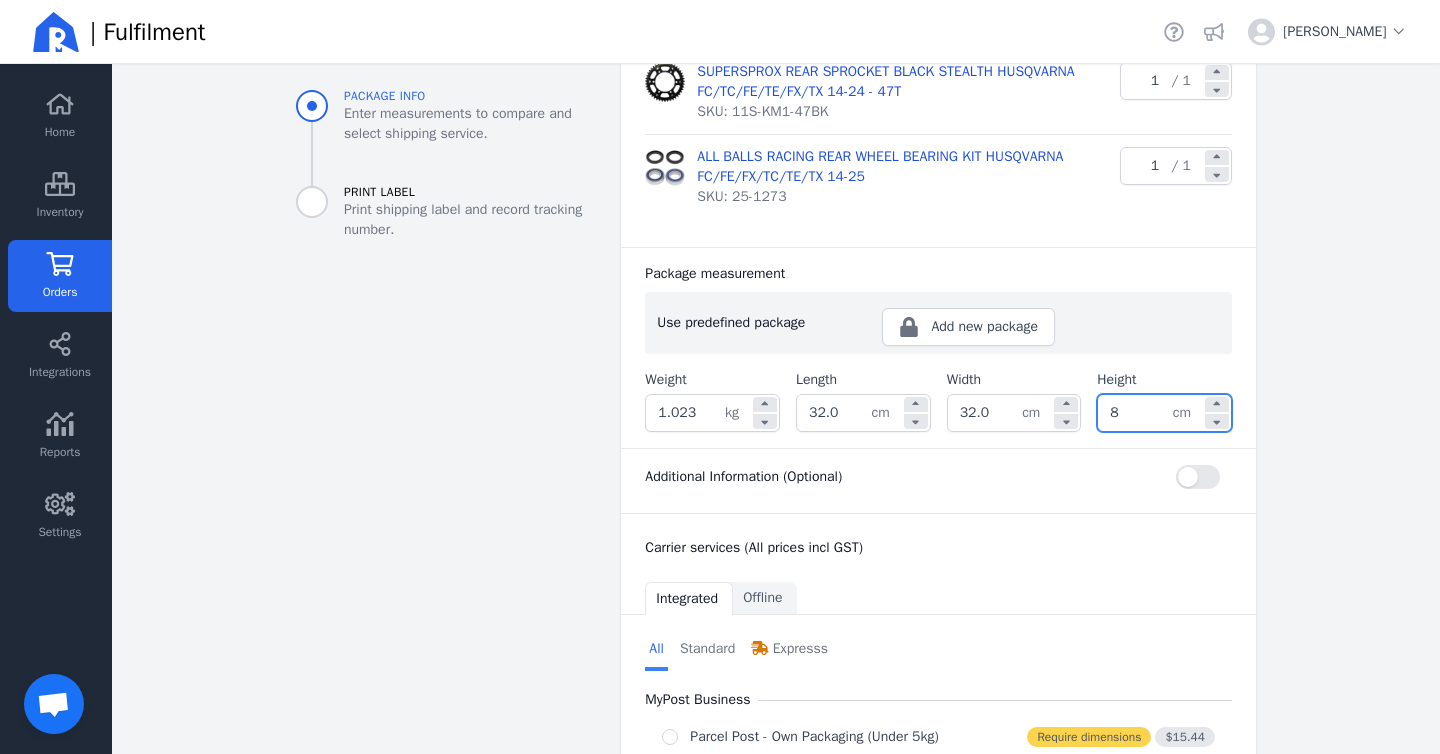 type on "8.0" 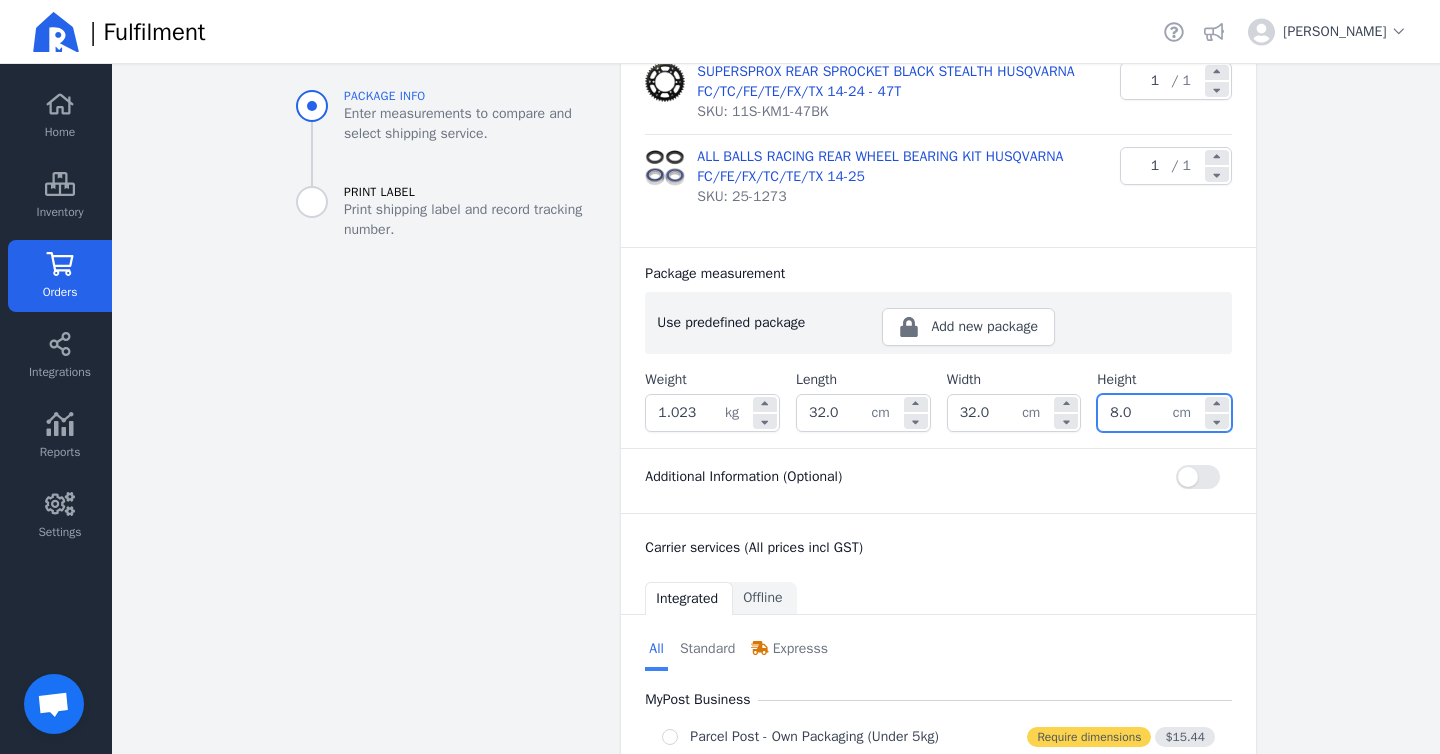 click on "Package info Enter measurements to compare and select shipping service. Print Label Print shipping label and record tracking number." 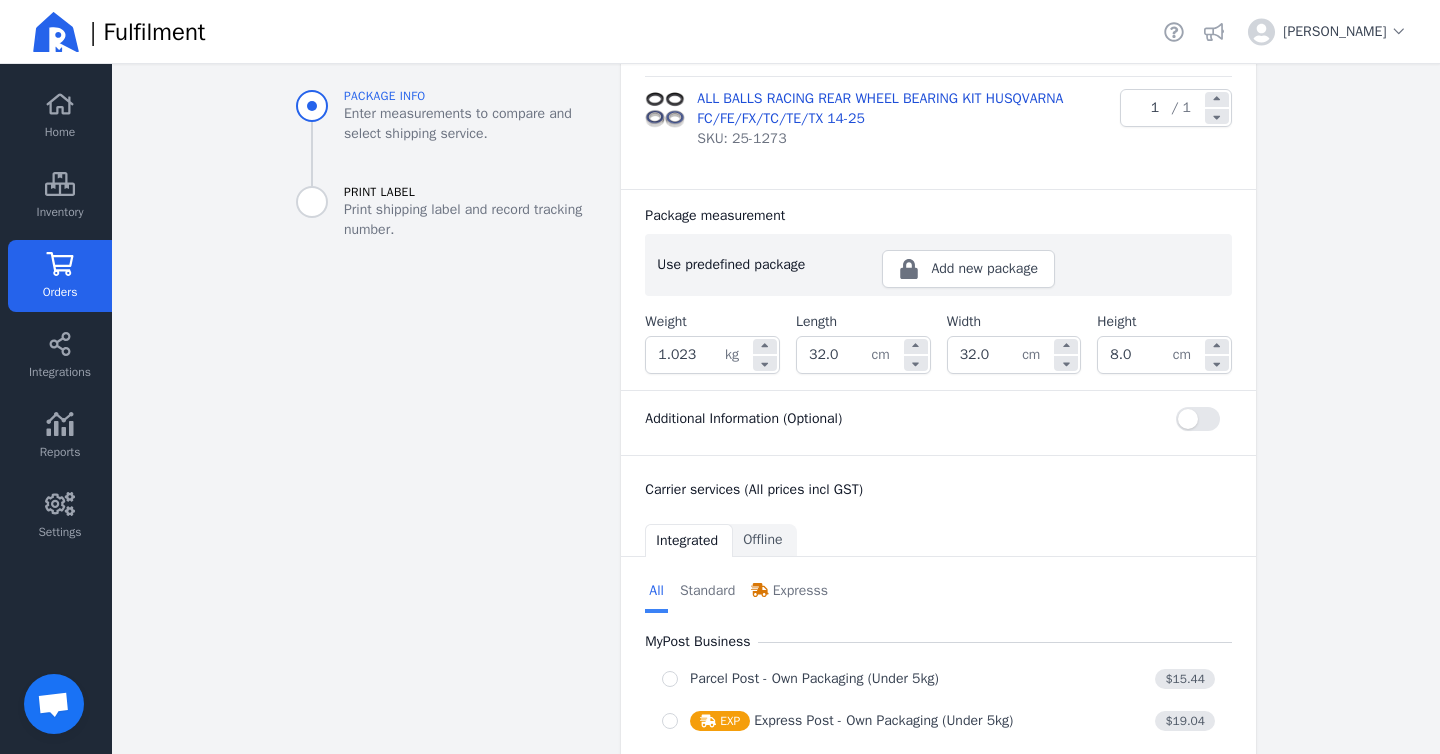 scroll, scrollTop: 409, scrollLeft: 0, axis: vertical 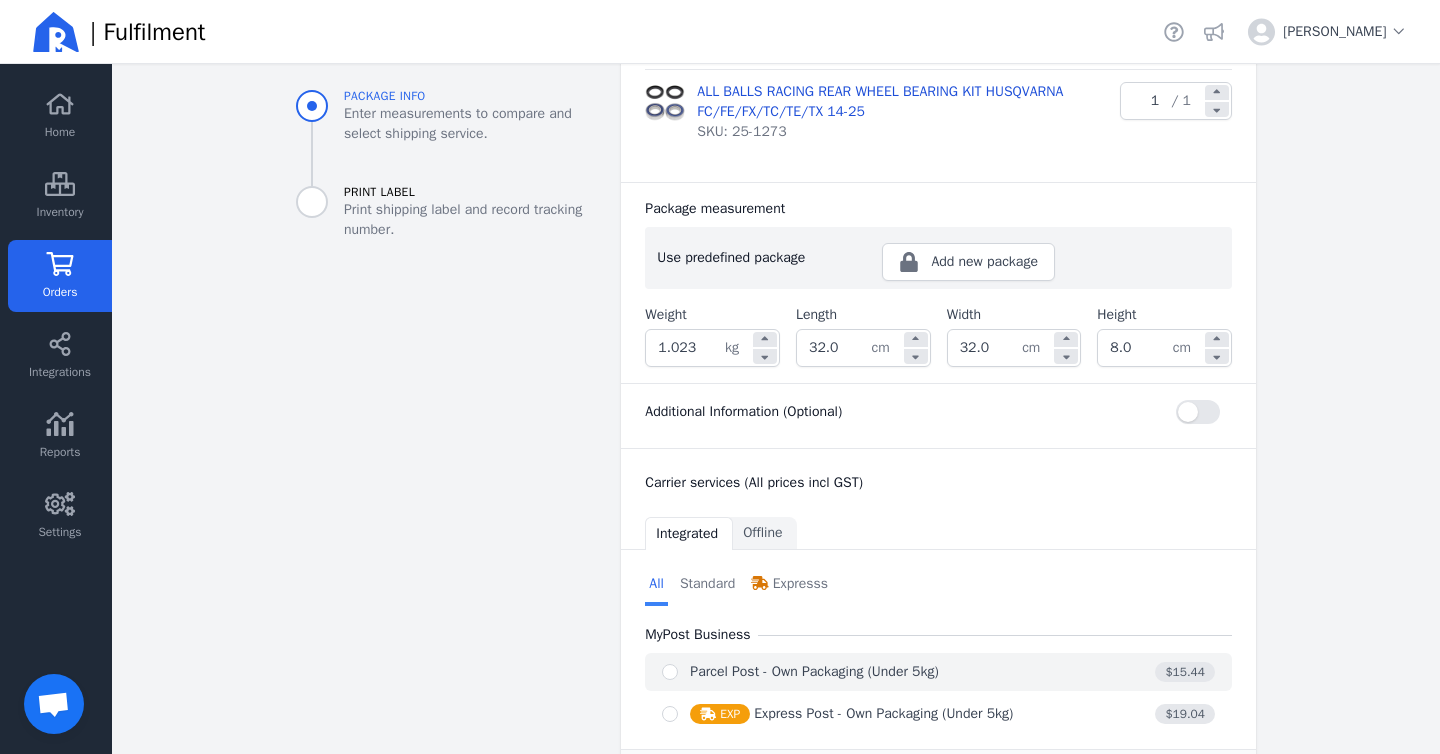 click on "Parcel Post - Own Packaging (Under 5kg)" at bounding box center (846, 672) 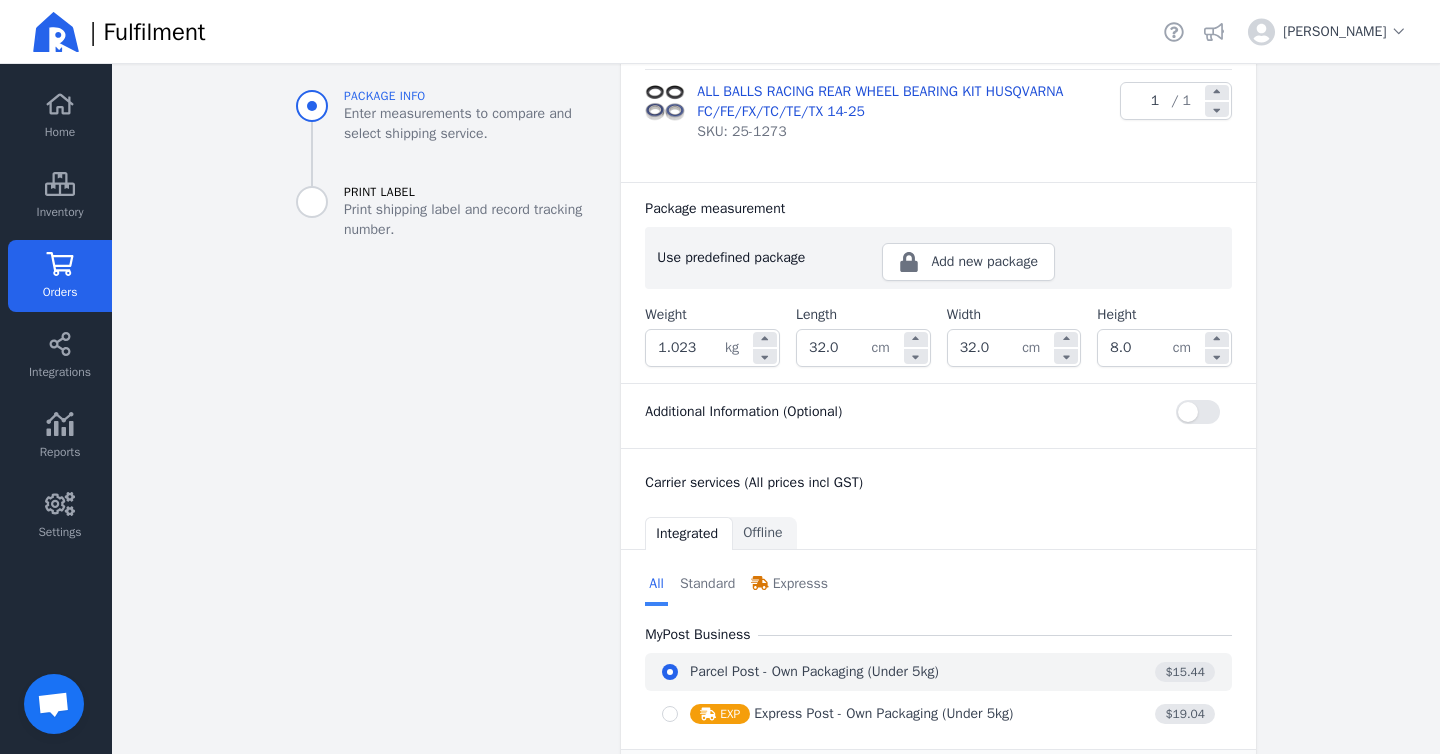radio on "true" 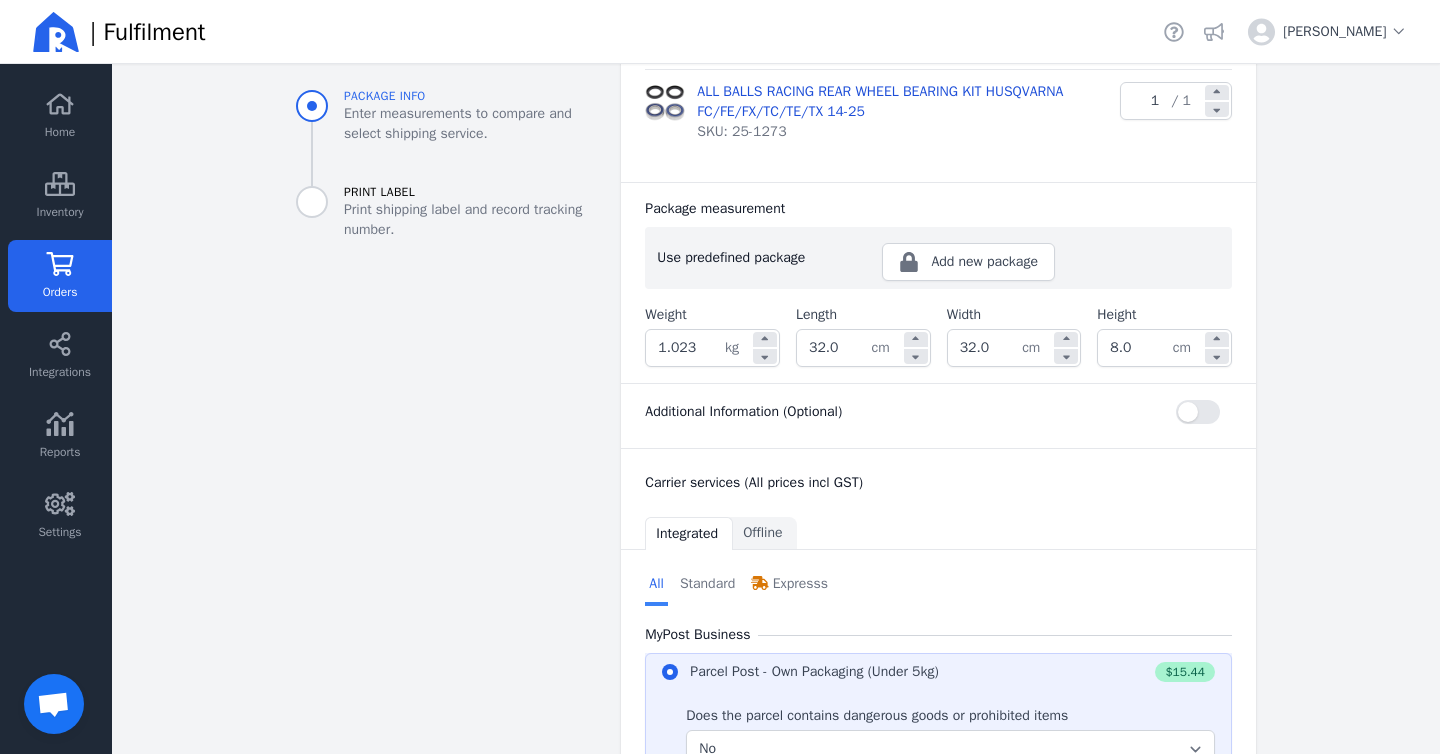 scroll, scrollTop: 719, scrollLeft: 0, axis: vertical 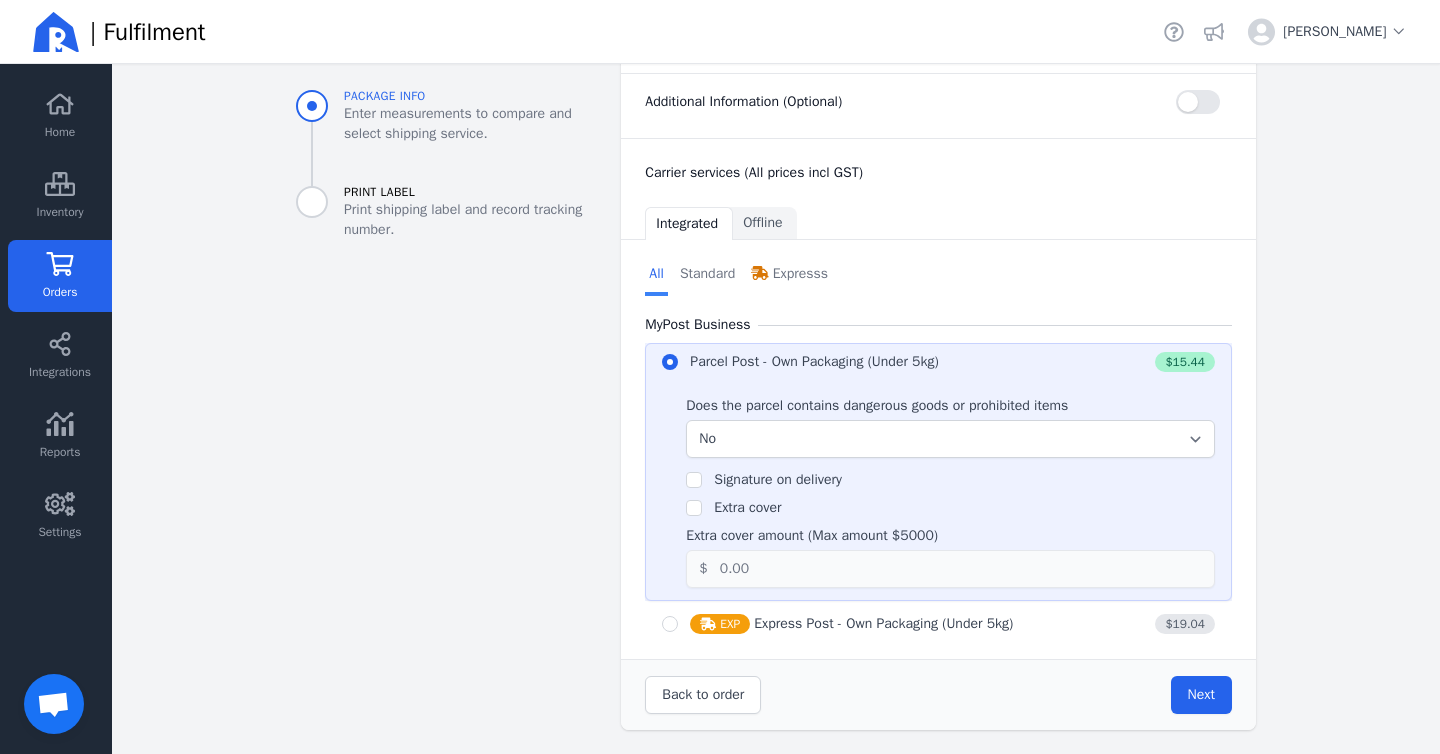 click on "Back to order Next" 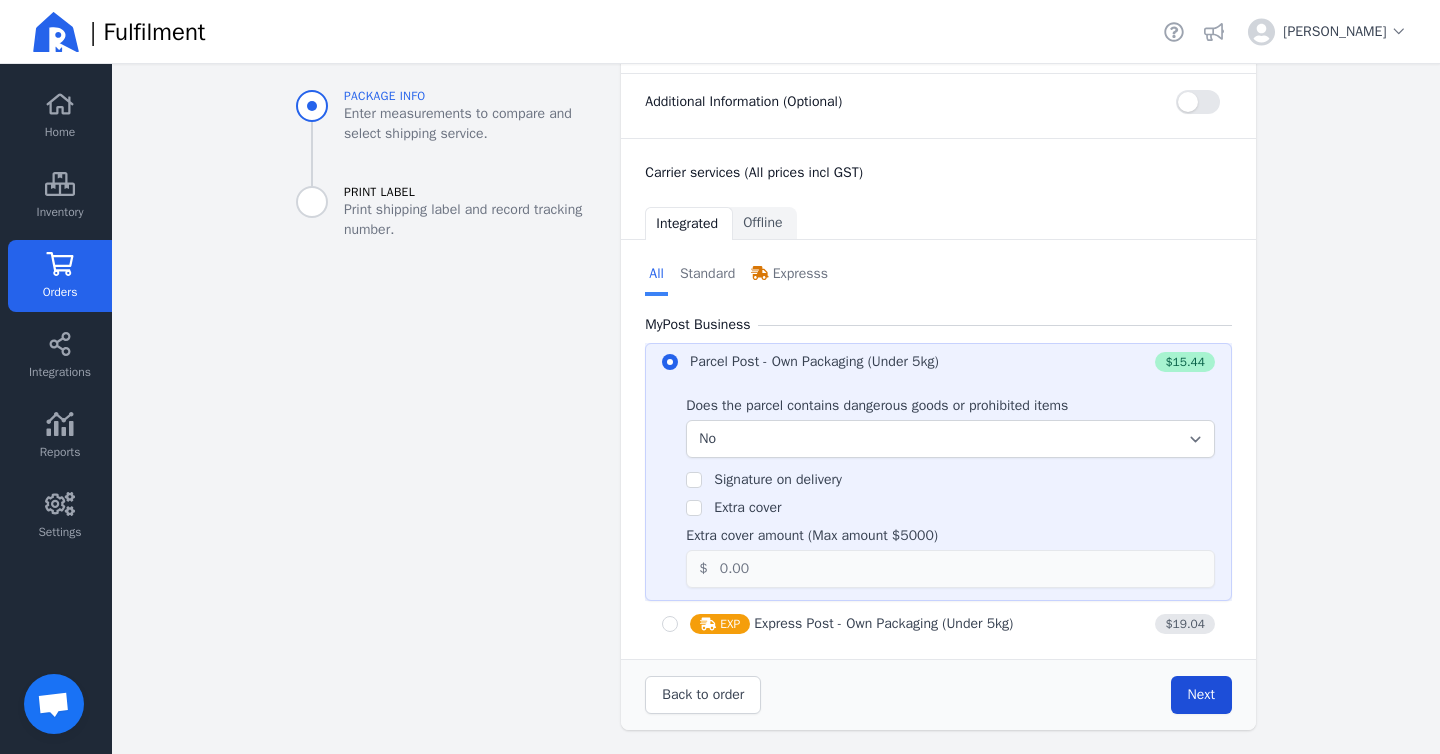 click on "Next" at bounding box center [1201, 695] 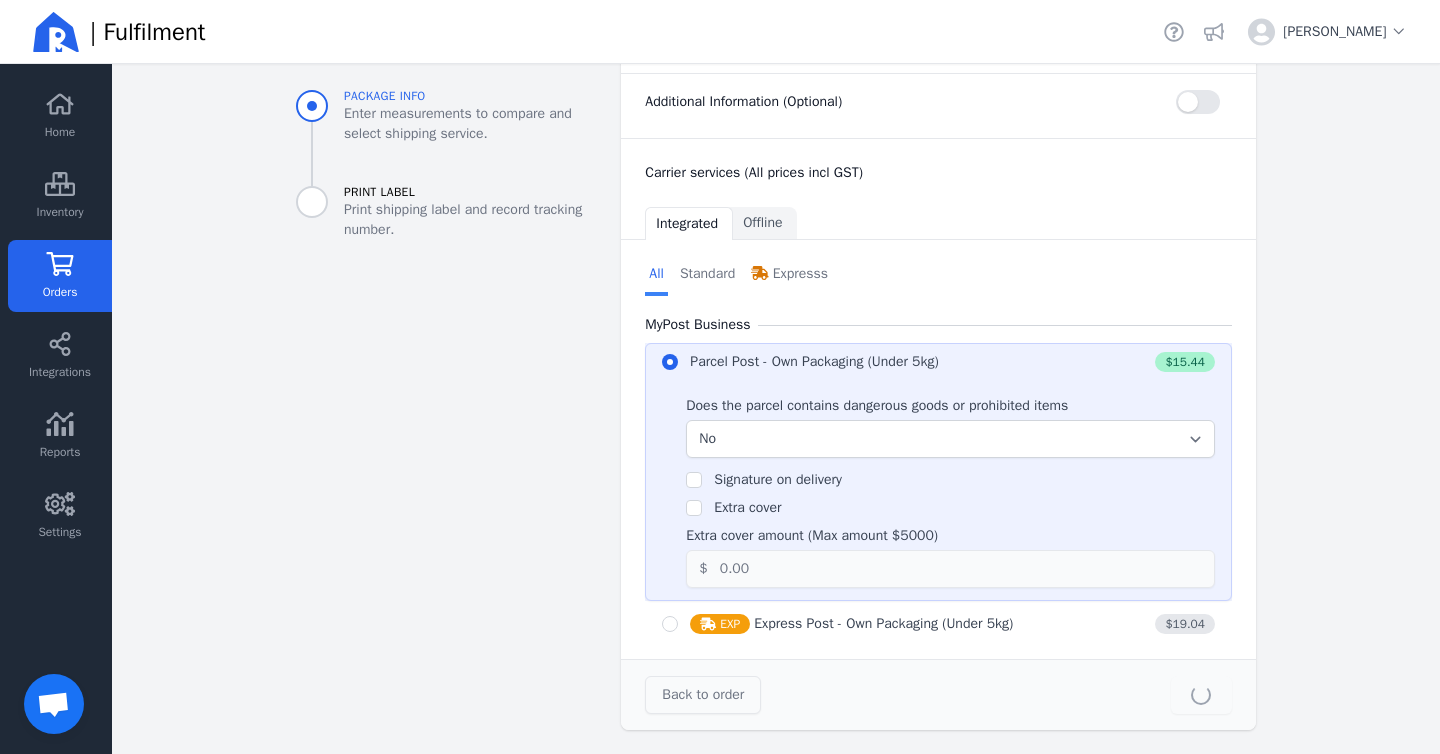 type on "32.0" 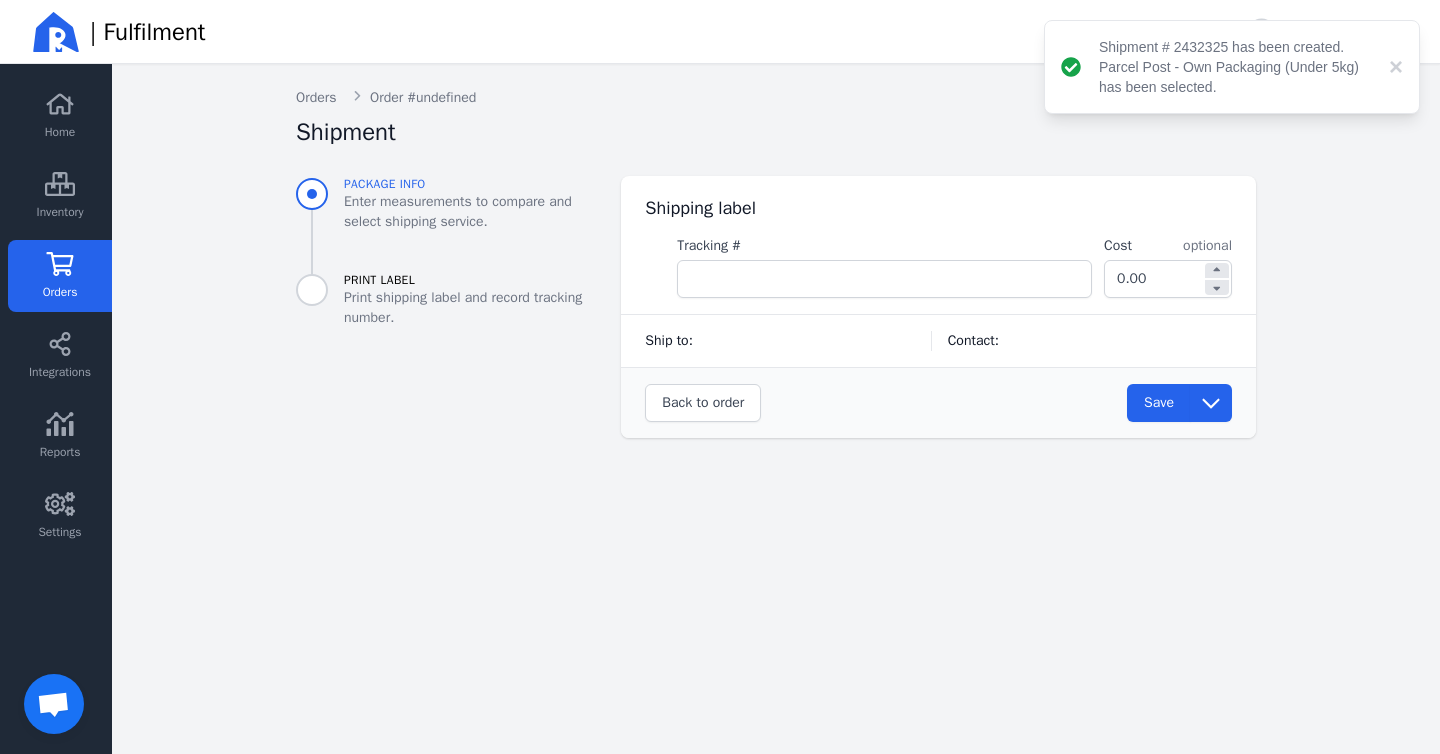 scroll, scrollTop: 0, scrollLeft: 0, axis: both 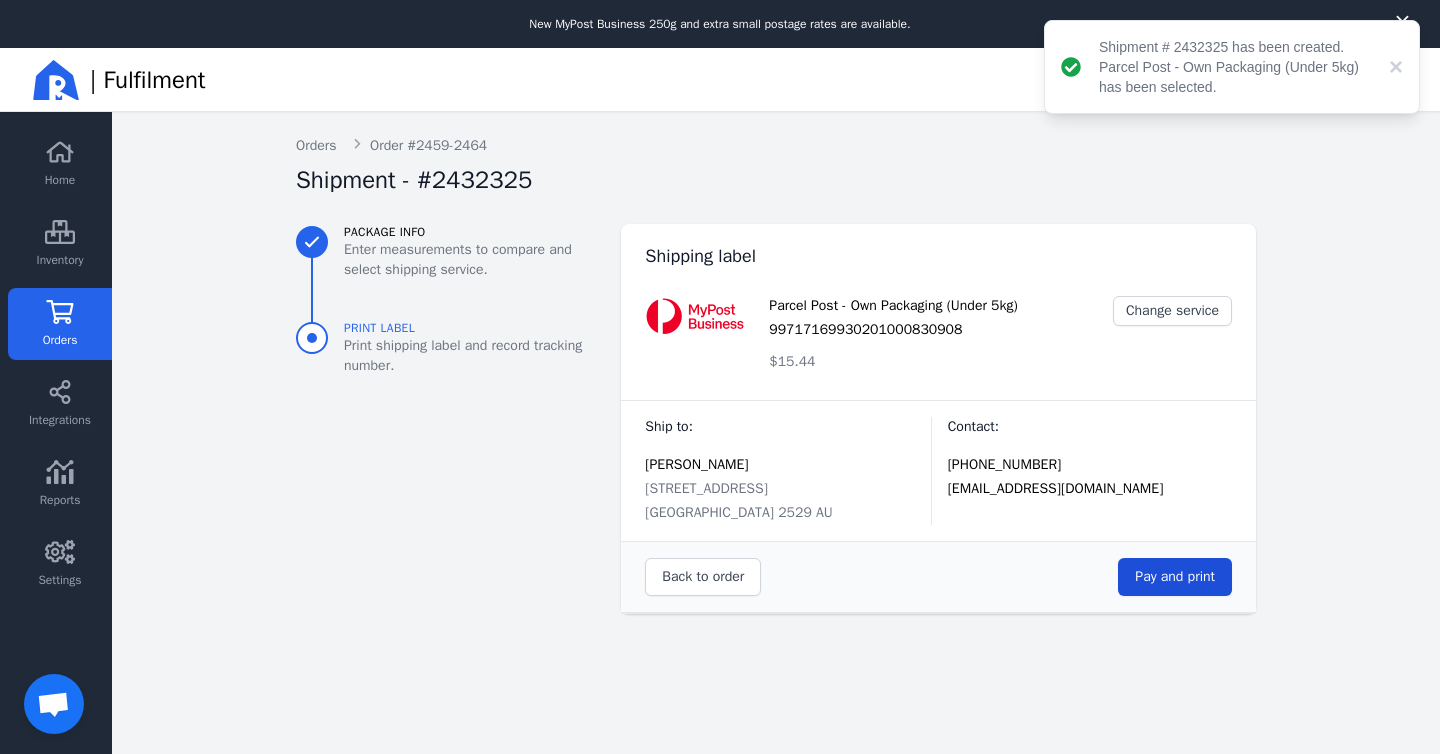 click on "Pay and print" at bounding box center (1175, 576) 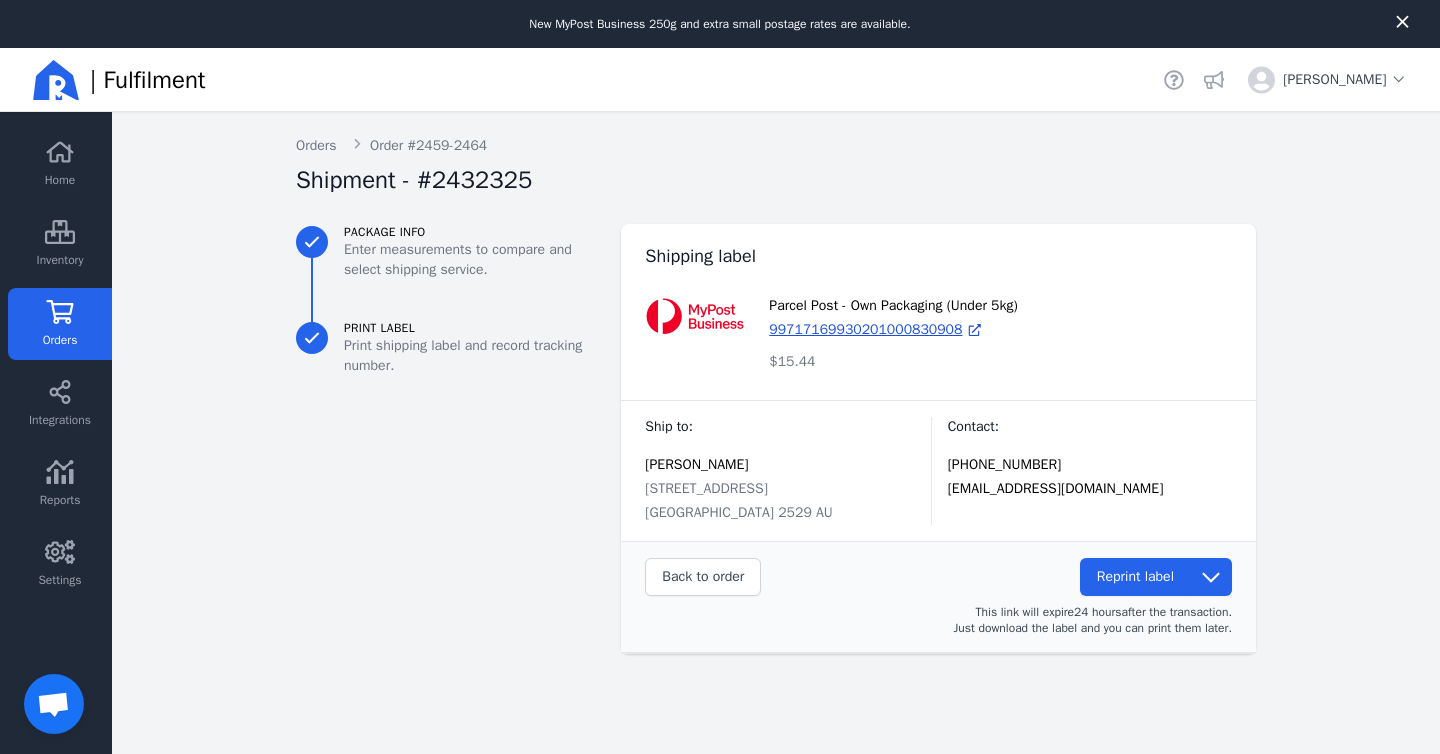 click on "Orders" 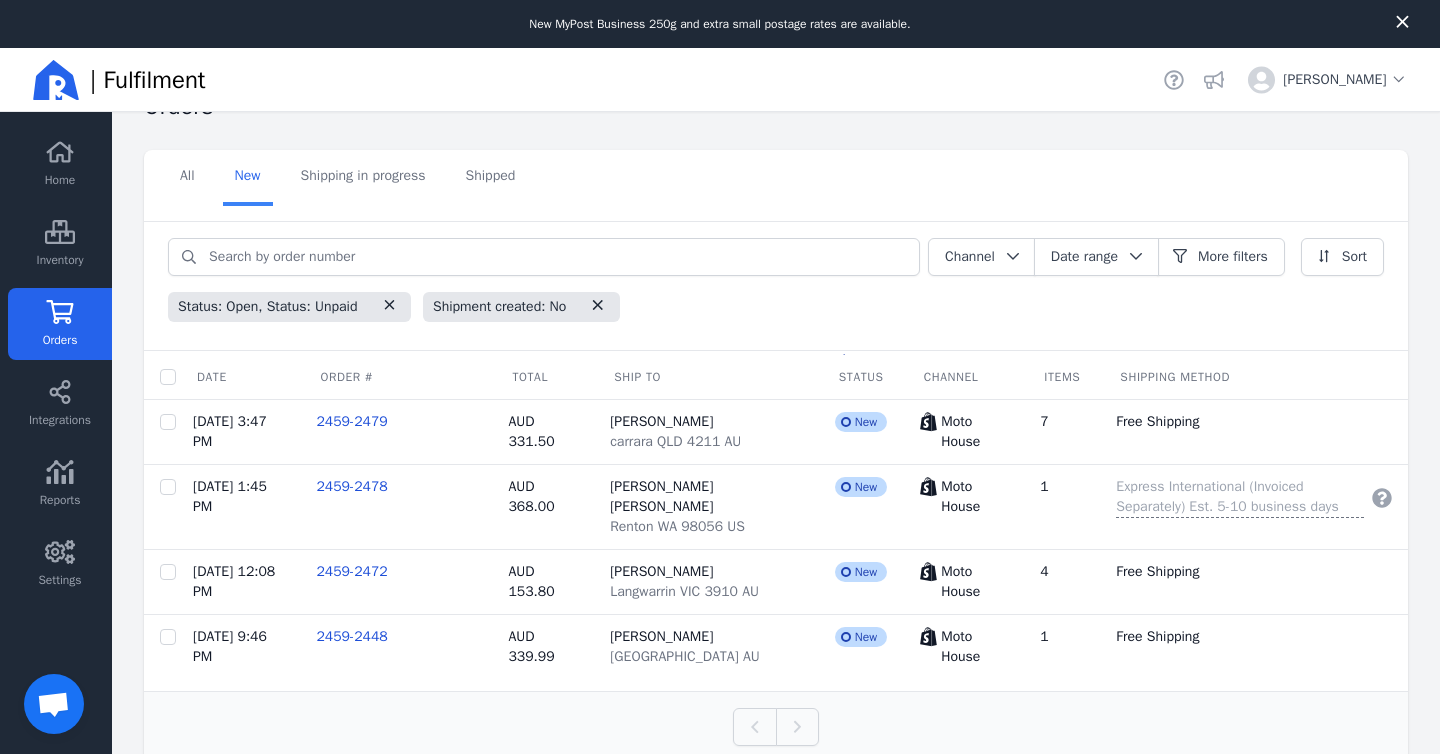 scroll, scrollTop: 72, scrollLeft: 0, axis: vertical 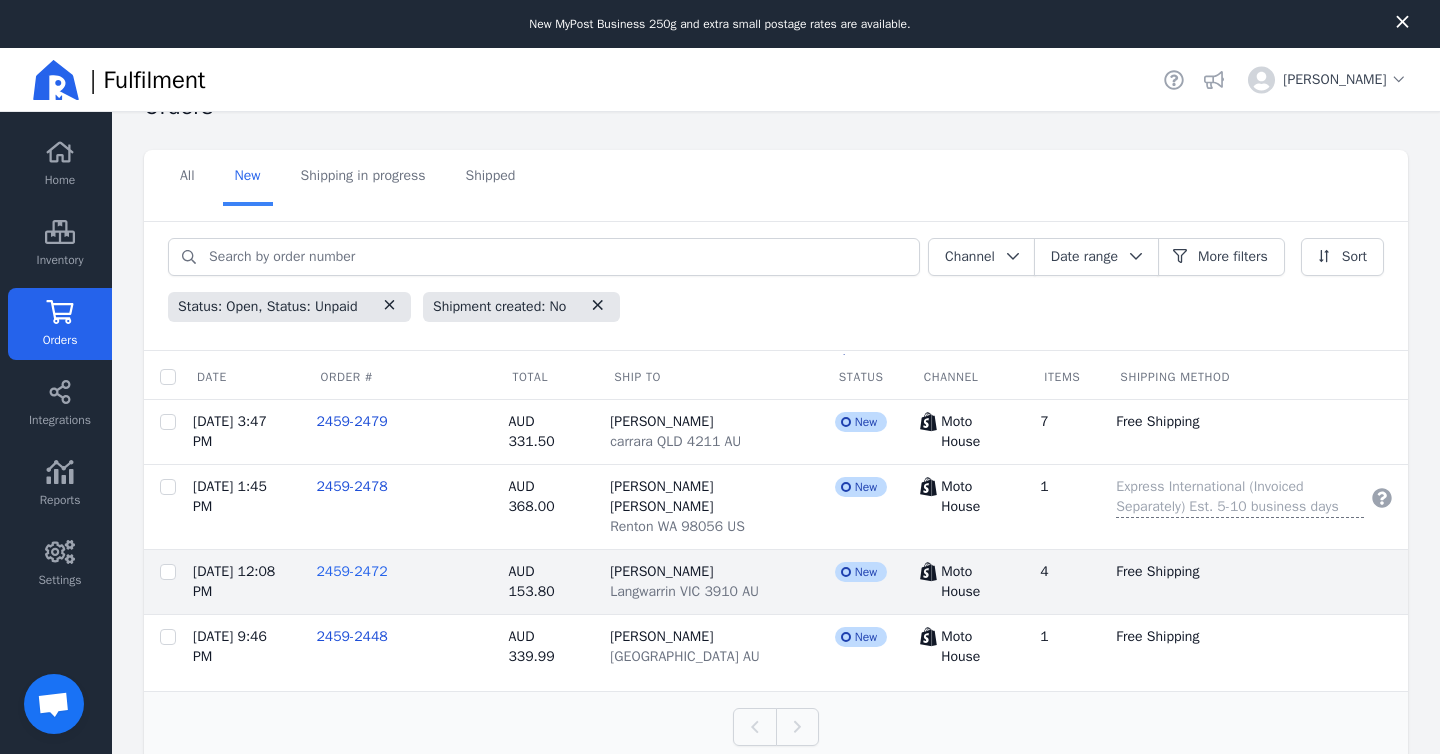 click on "2459-2472" 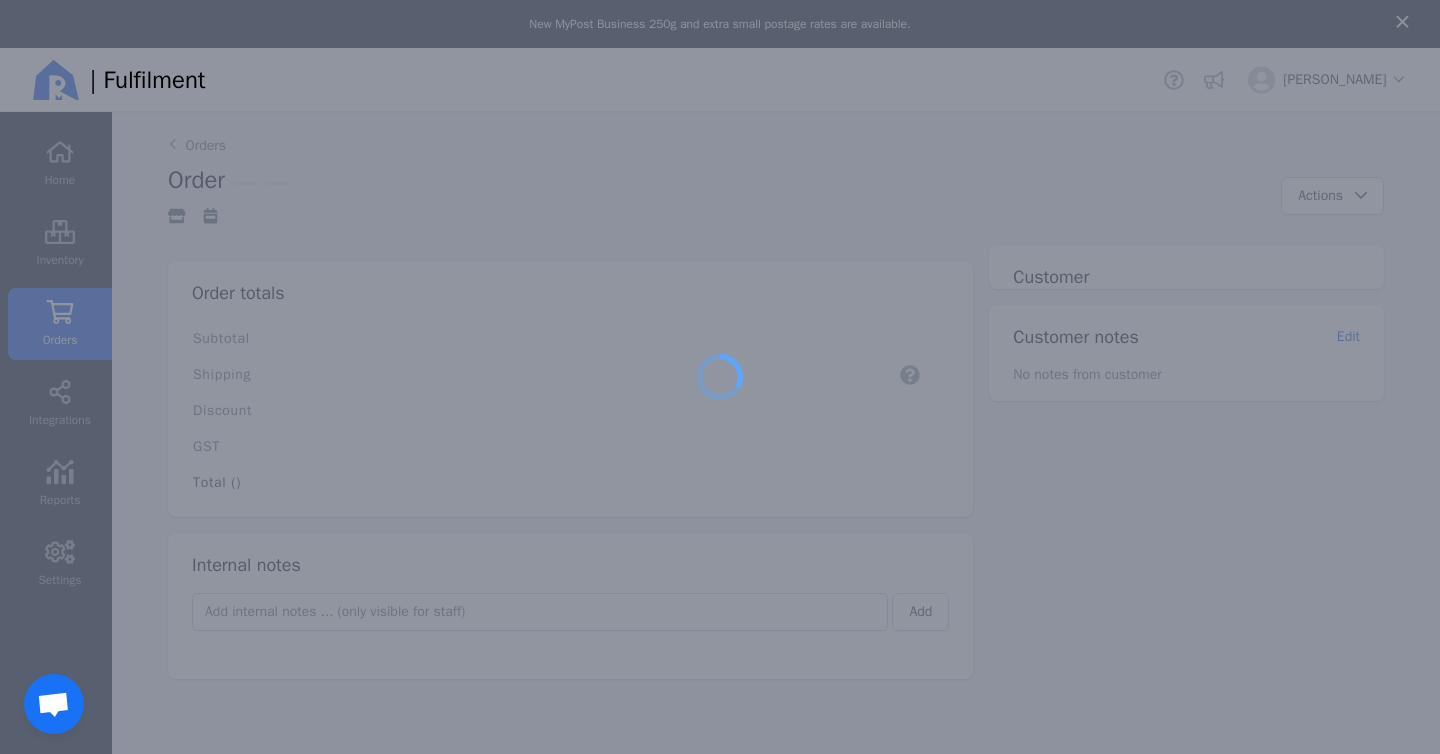scroll, scrollTop: 0, scrollLeft: 0, axis: both 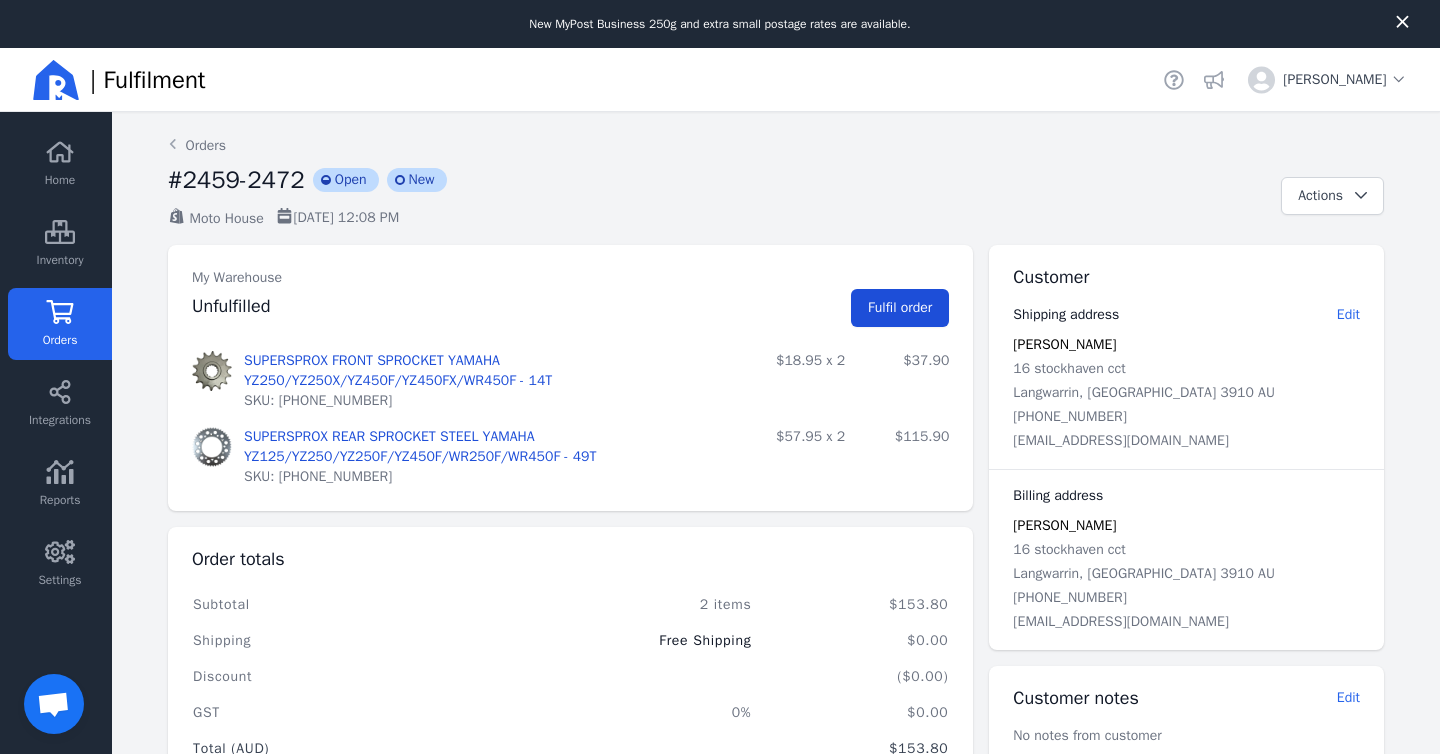 click on "Fulfil order" at bounding box center (900, 307) 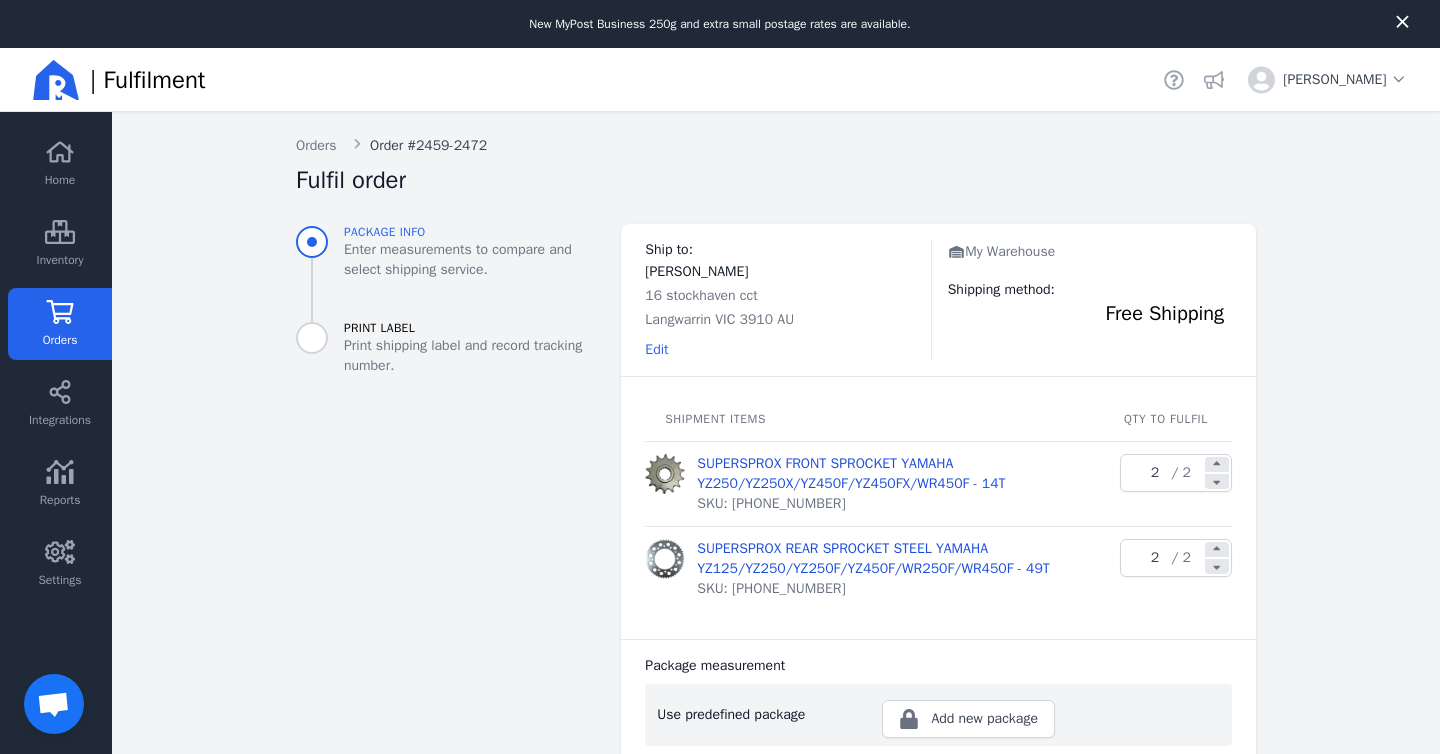 click on "Order #2459-2472" at bounding box center [420, 146] 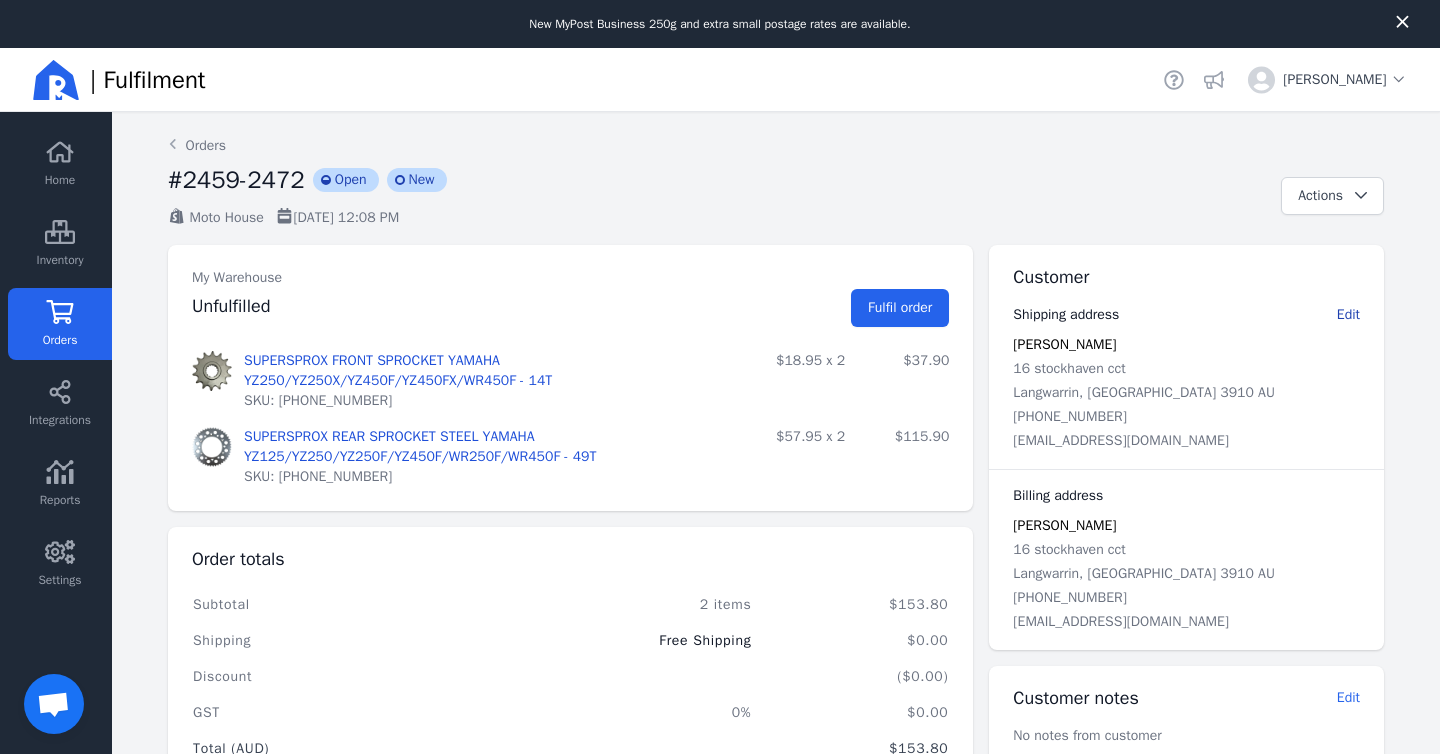 click on "Edit" at bounding box center (1348, 314) 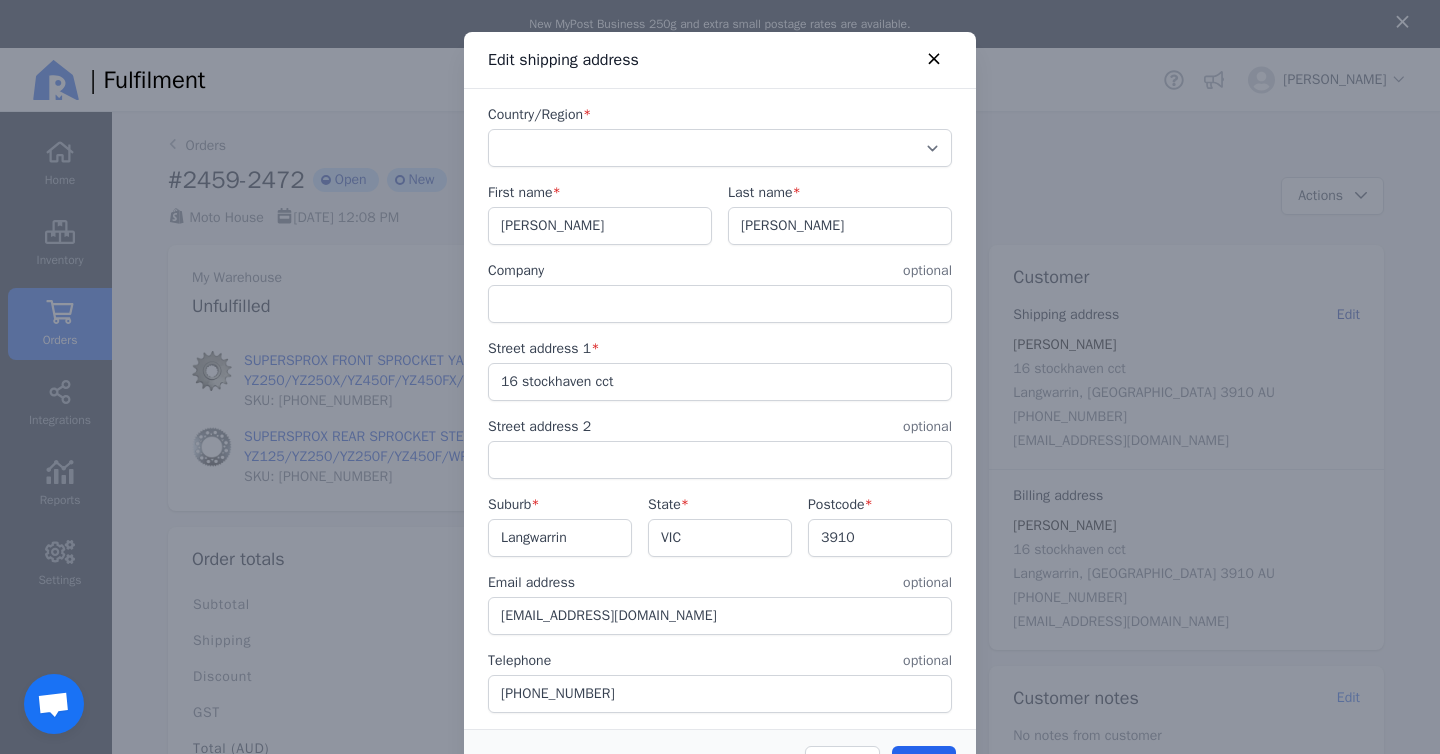 select on "AU" 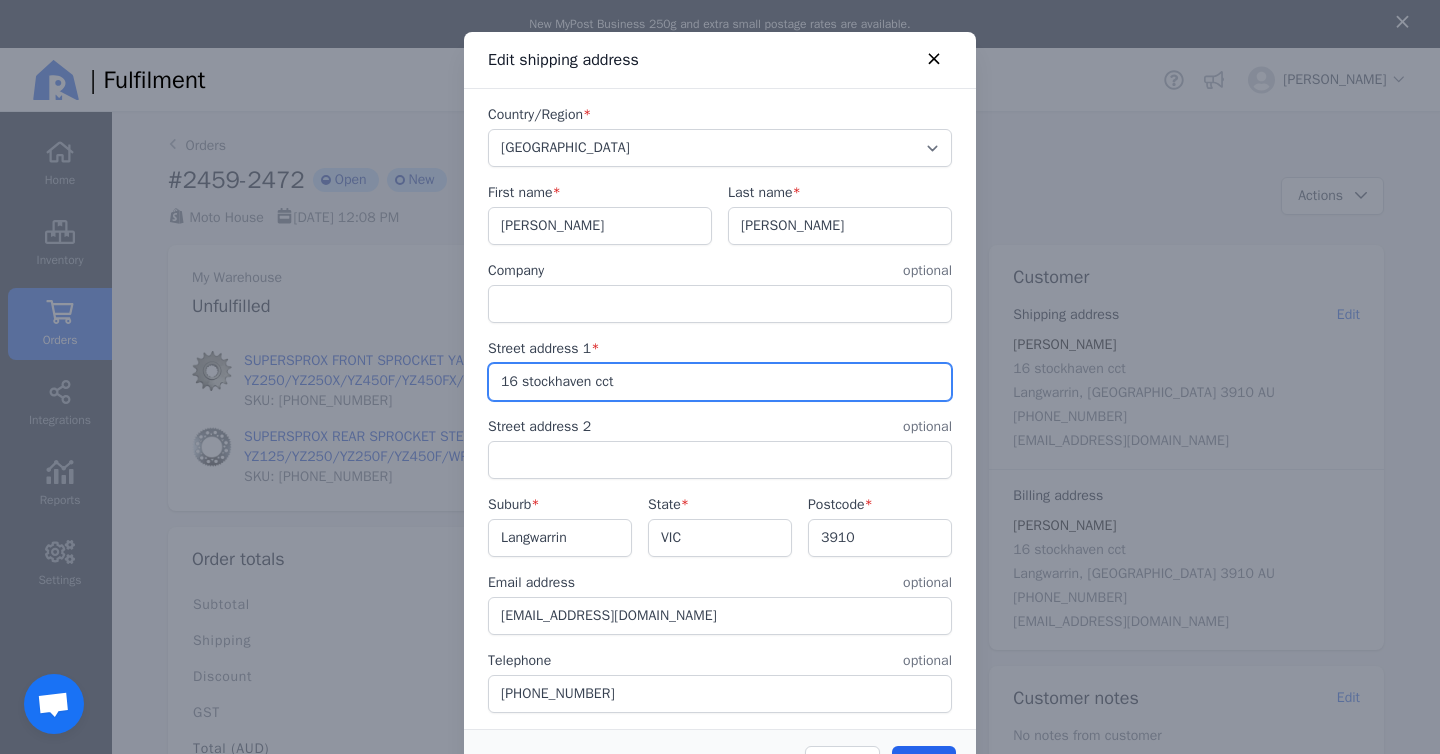 click on "16 stockhaven cct" at bounding box center (720, 382) 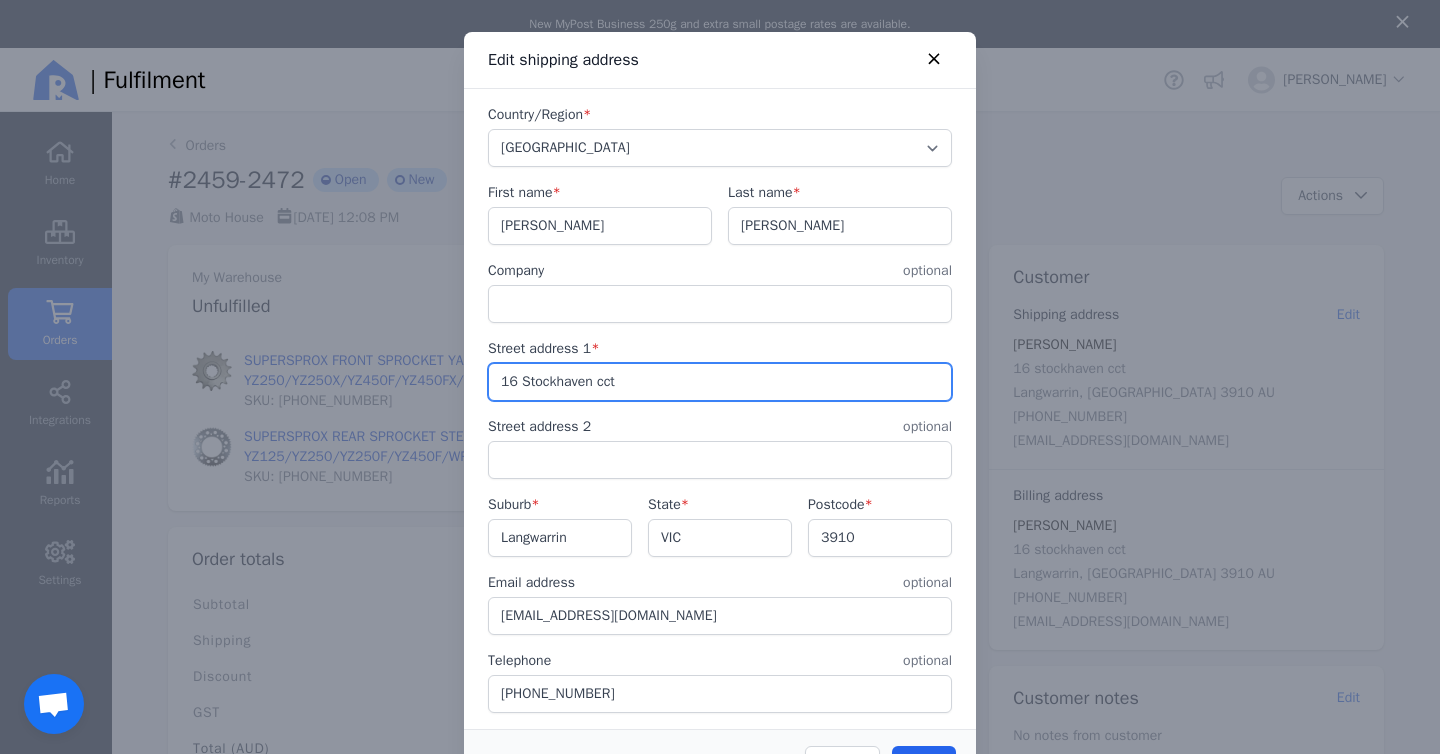 click on "16 Stockhaven cct" at bounding box center [720, 382] 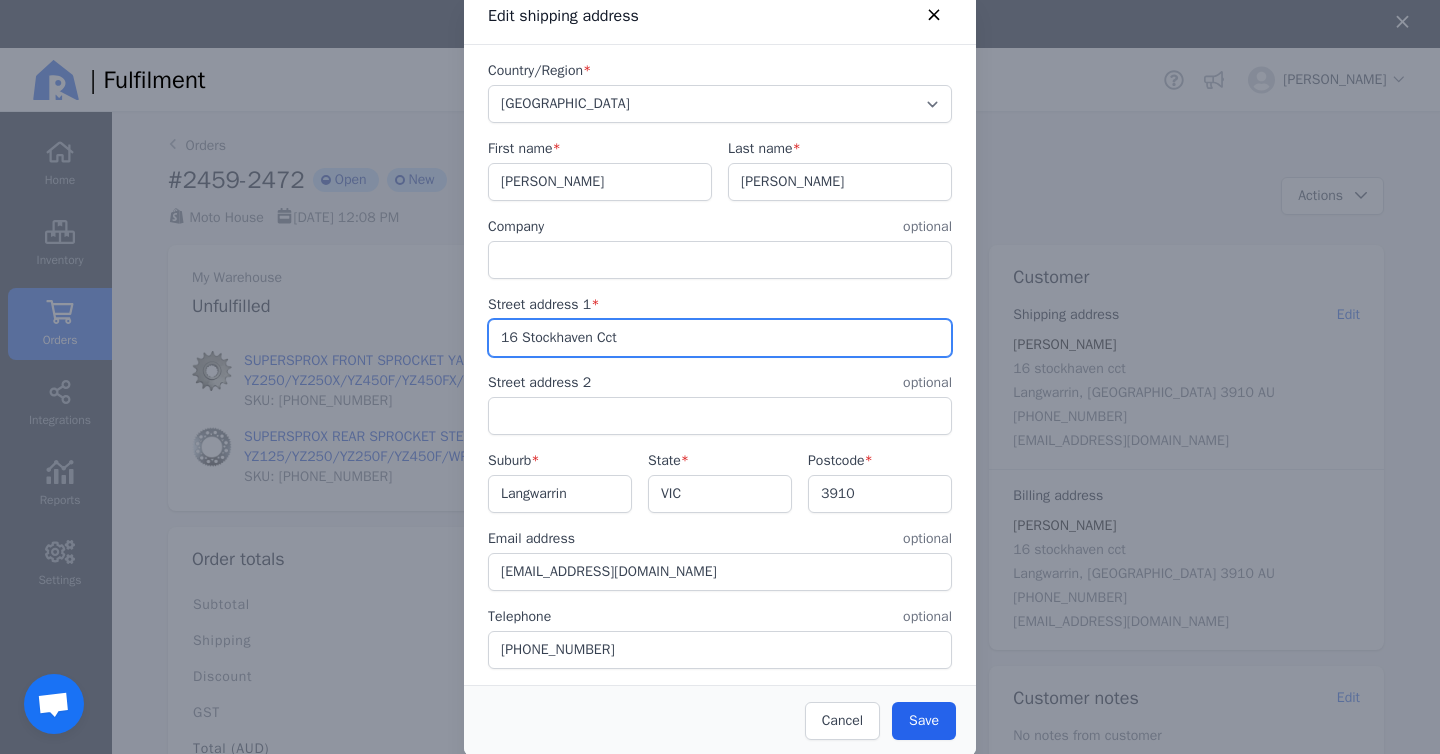 scroll, scrollTop: 49, scrollLeft: 0, axis: vertical 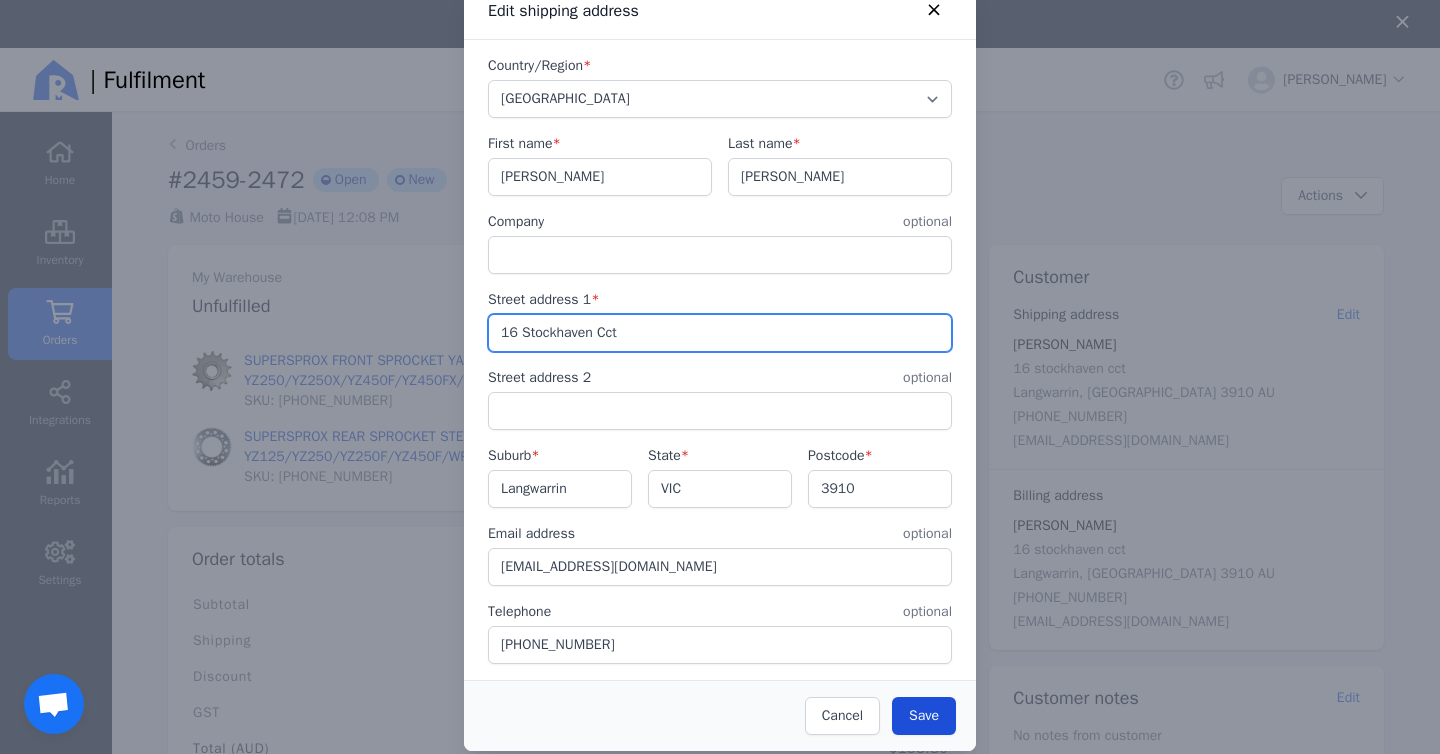 type on "16 Stockhaven Cct" 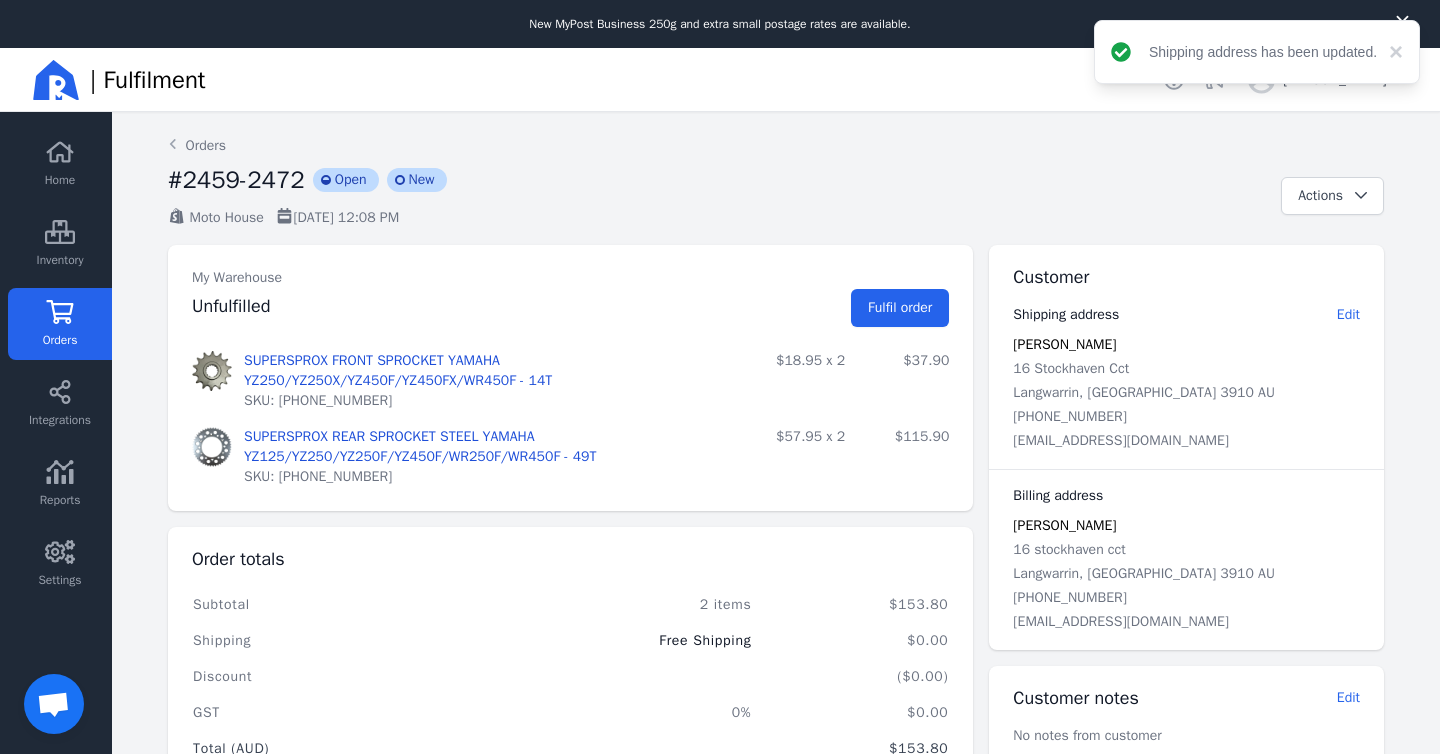 scroll, scrollTop: 0, scrollLeft: 0, axis: both 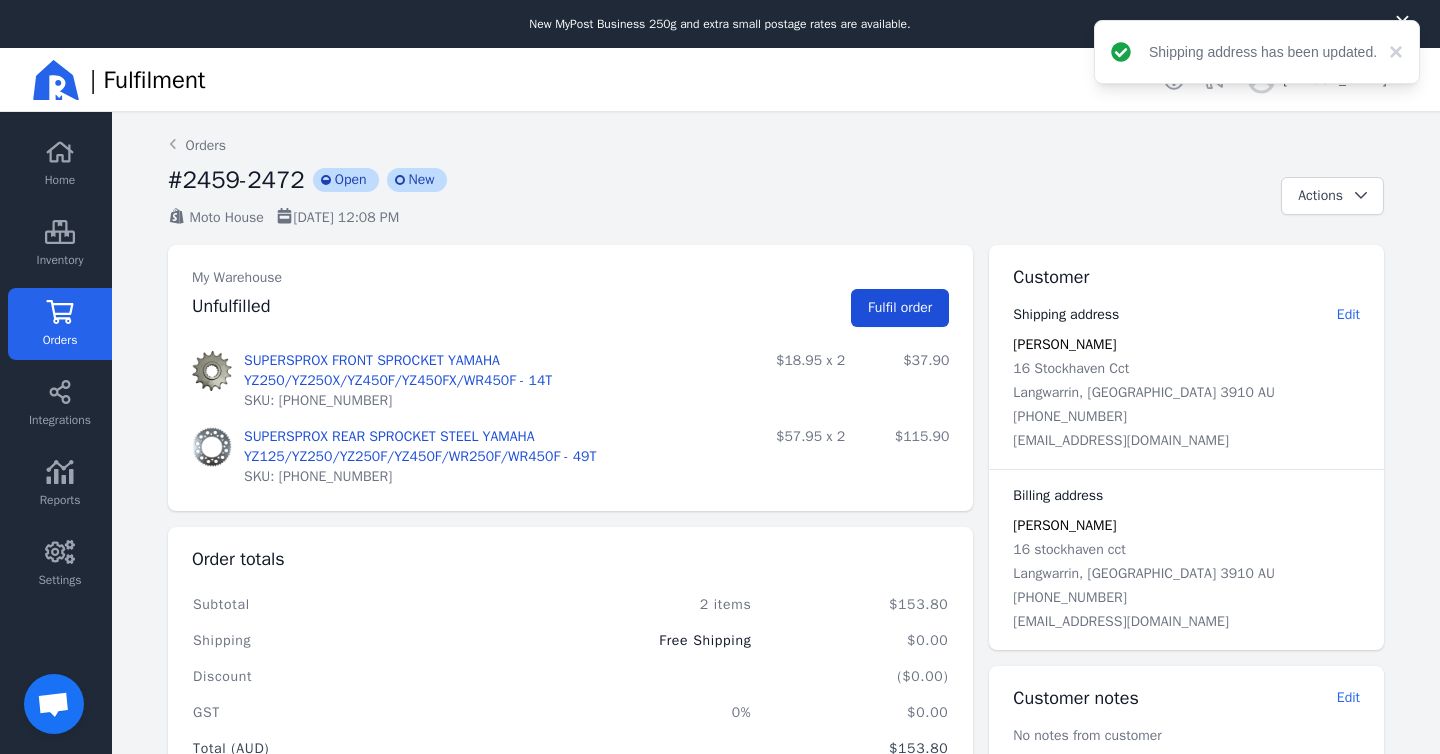 click on "Fulfil order" at bounding box center (900, 307) 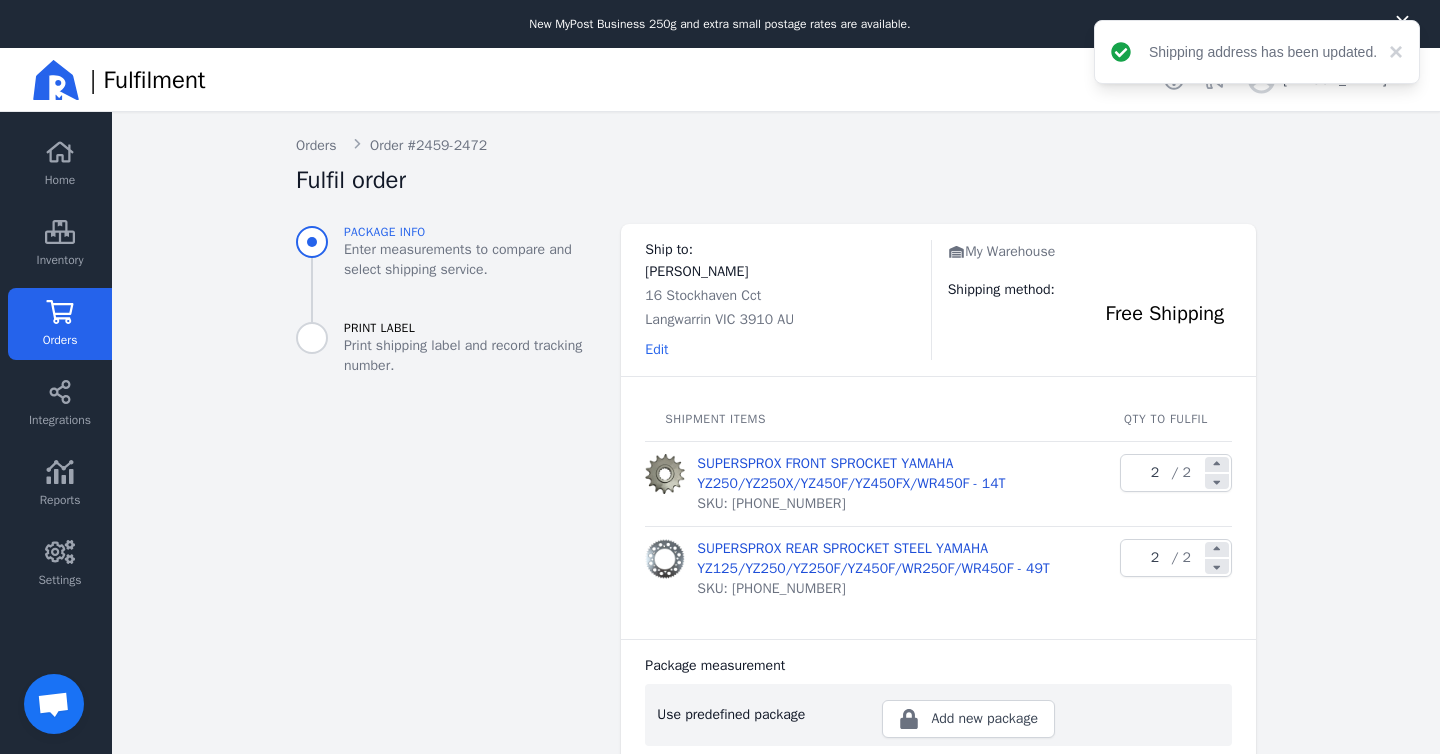 scroll, scrollTop: 356, scrollLeft: 0, axis: vertical 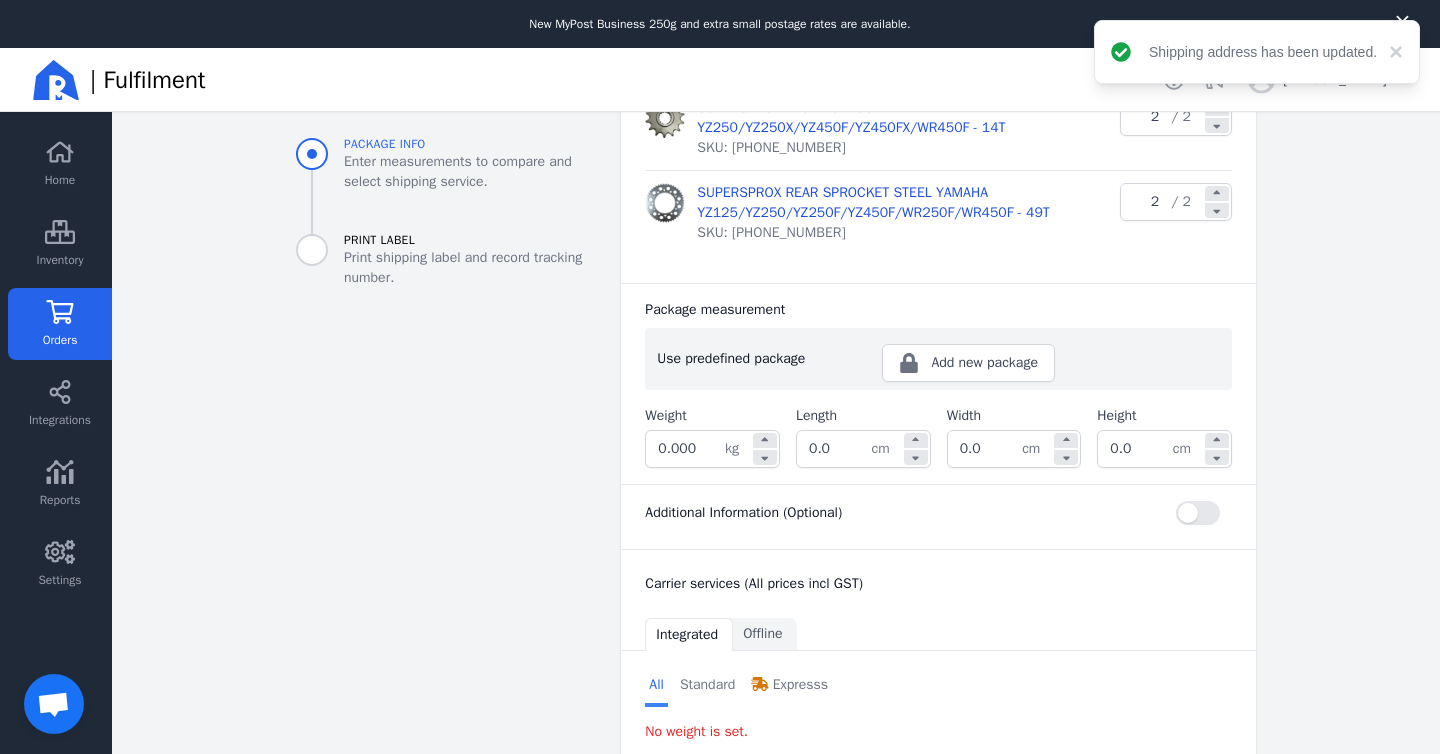 click on "0.000" 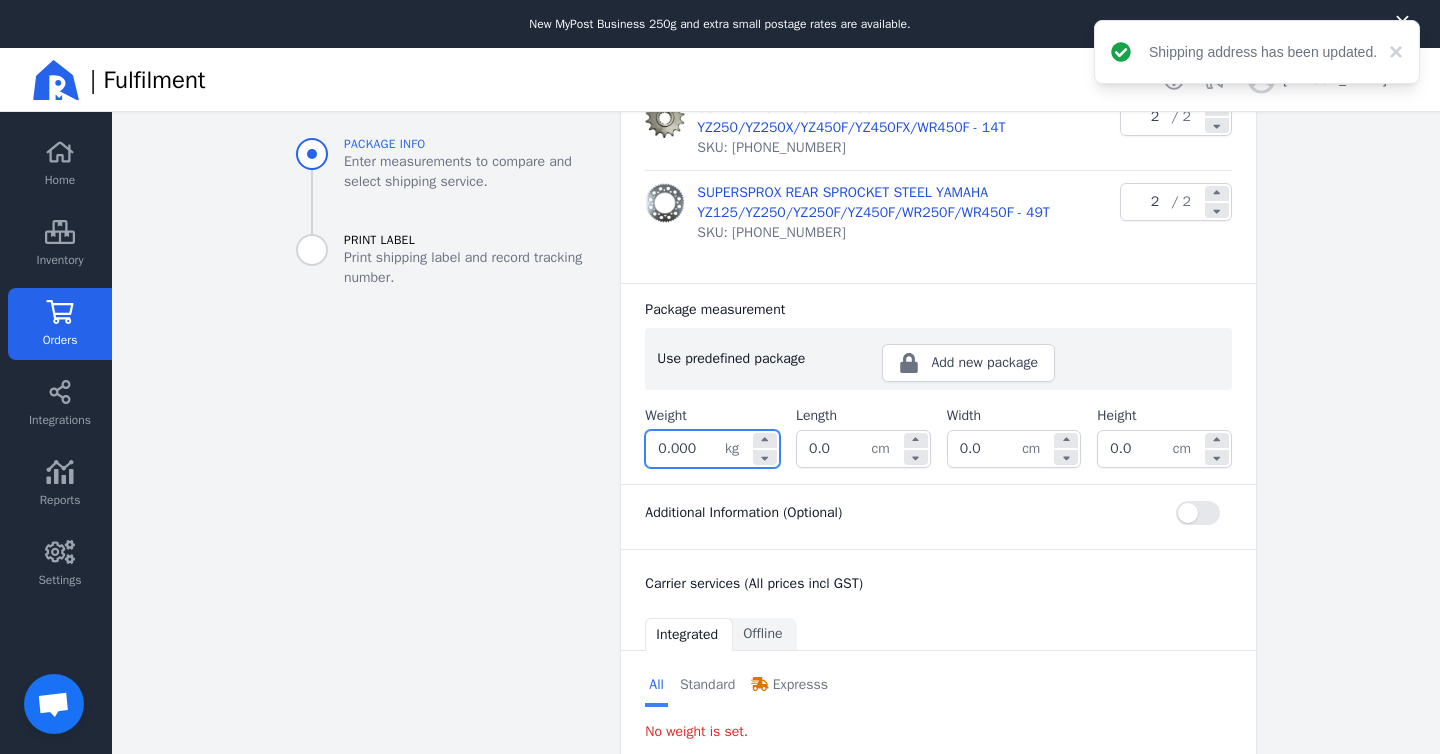 click on "0.000" 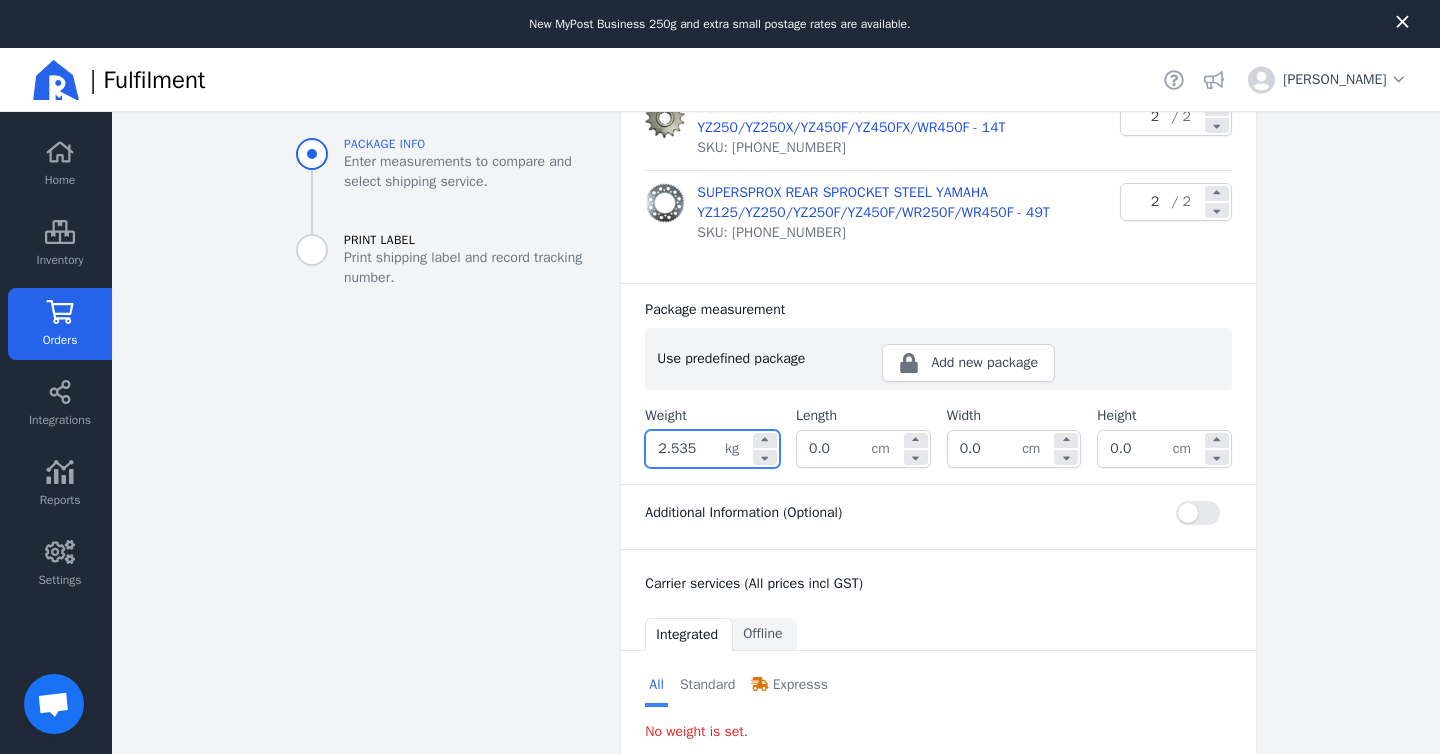 type on "2.535" 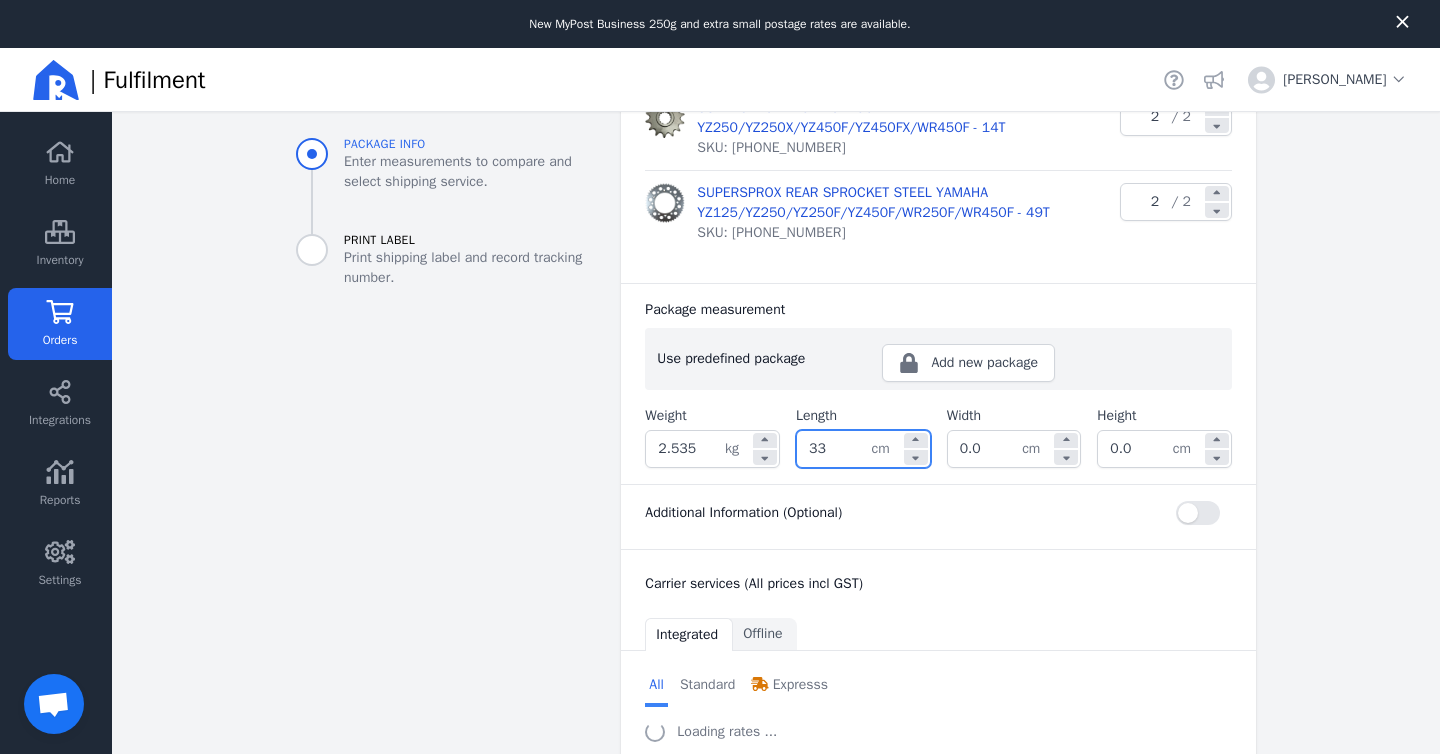 type on "33.0" 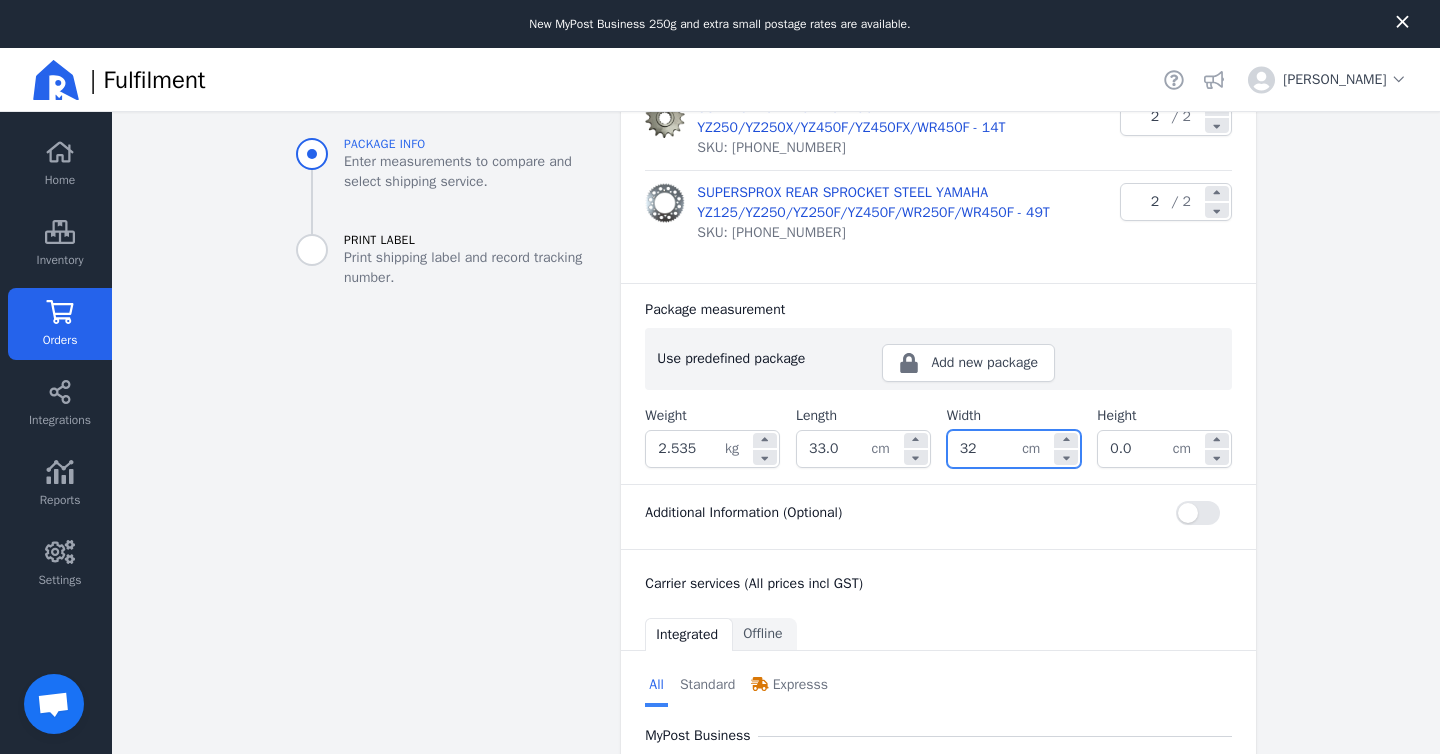 type on "32.0" 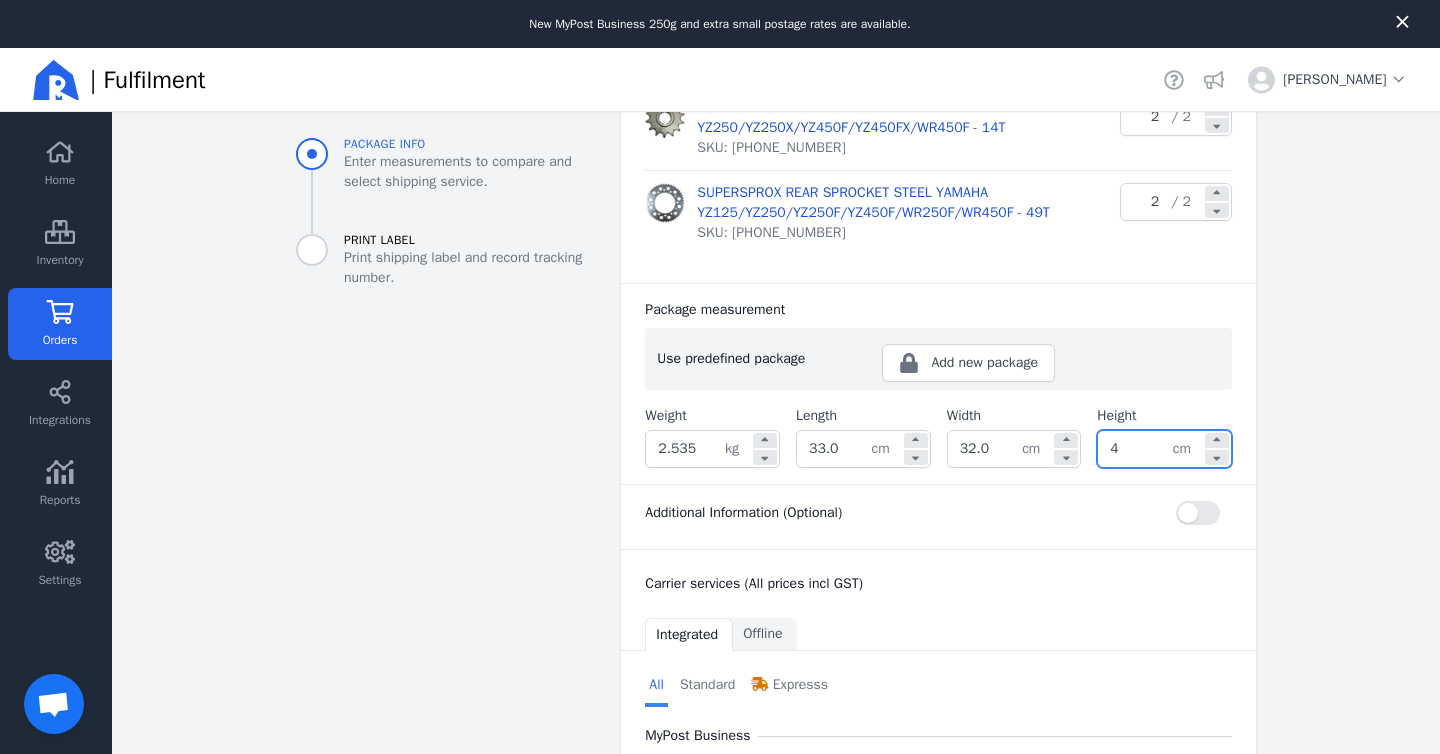 type on "4.0" 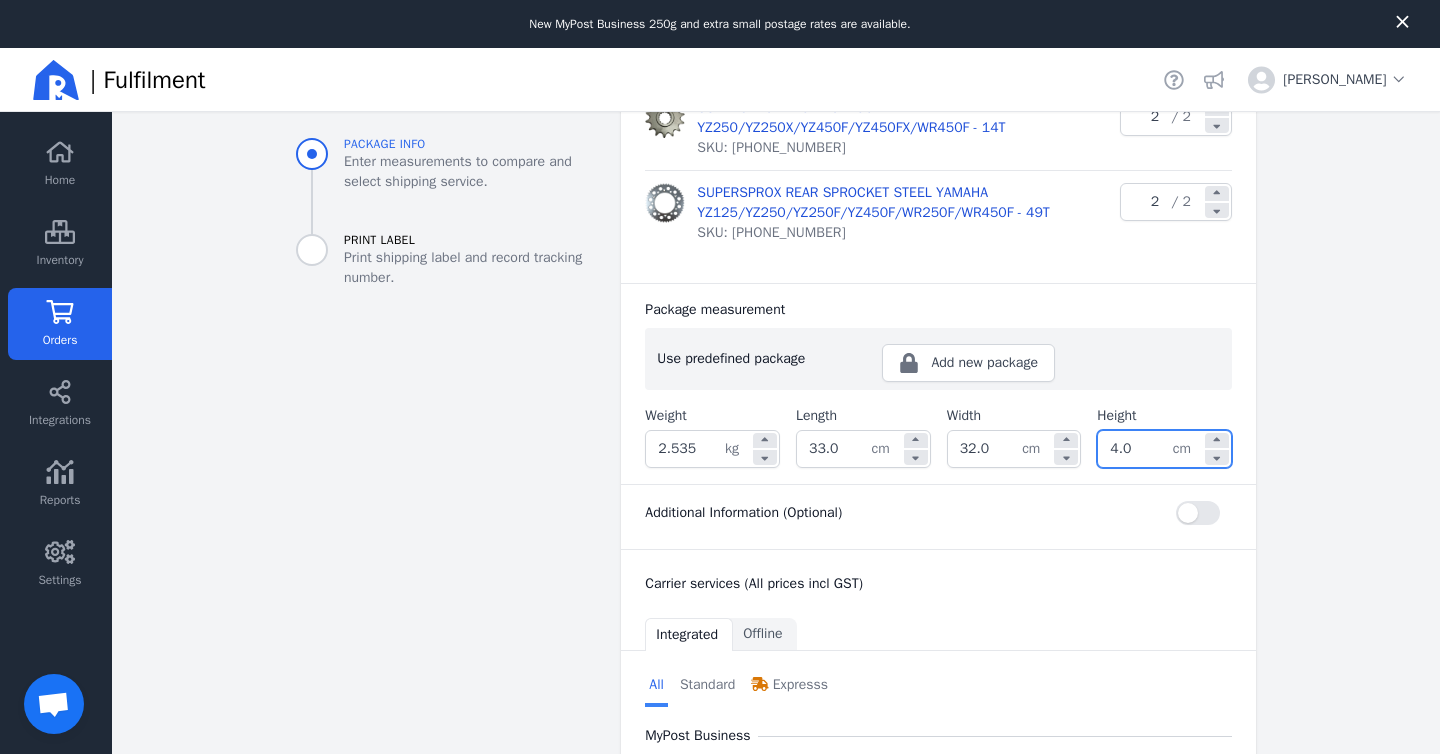 click on "Package info Enter measurements to compare and select shipping service. Print Label Print shipping label and record tracking number." 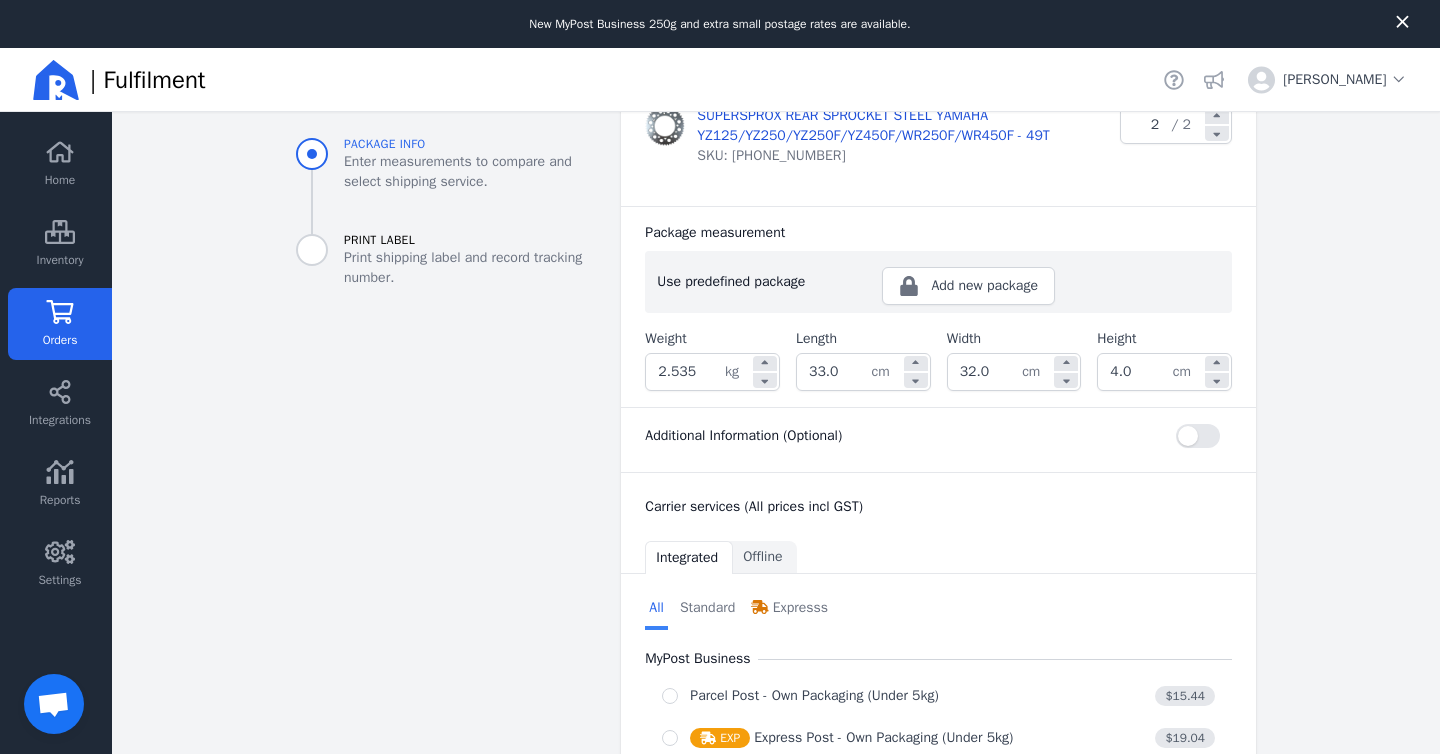 scroll, scrollTop: 499, scrollLeft: 0, axis: vertical 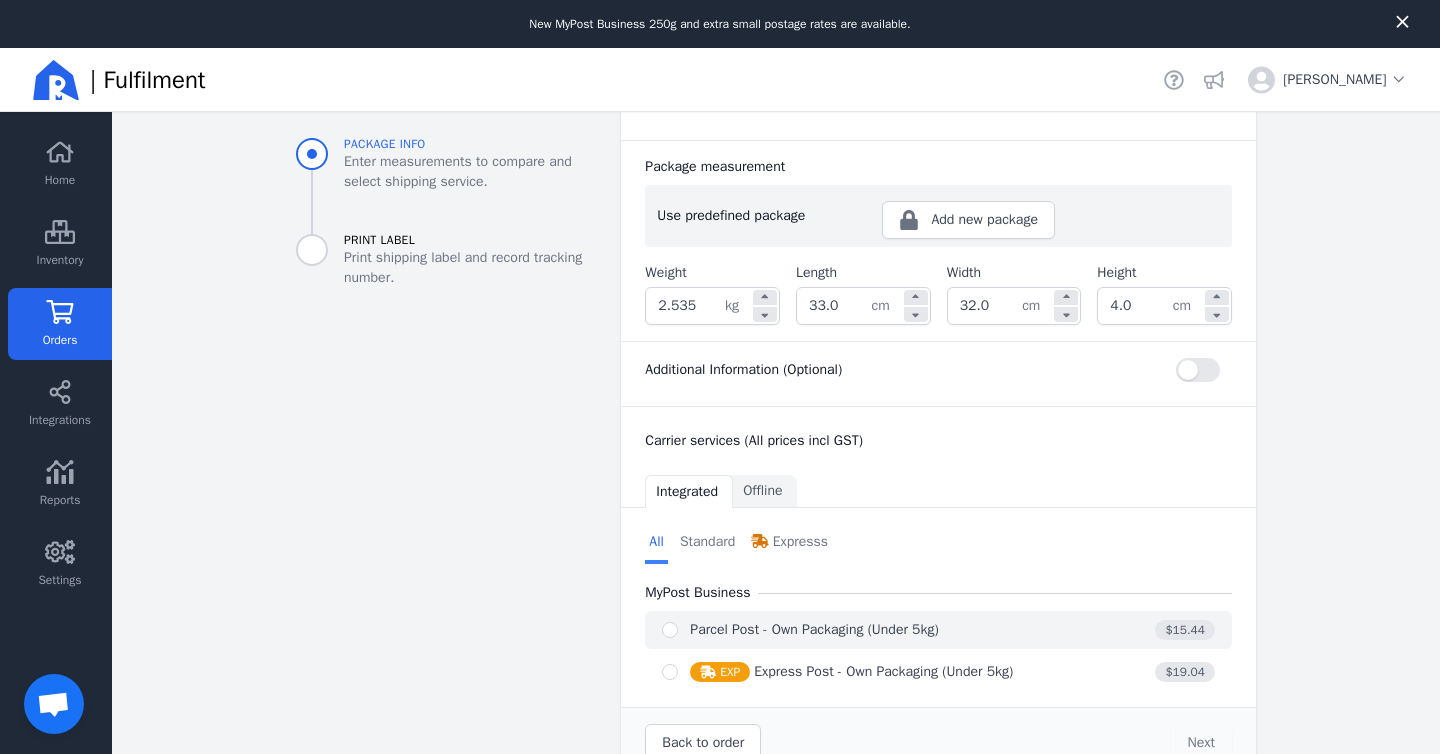 click on "Parcel Post - Own Packaging (Under 5kg)" 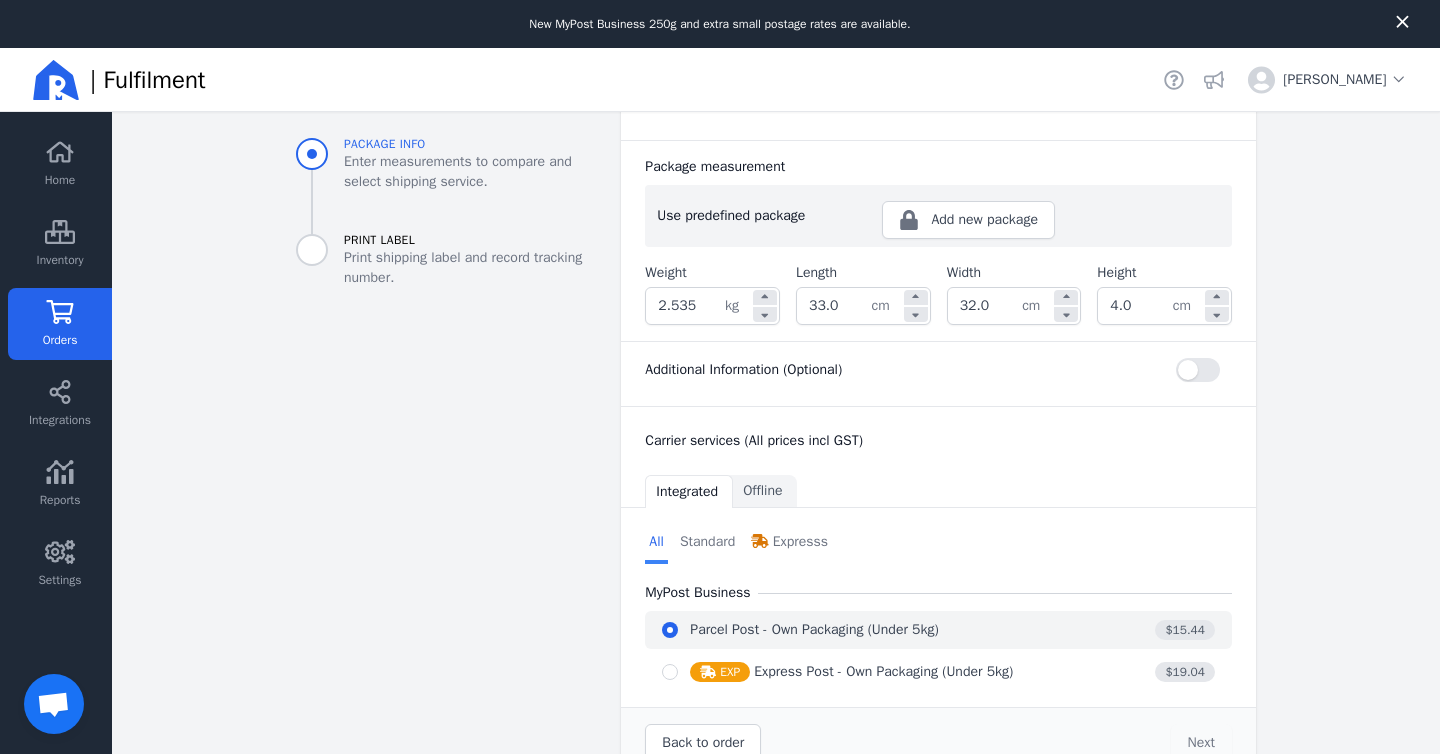 radio on "true" 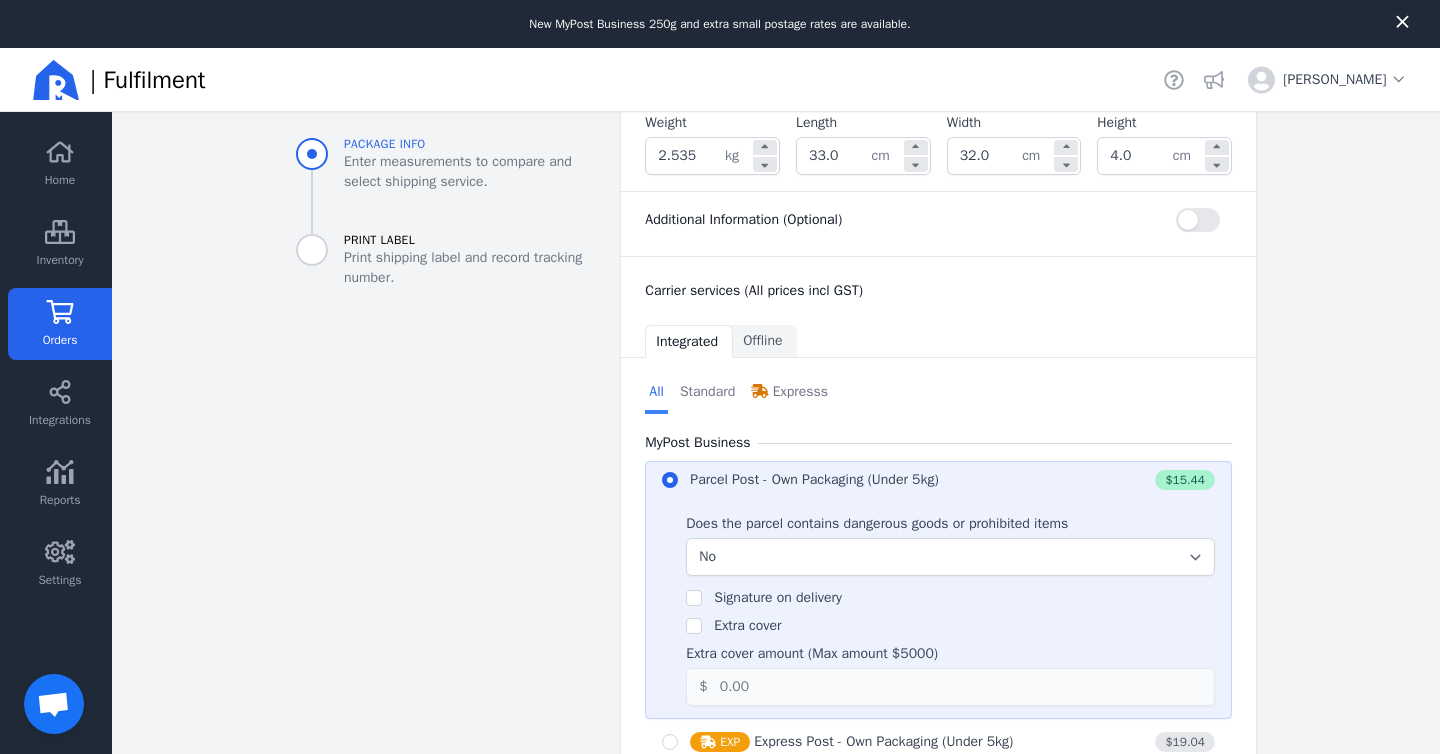 scroll, scrollTop: 719, scrollLeft: 0, axis: vertical 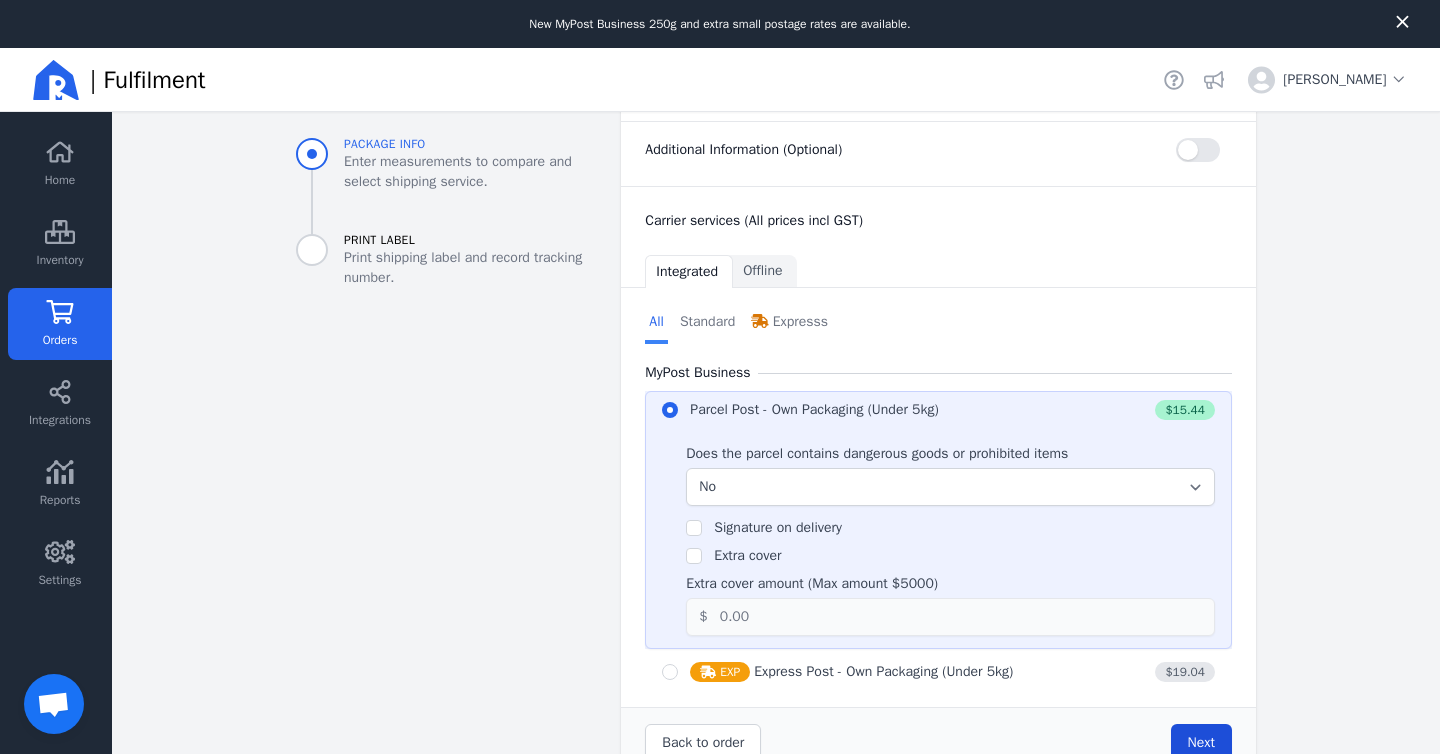 click on "Next" at bounding box center [1201, 742] 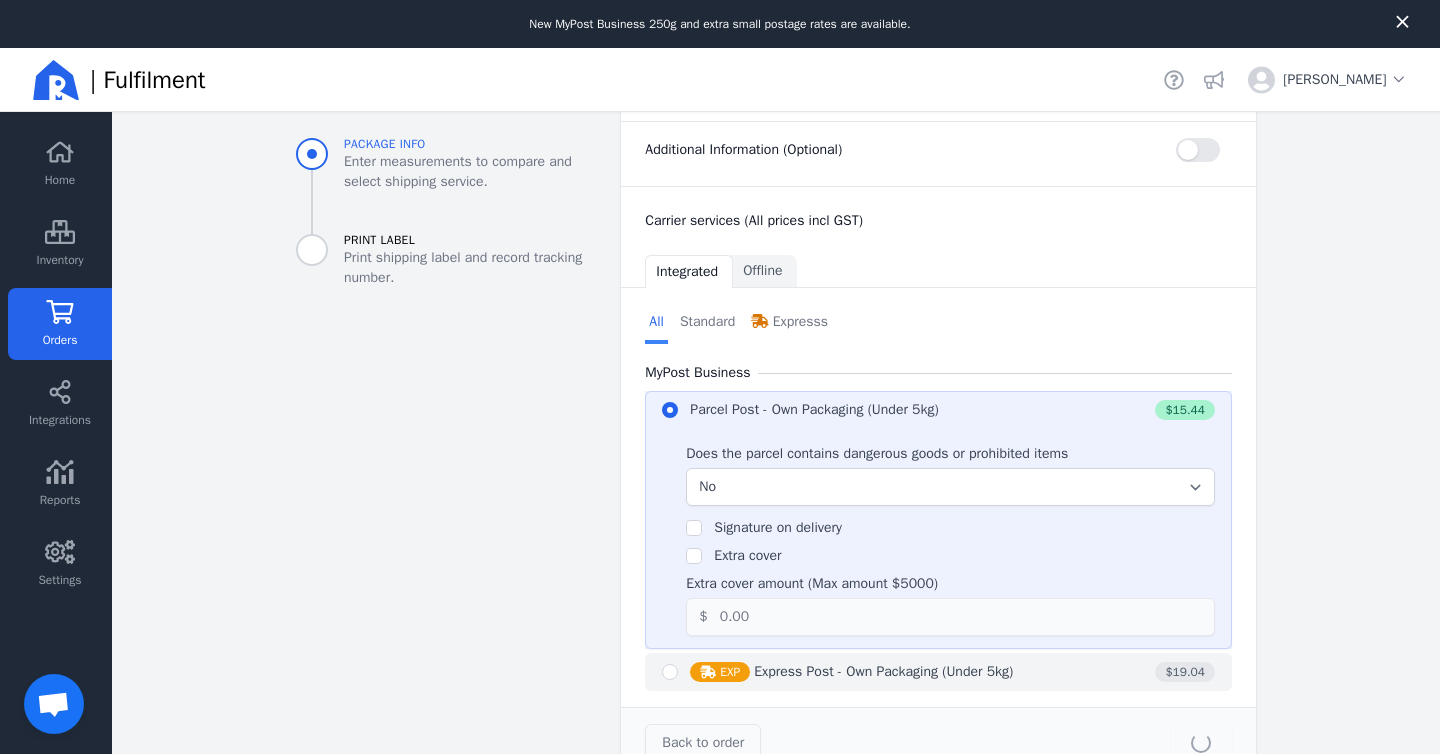 type on "33.0" 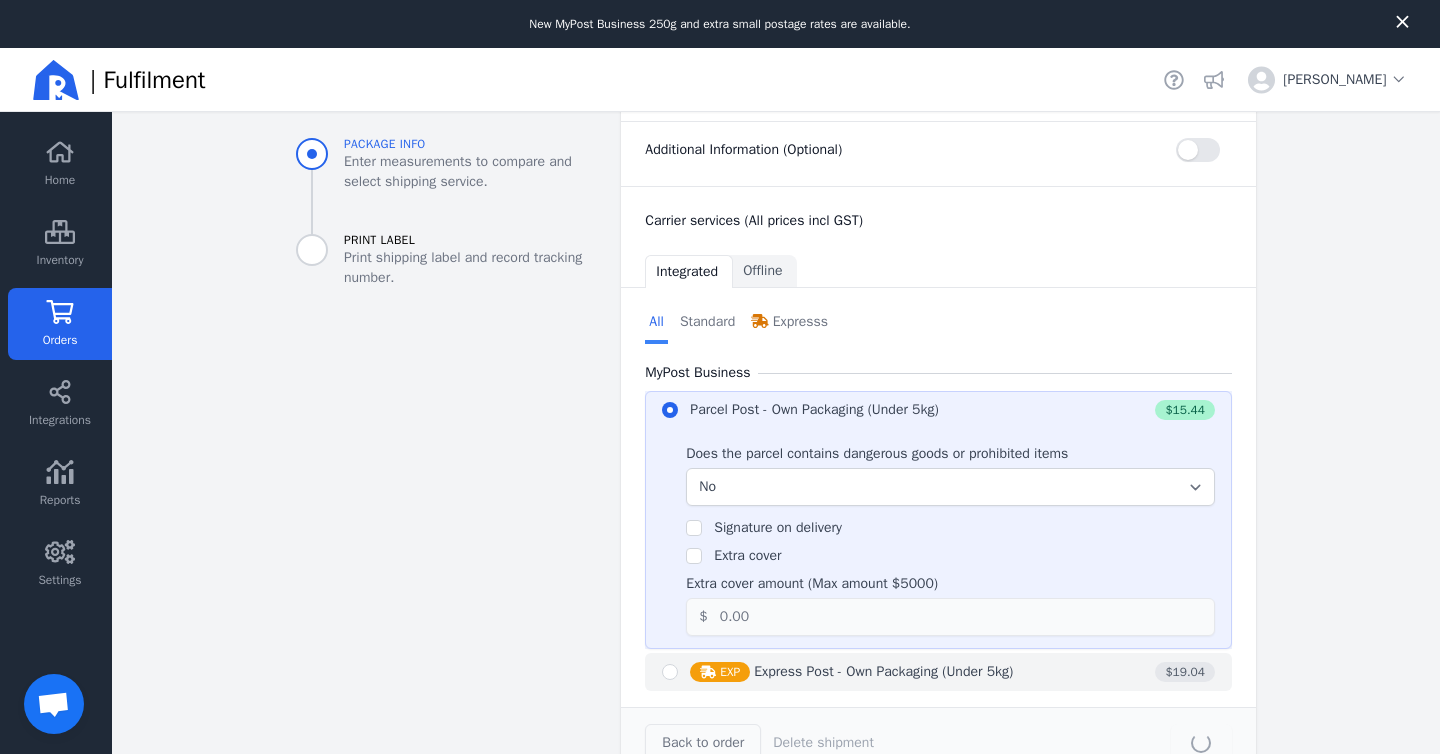 scroll, scrollTop: 0, scrollLeft: 0, axis: both 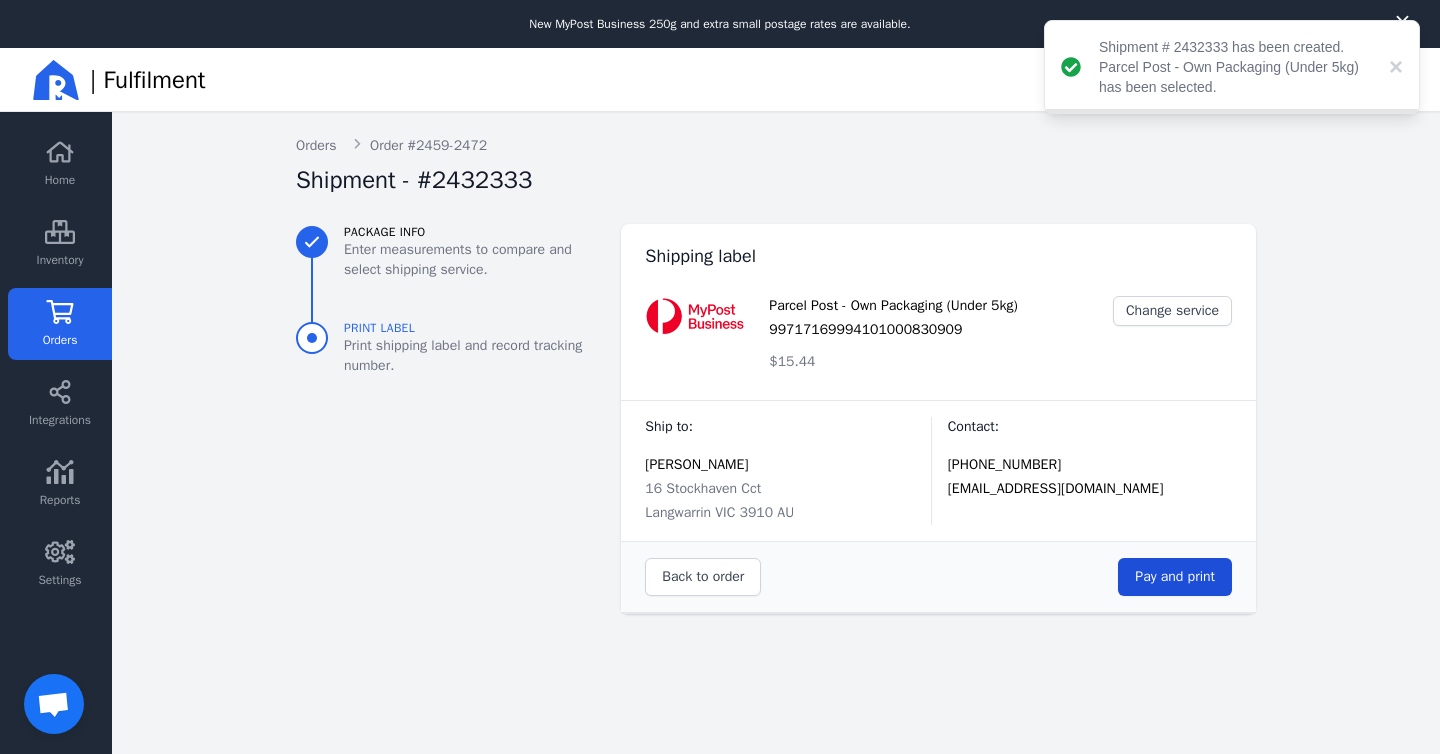 click on "[EMAIL_ADDRESS][DOMAIN_NAME]" 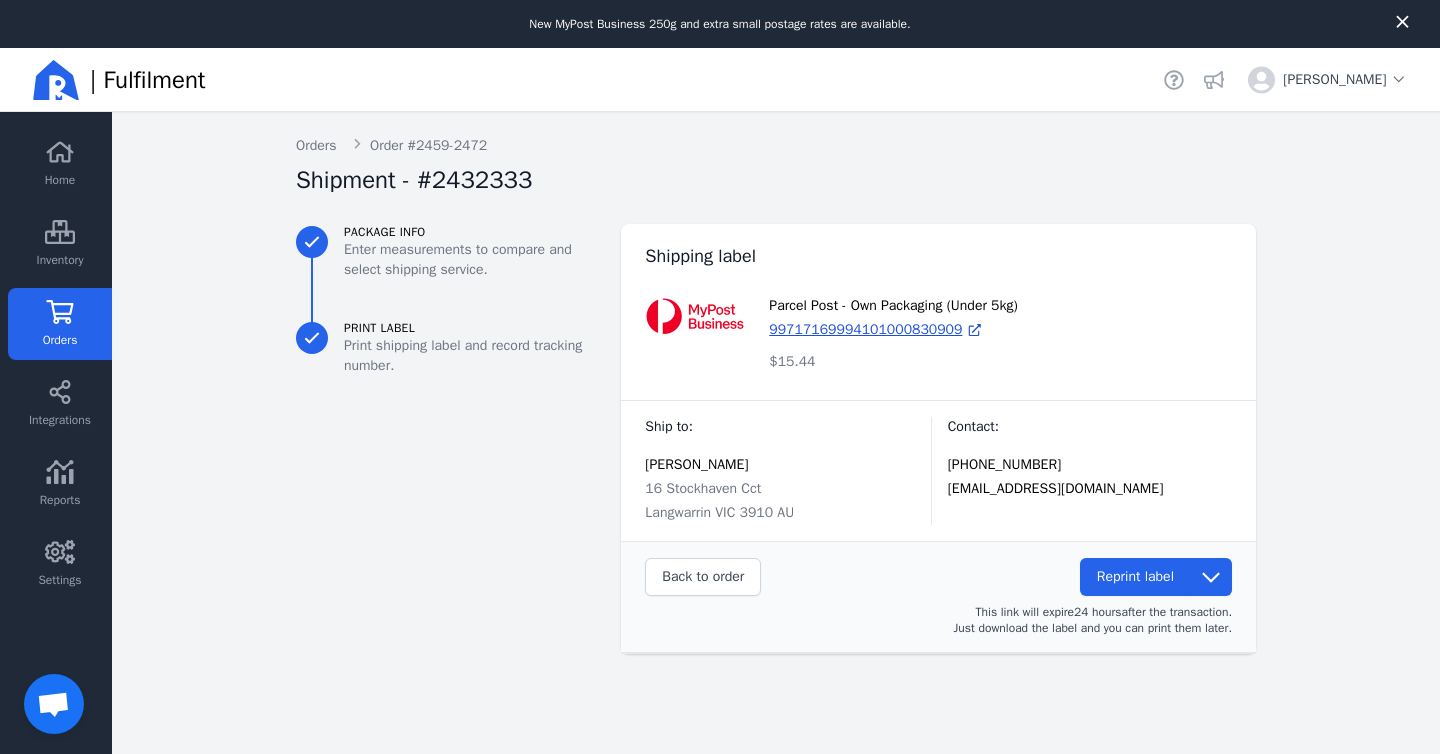 click 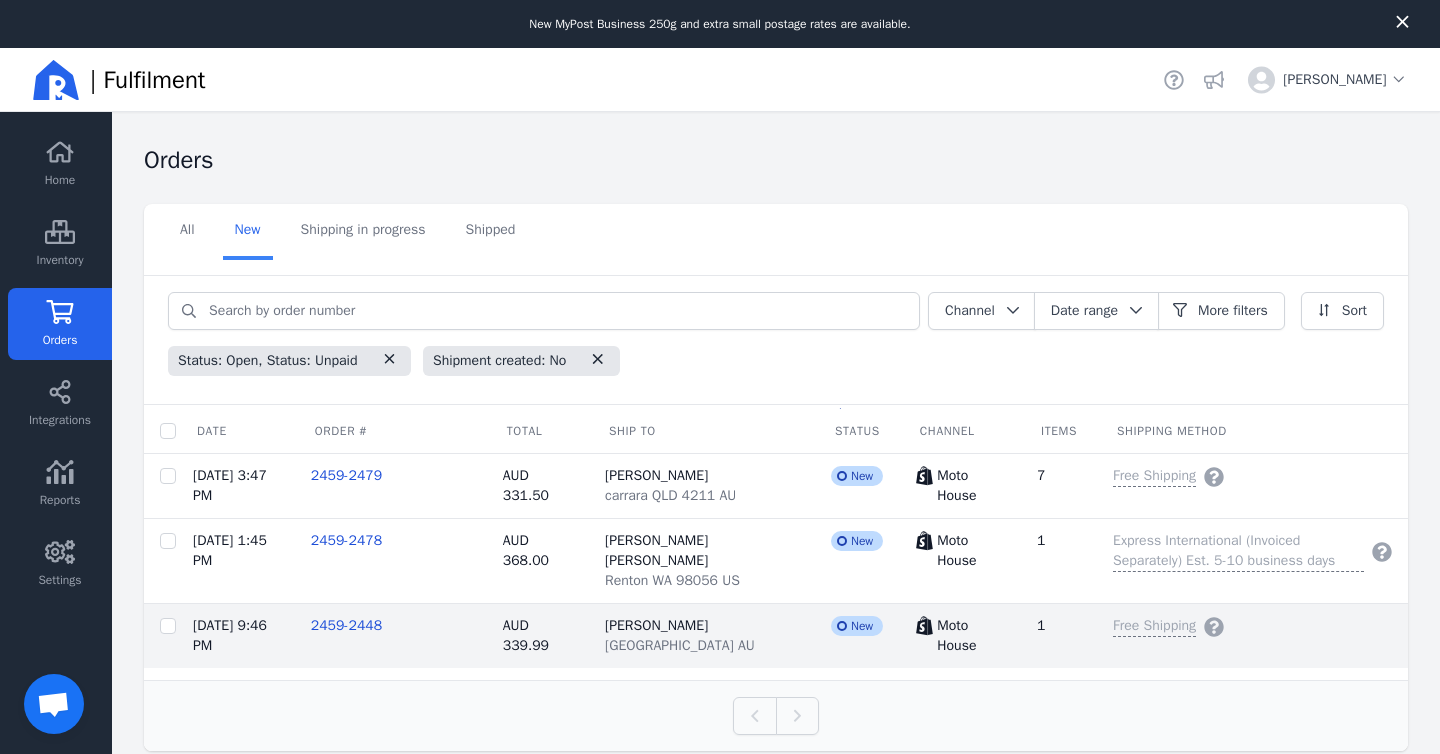 click on "2459-2448" 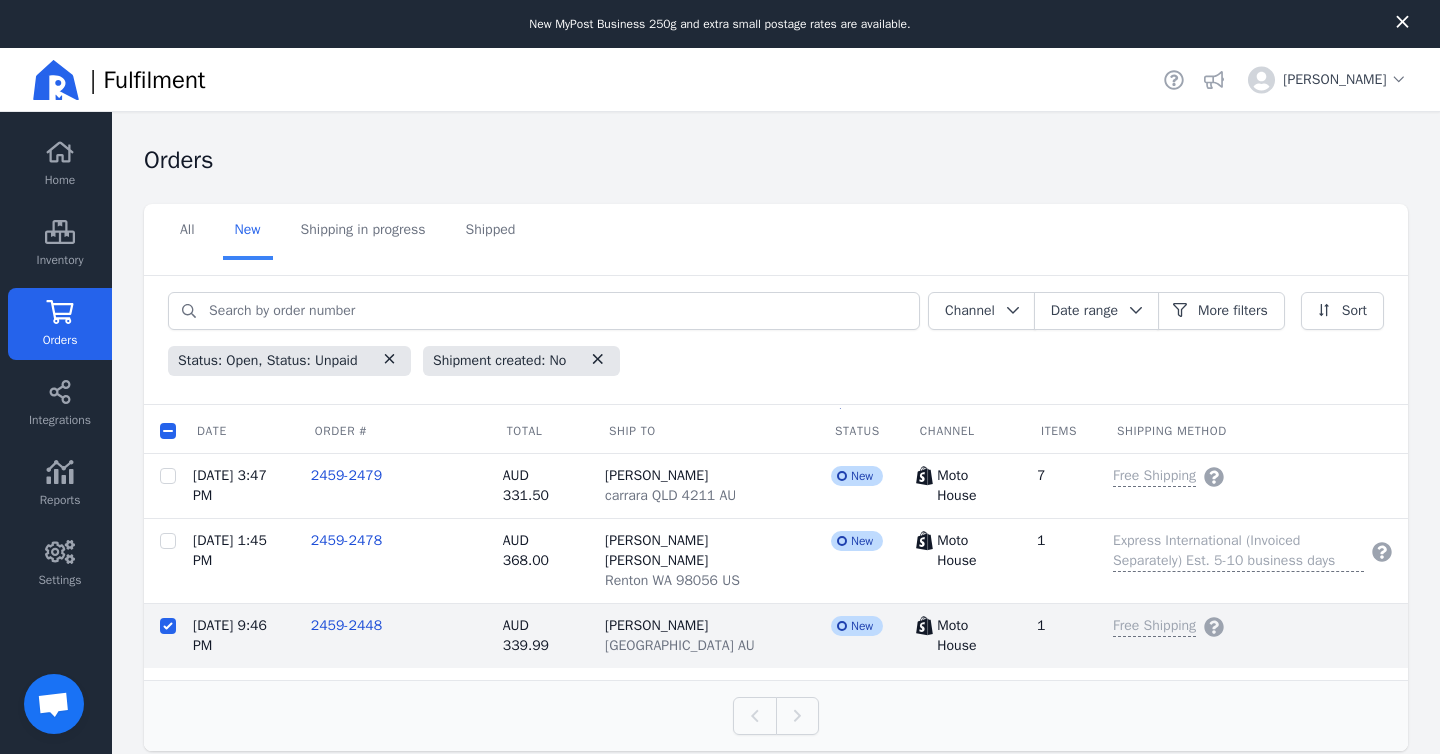 checkbox on "false" 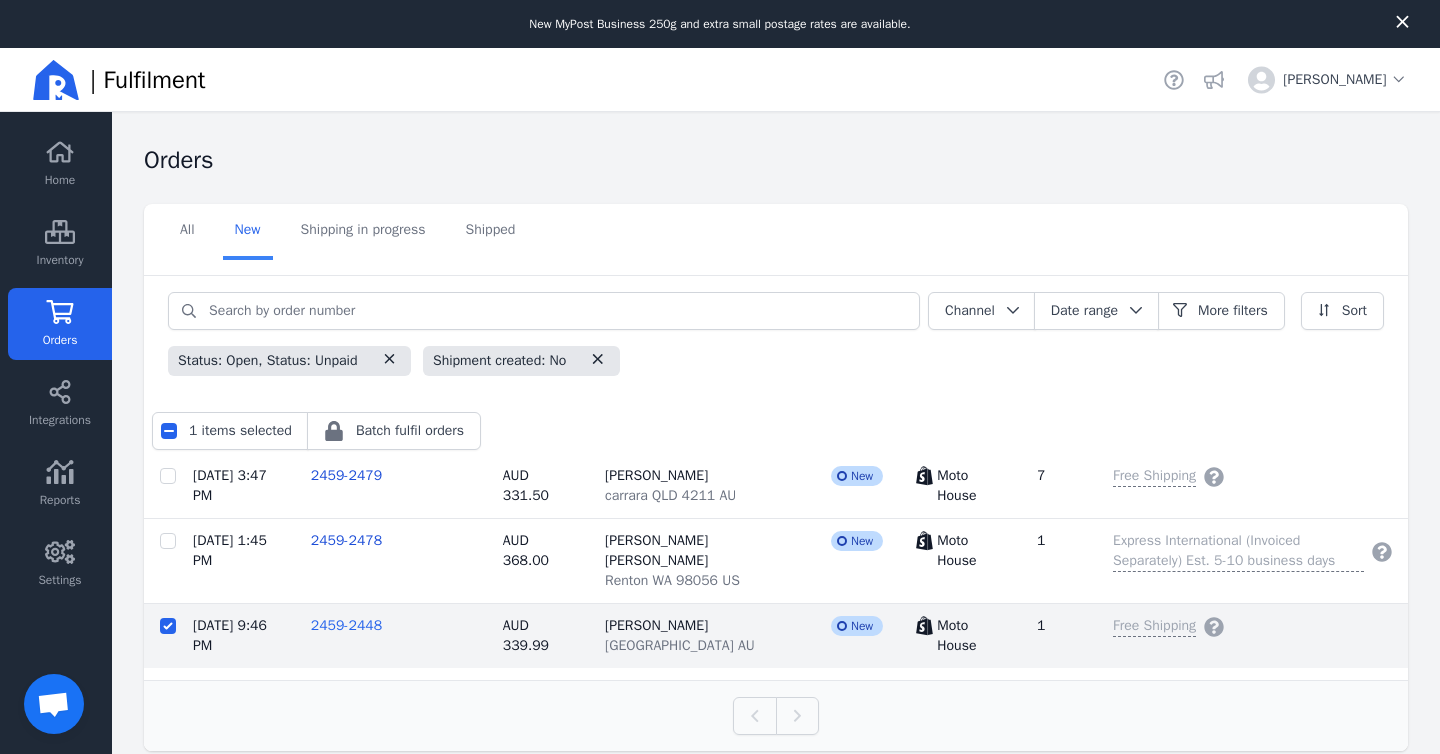 click on "2459-2448" 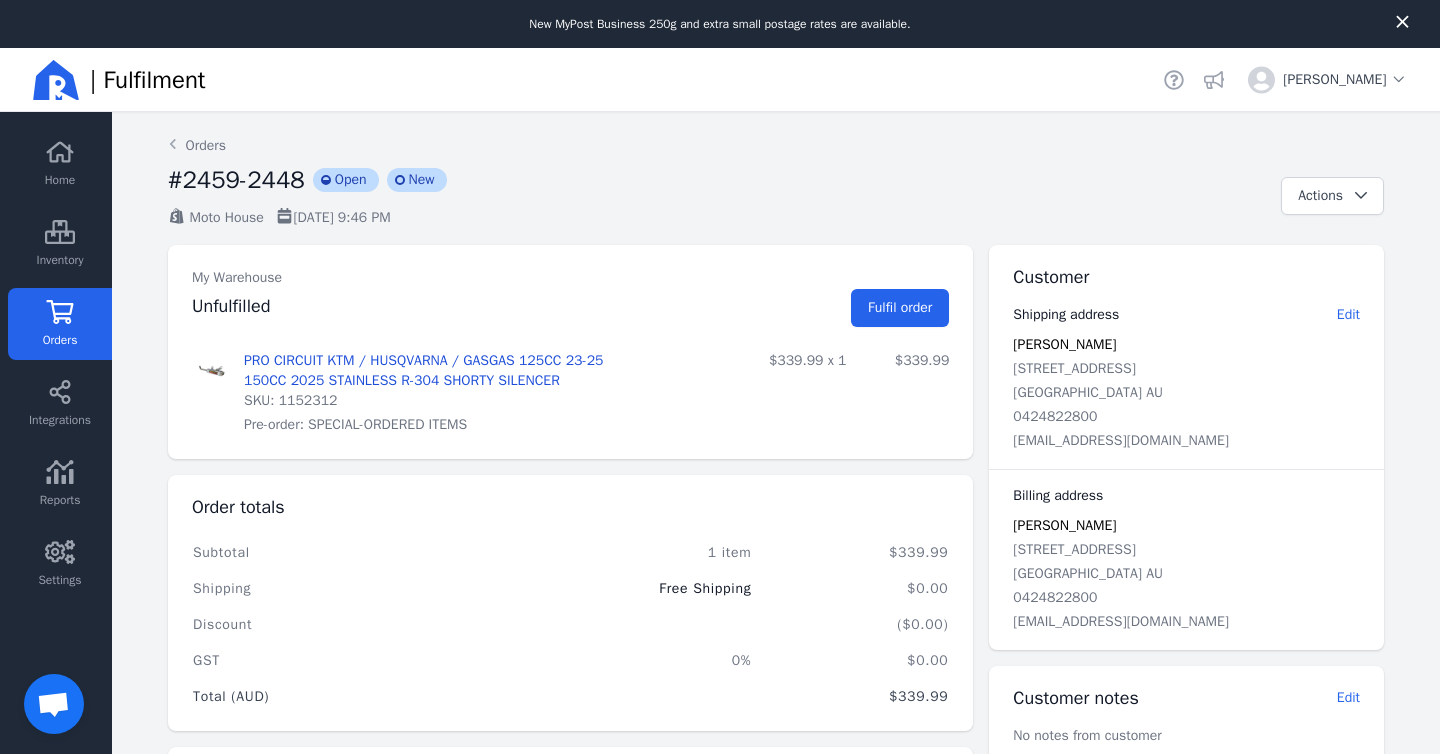 click on "SKU: 1152312" 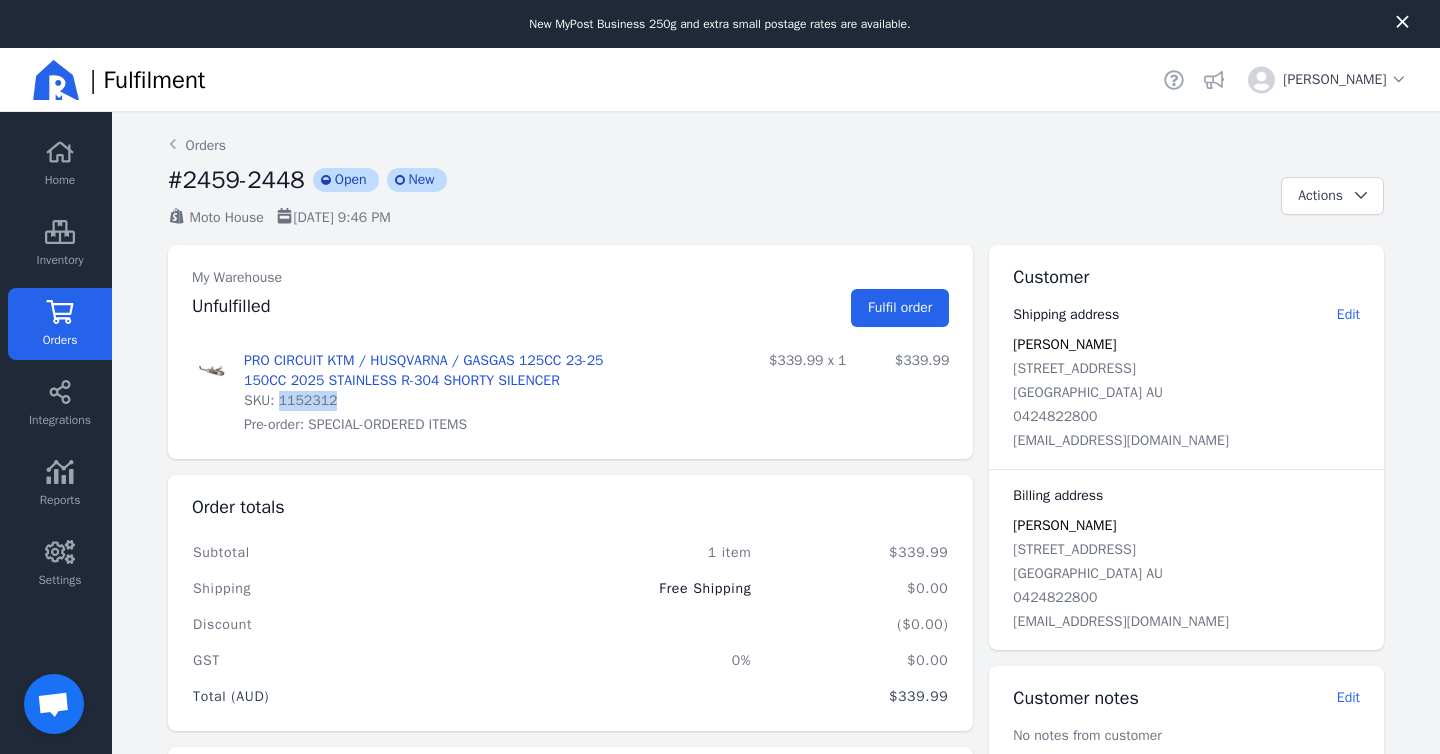 click on "SKU: 1152312" 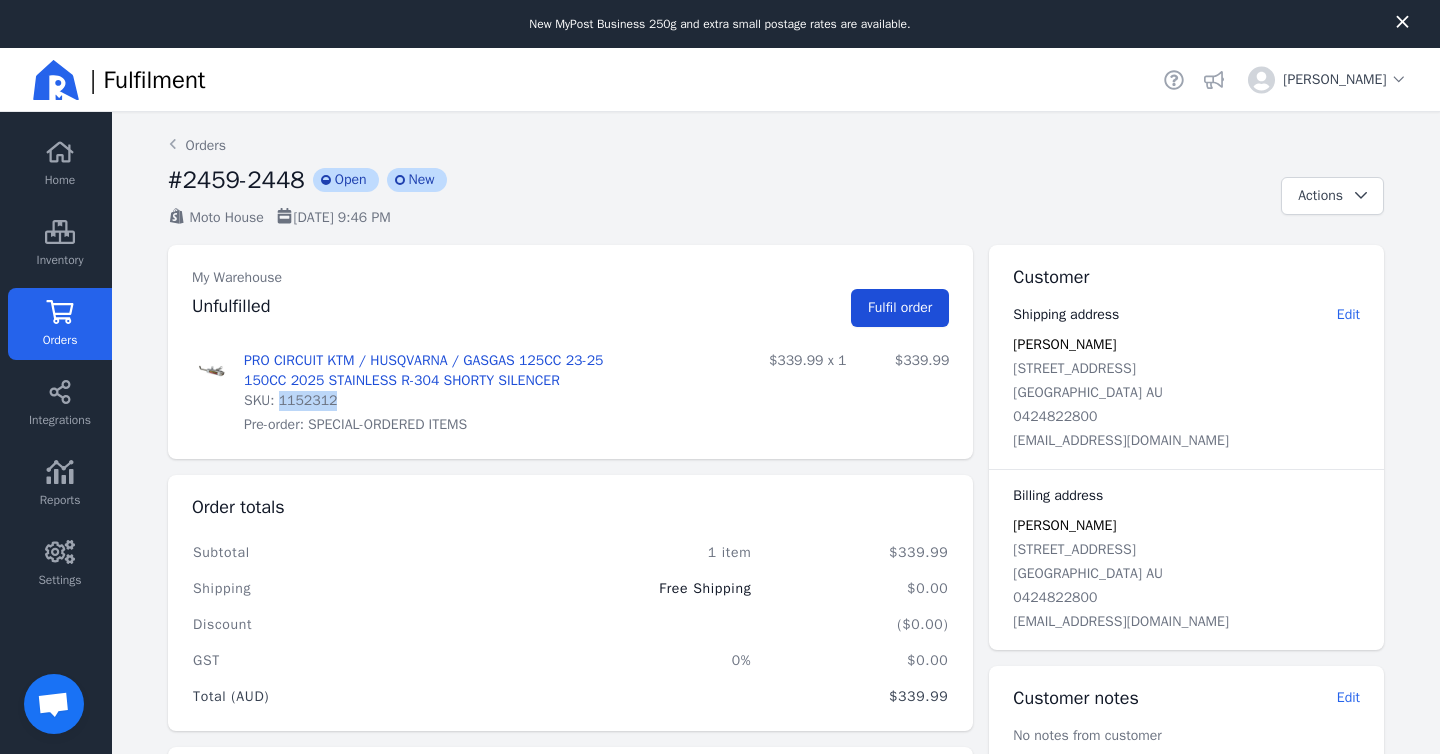 click on "Fulfil order" at bounding box center (900, 307) 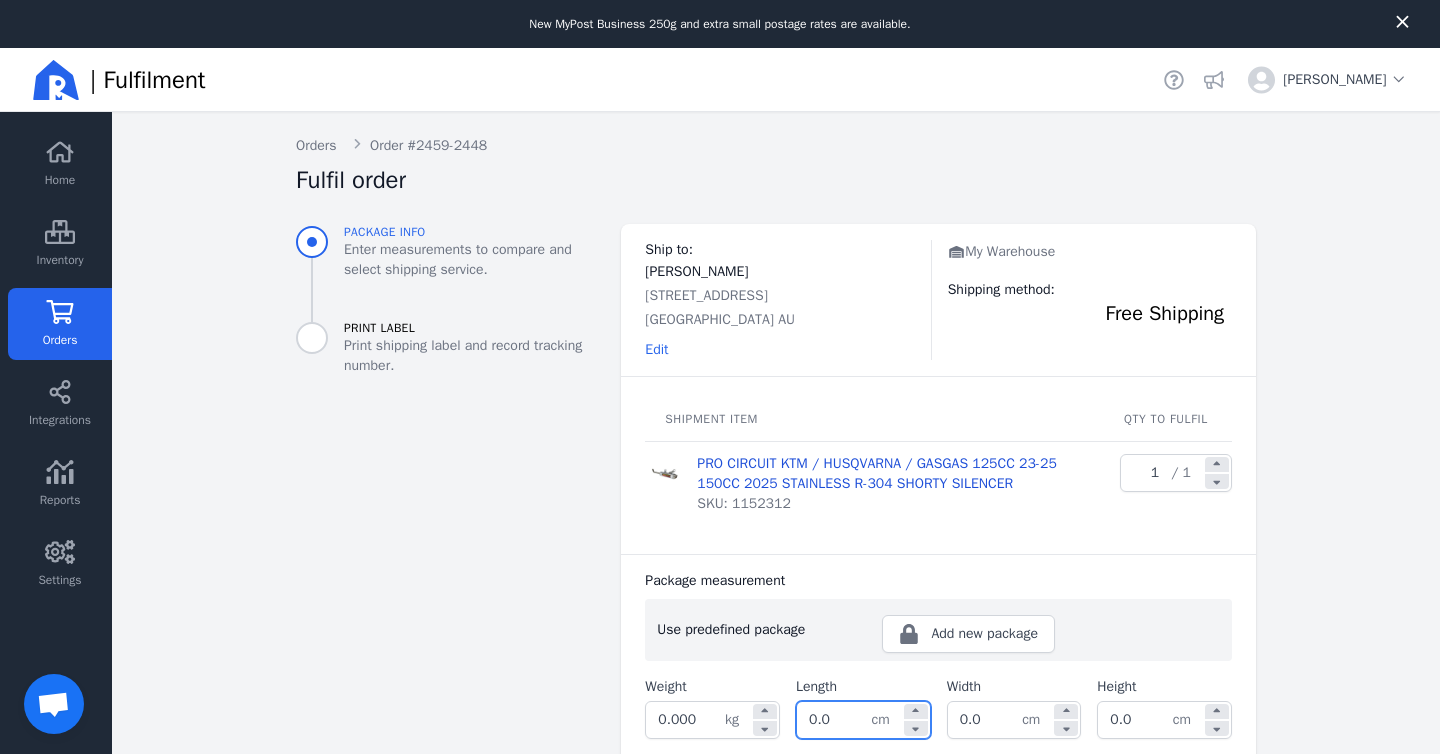 click on "0.0" 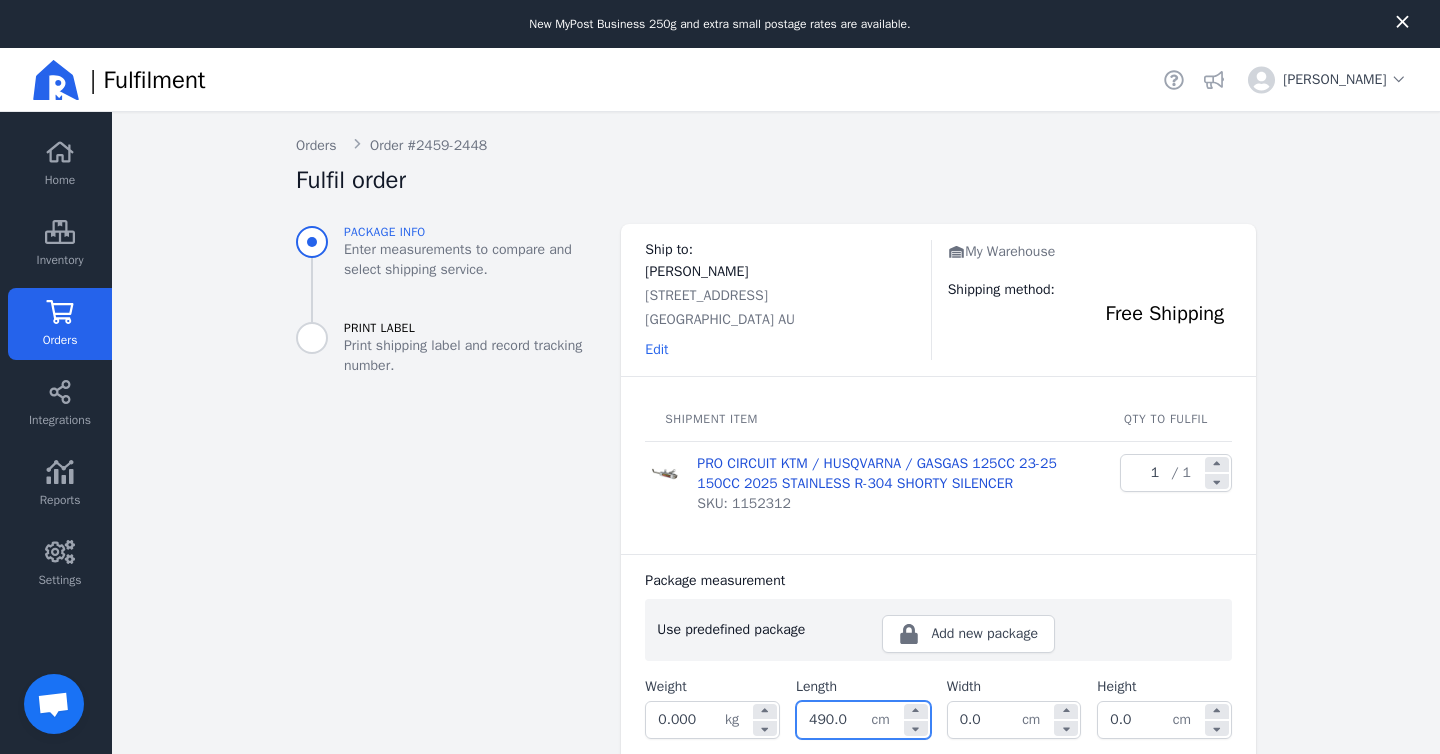 type on "490.0" 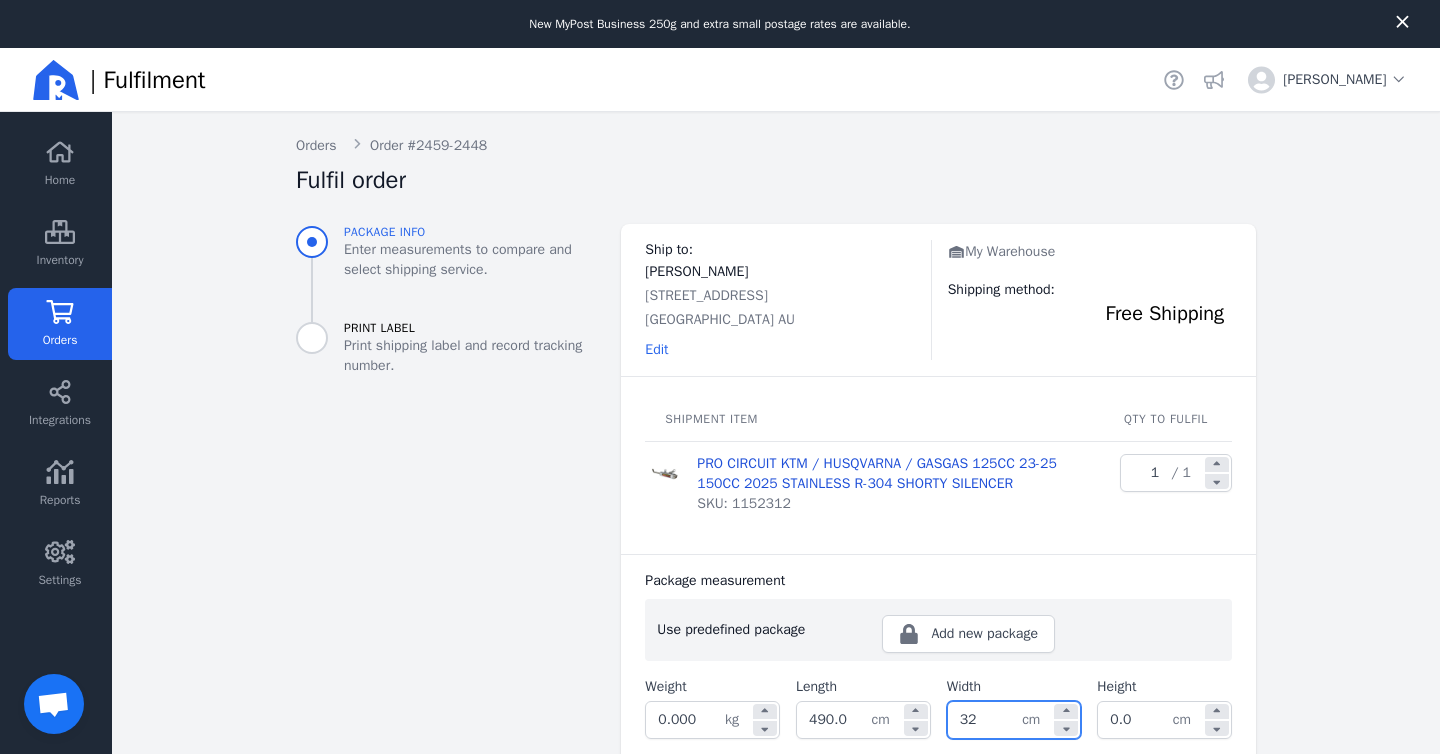 type on "32.0" 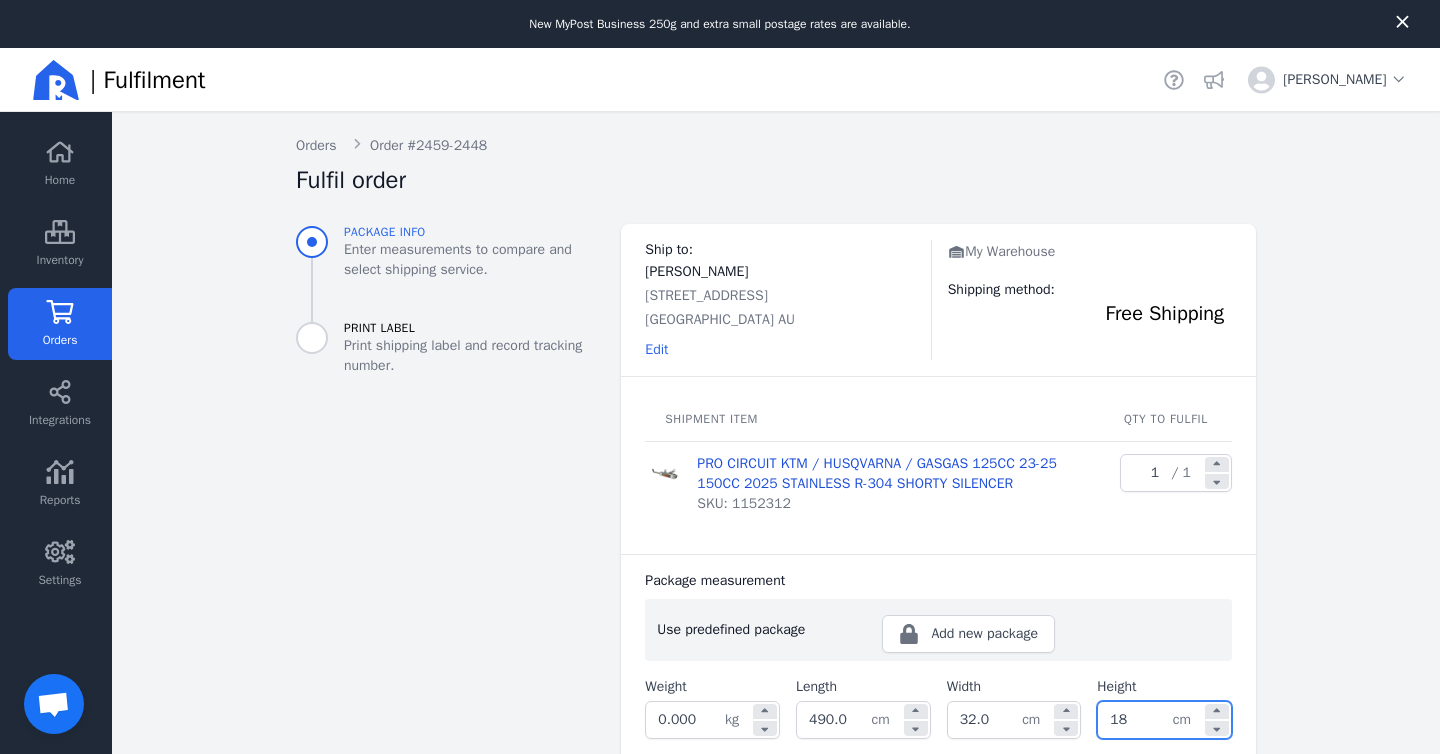 type on "18.0" 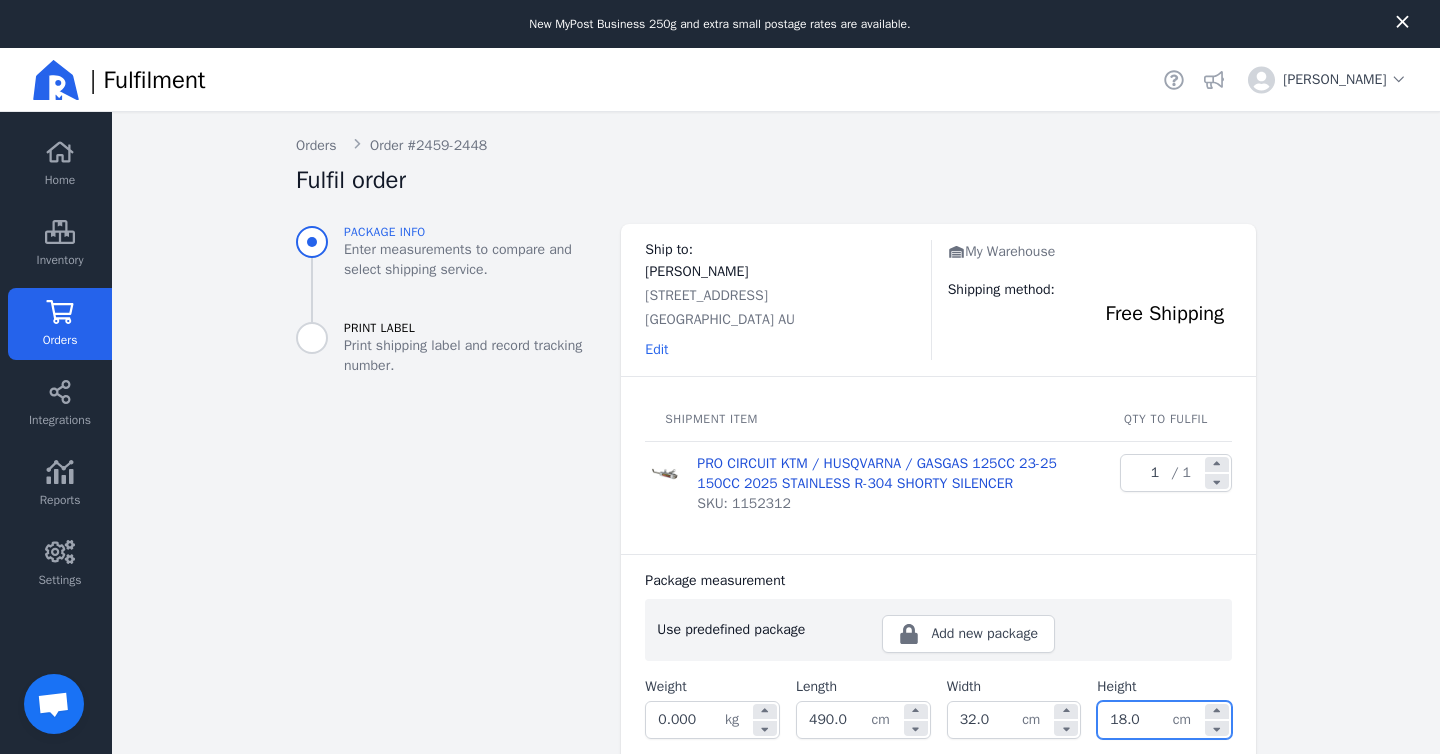 click on "0.000" 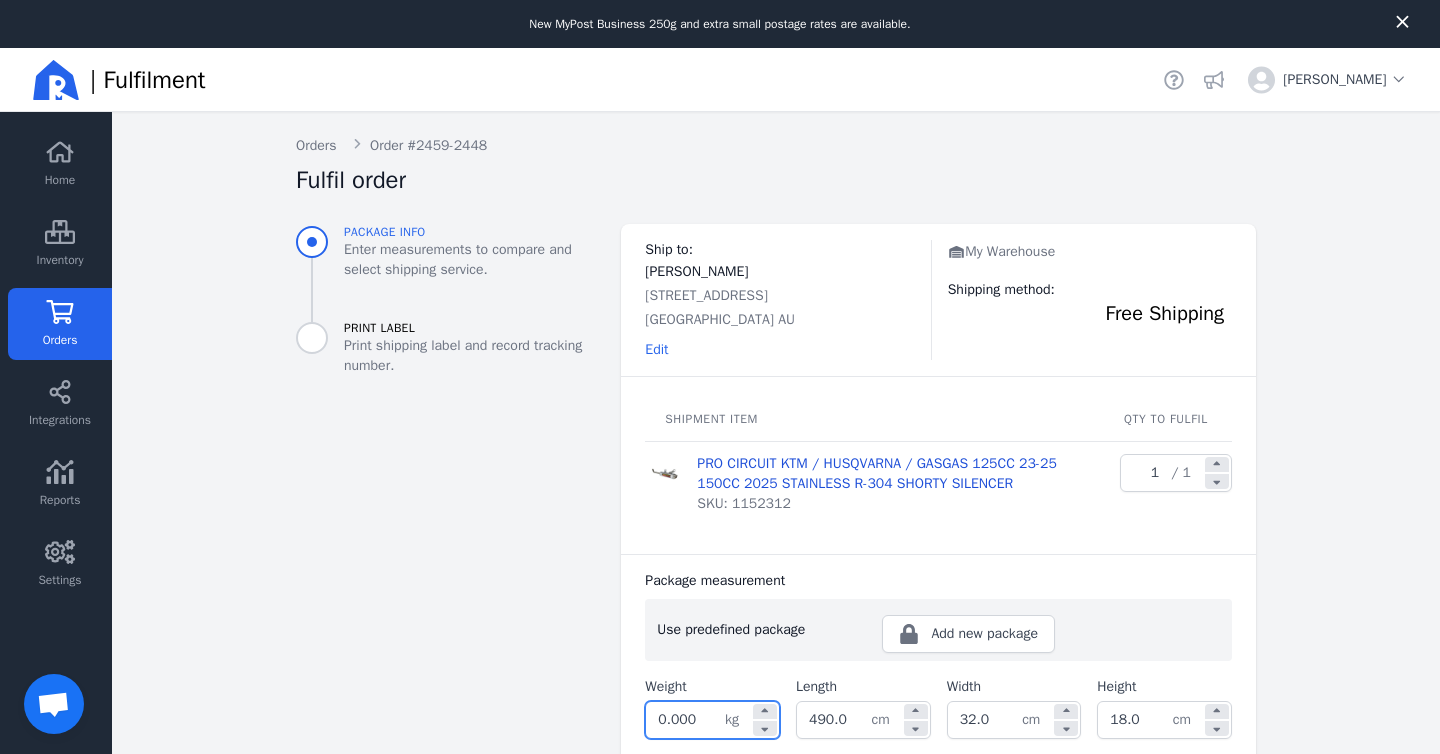 click on "0.000" 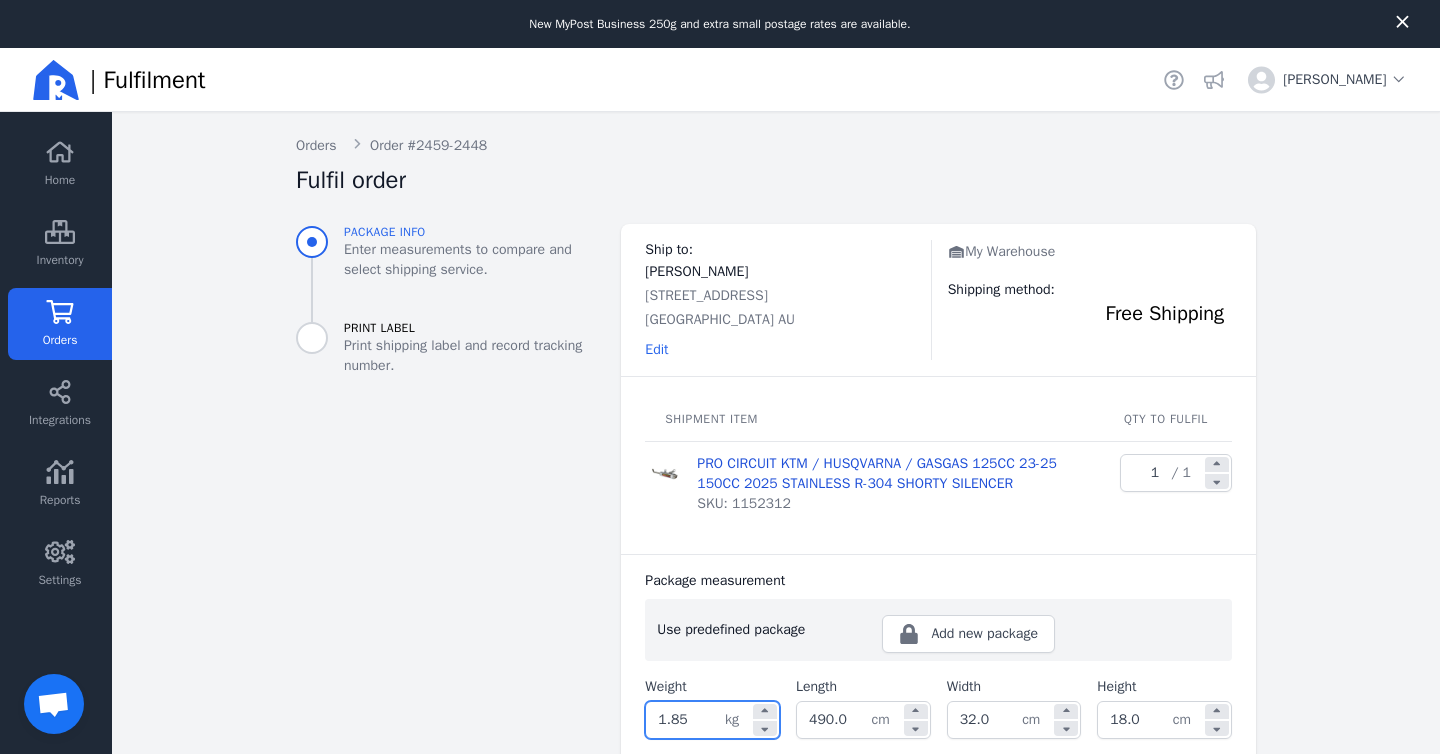 type on "1.850" 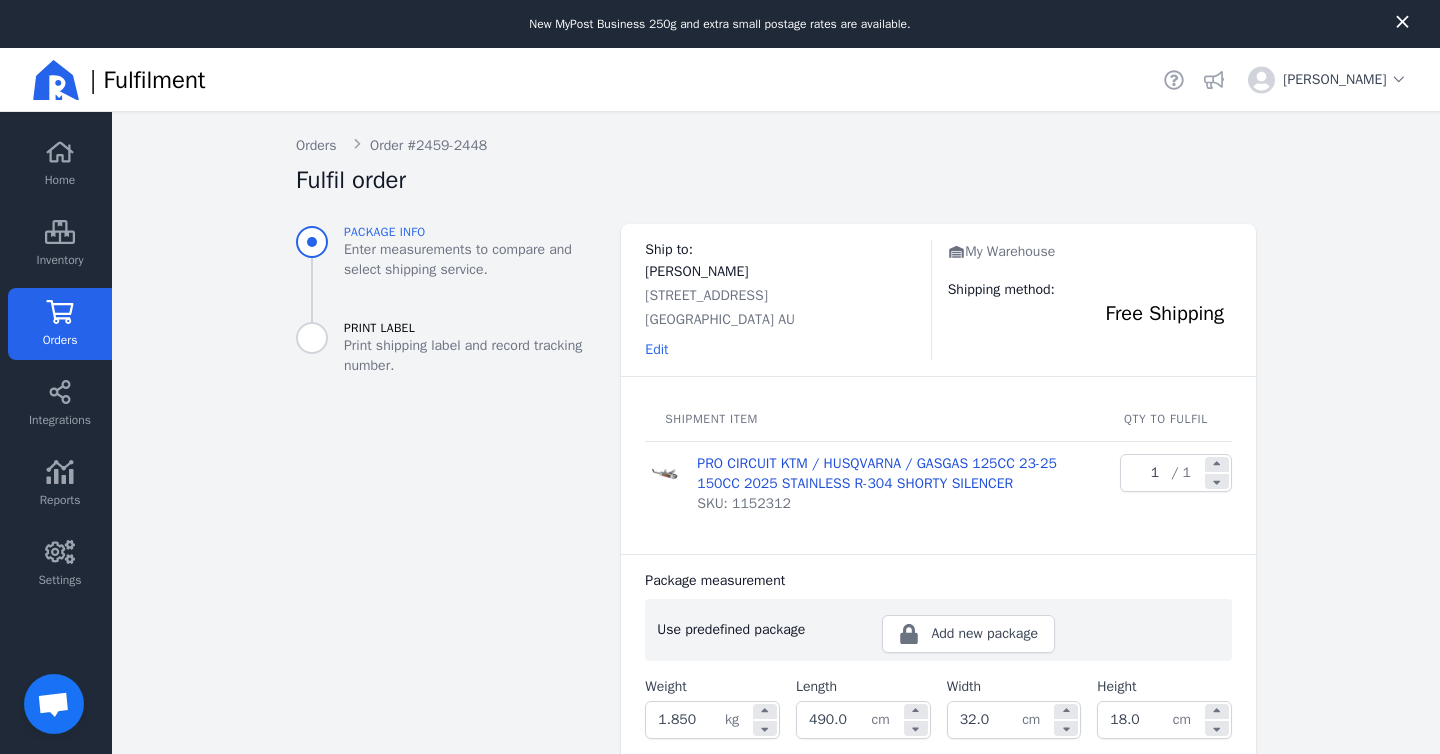 click on "Package info Enter measurements to compare and select shipping service. Print Label Print shipping label and record tracking number." 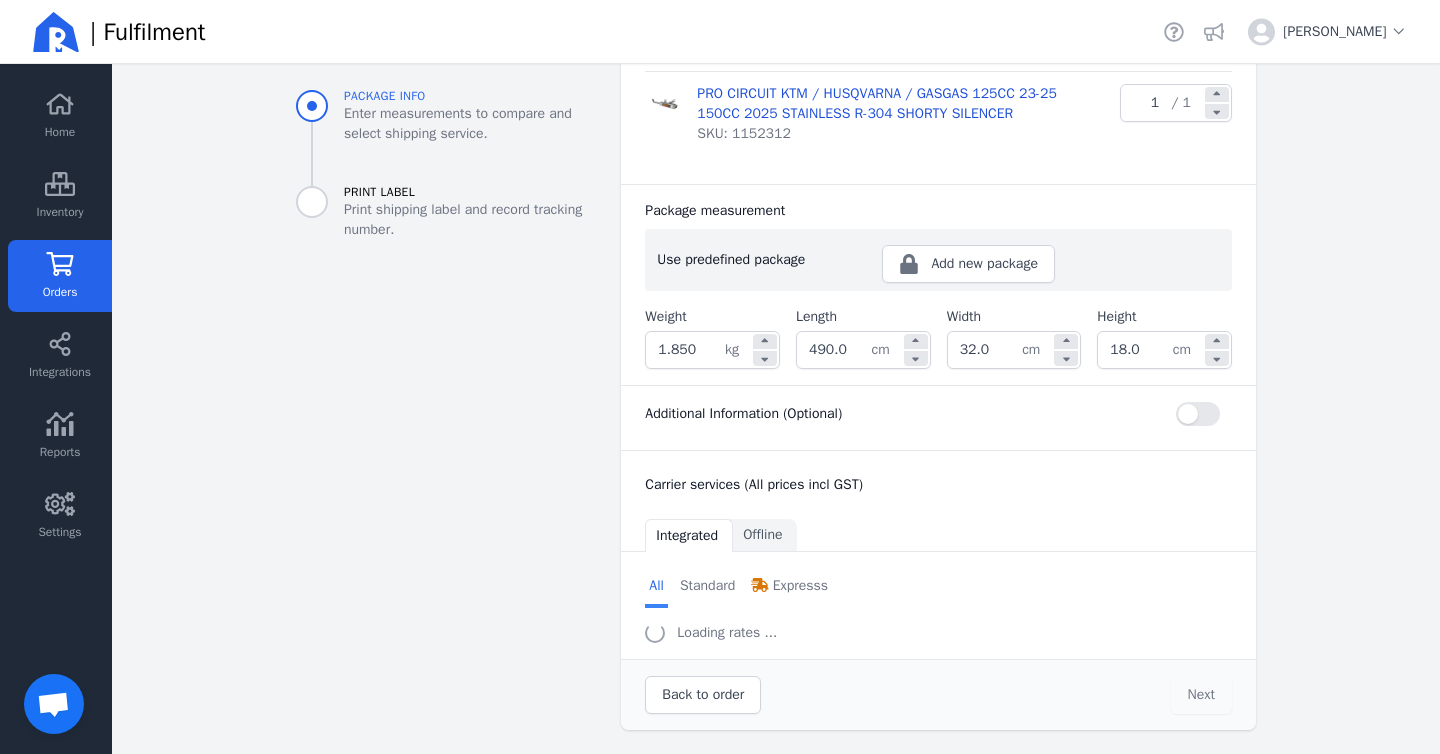 scroll, scrollTop: 47, scrollLeft: 0, axis: vertical 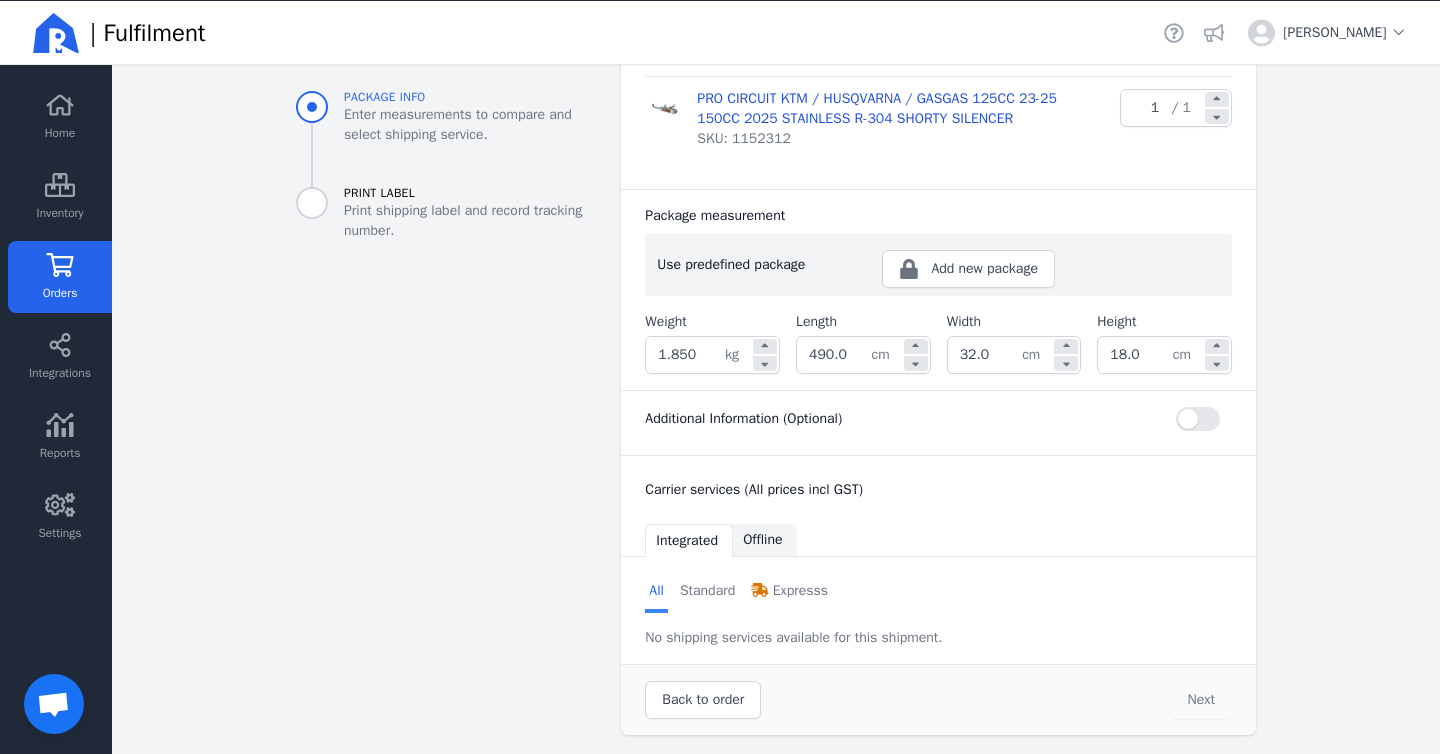 click on "Offline" at bounding box center [762, 540] 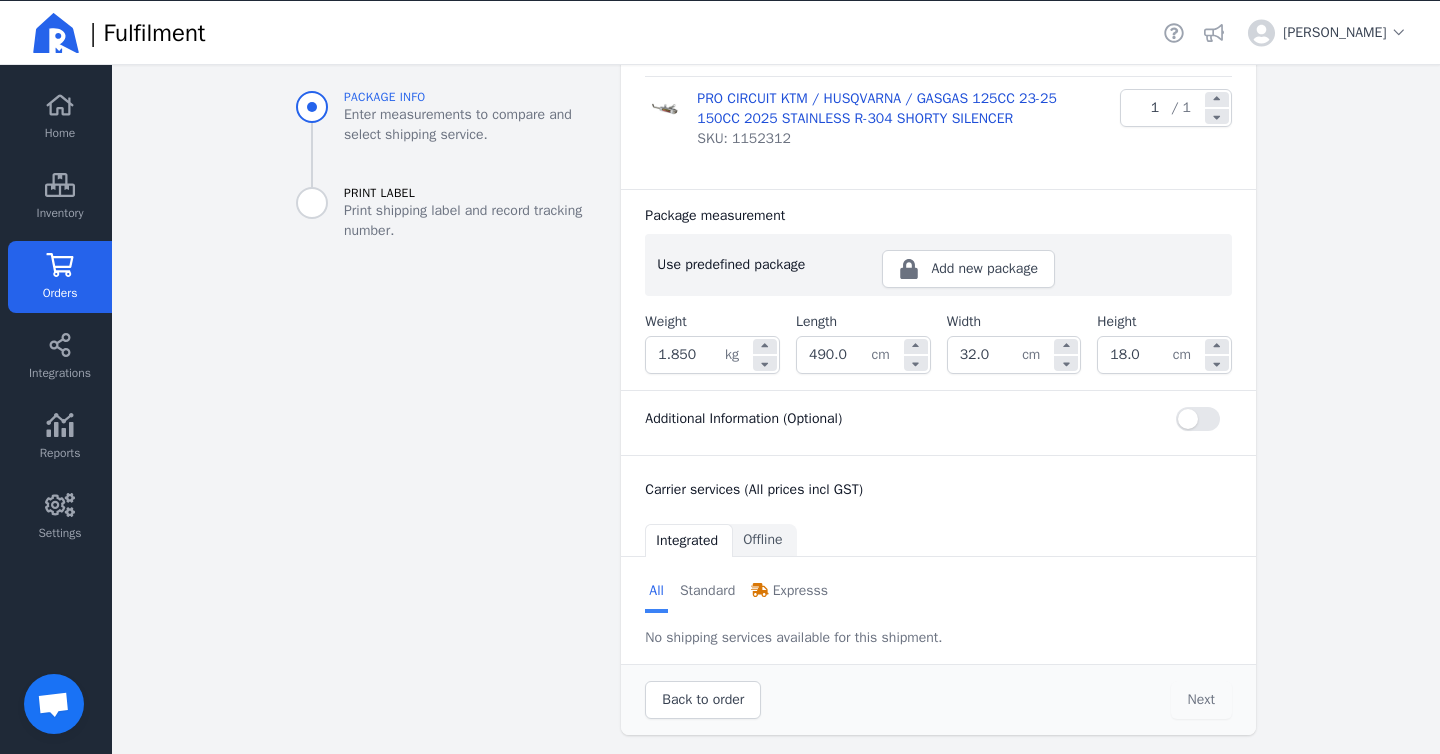 scroll, scrollTop: 267, scrollLeft: 0, axis: vertical 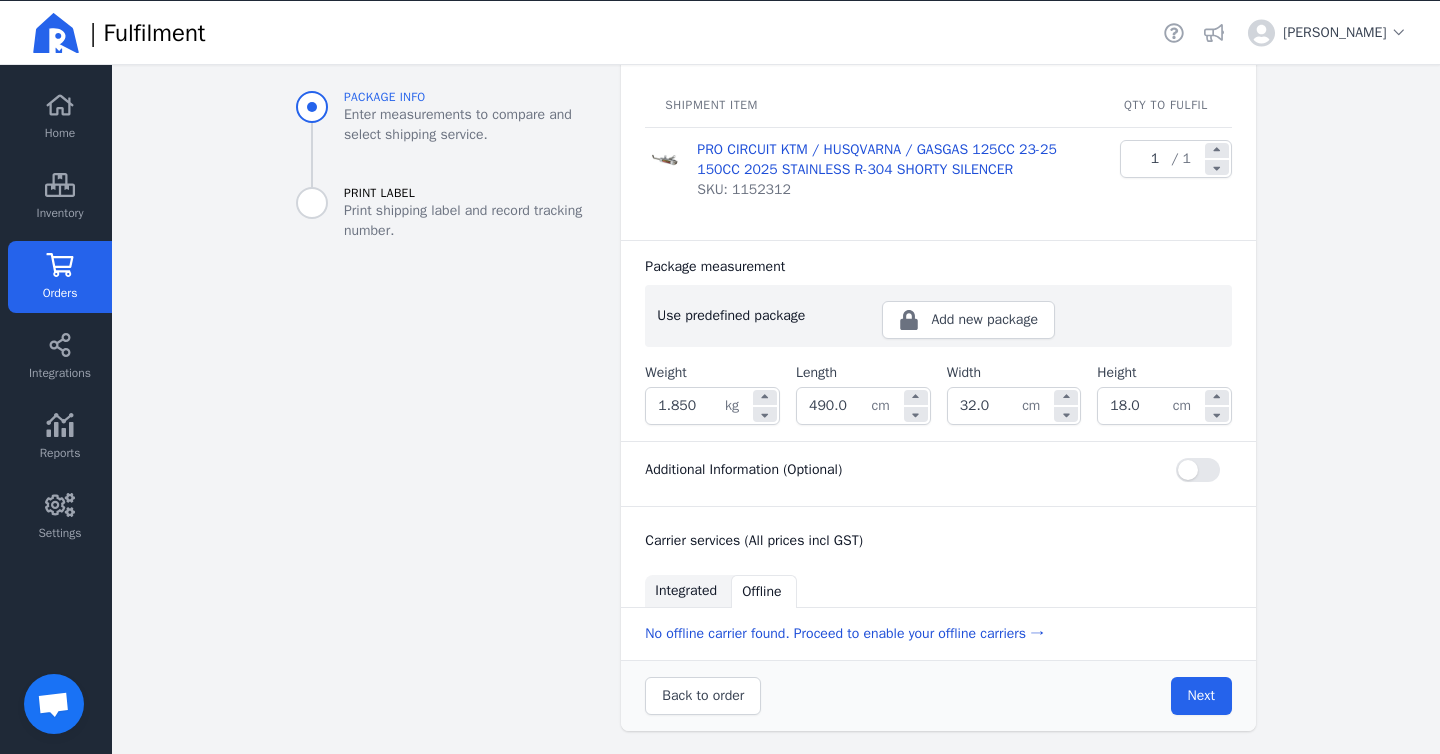 click on "Integrated" at bounding box center (688, 591) 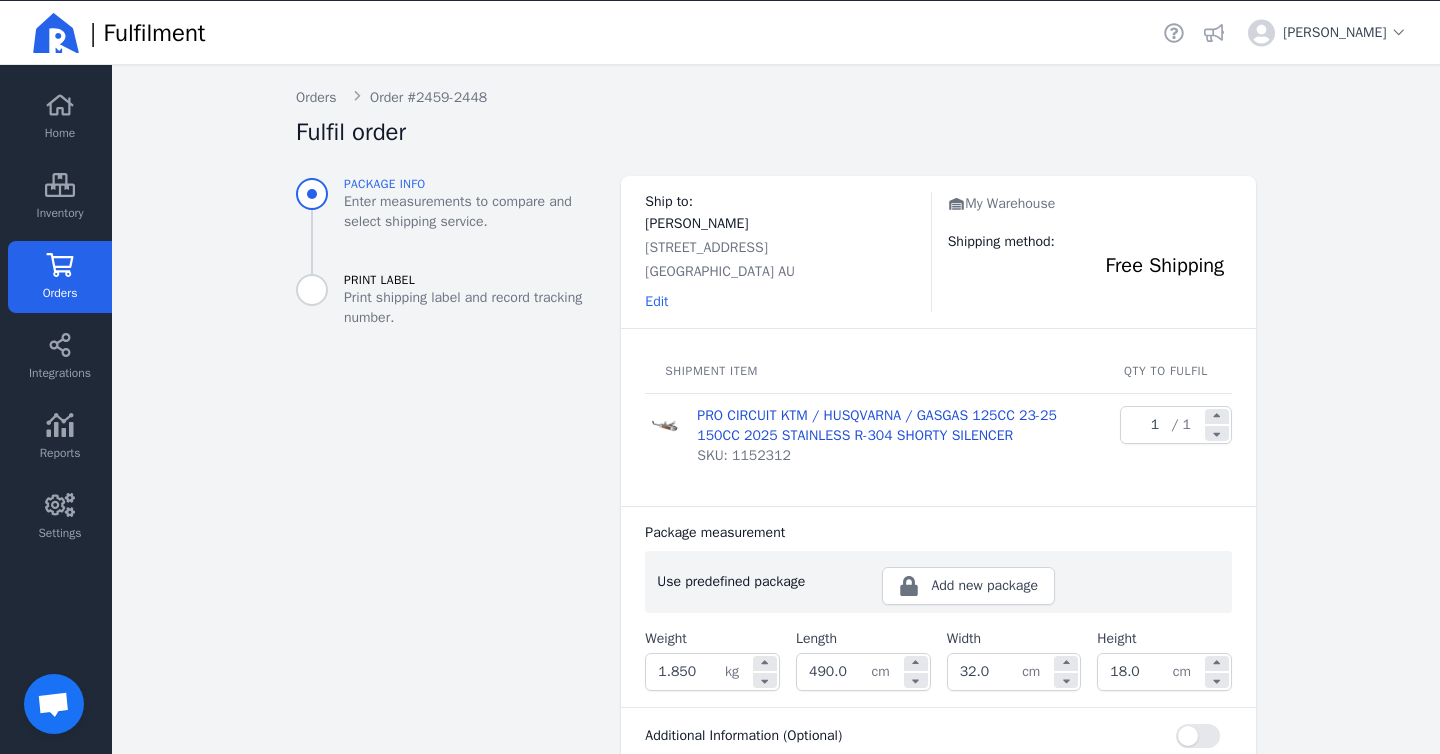 scroll, scrollTop: 0, scrollLeft: 0, axis: both 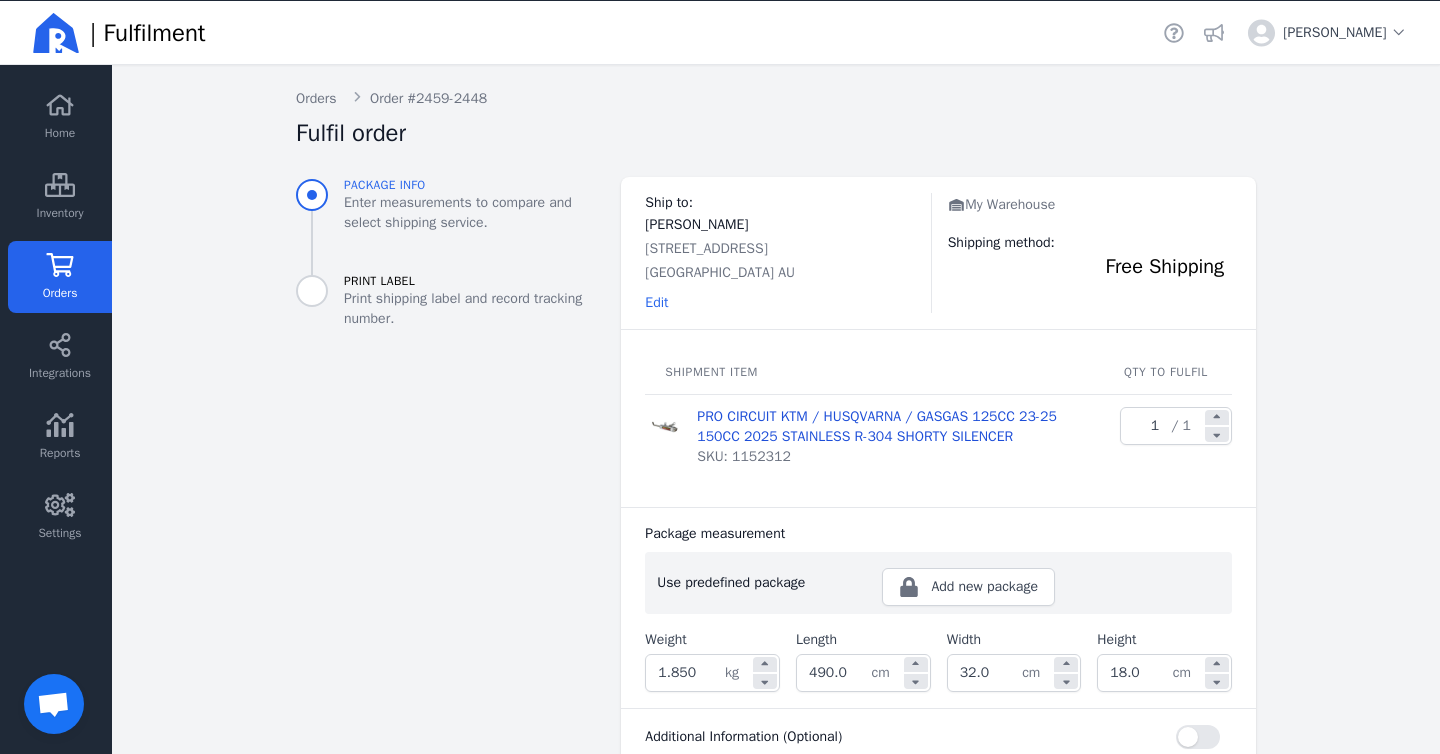 drag, startPoint x: 831, startPoint y: 280, endPoint x: 637, endPoint y: 256, distance: 195.4789 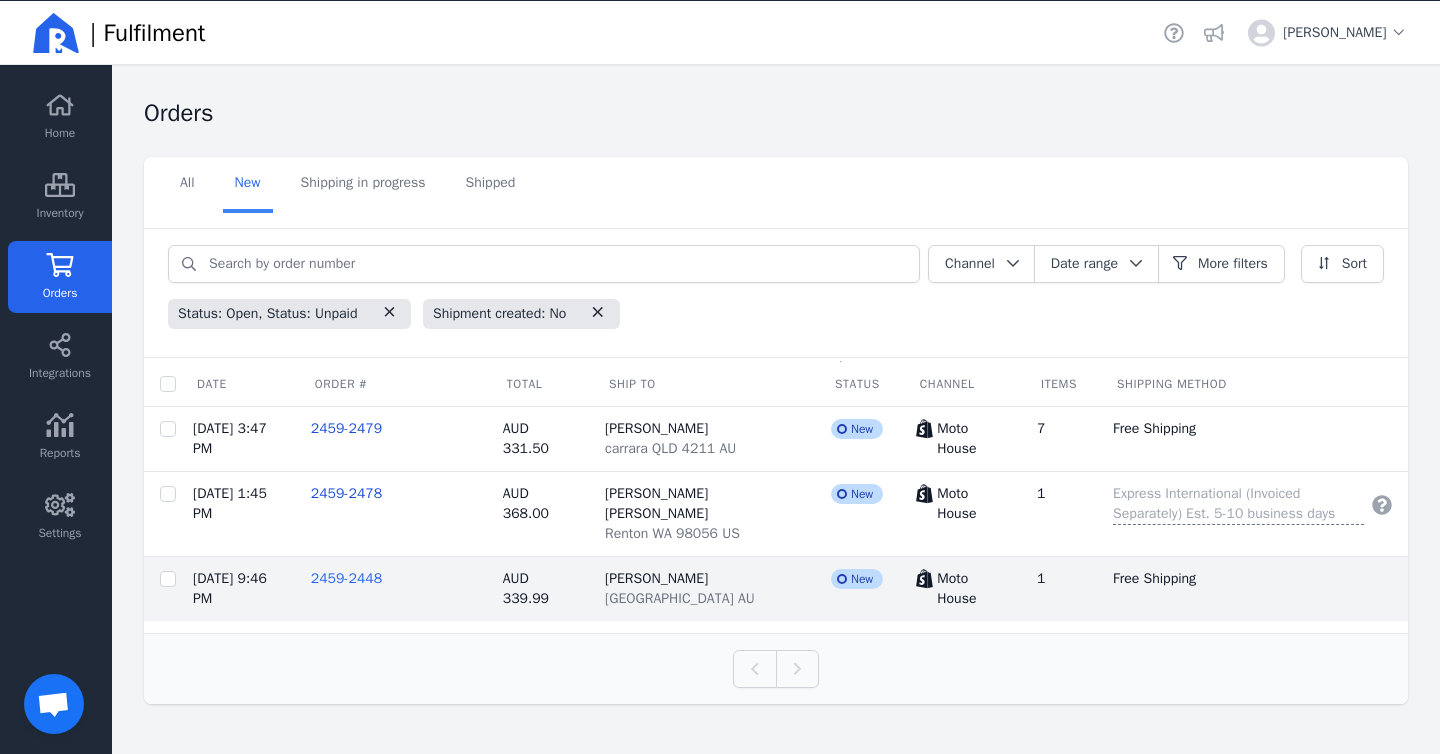click on "2459-2448" 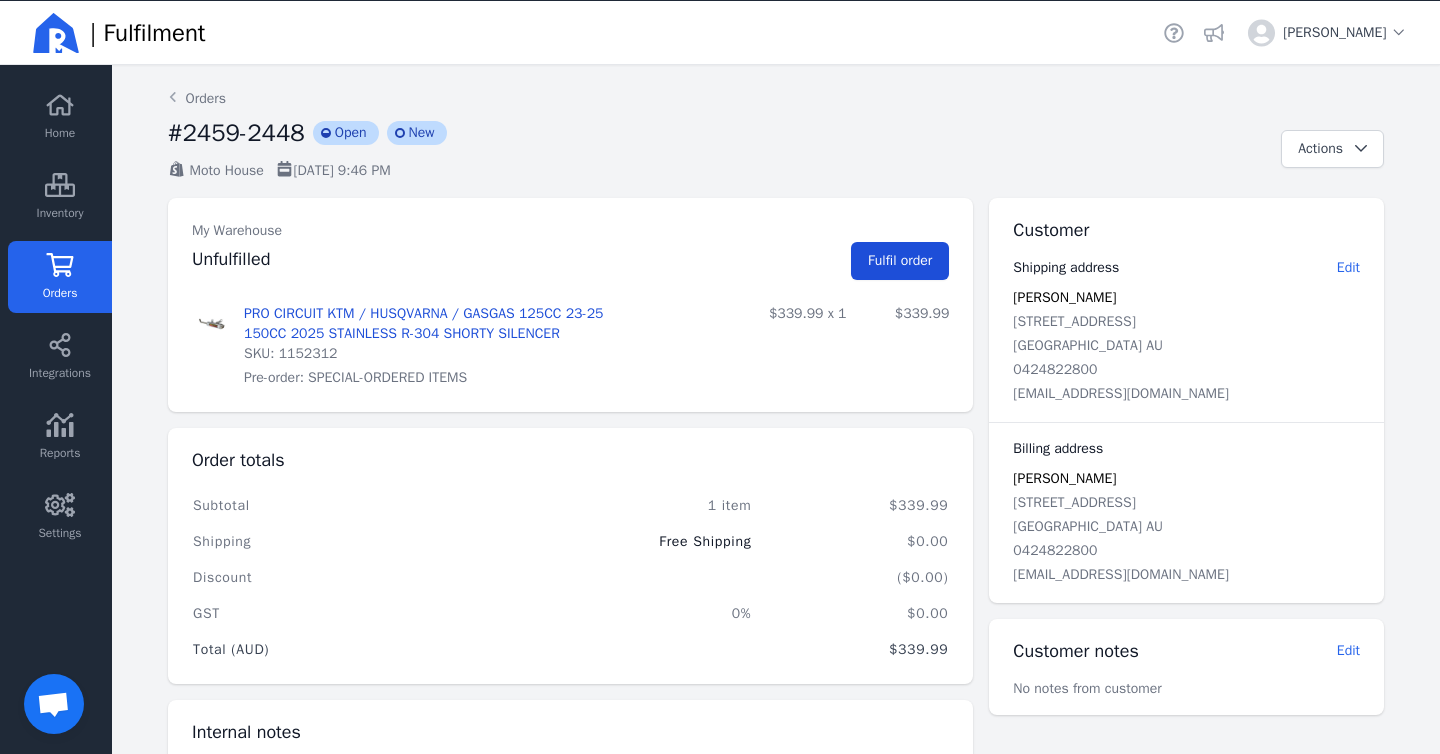 click on "Fulfil order" at bounding box center (900, 260) 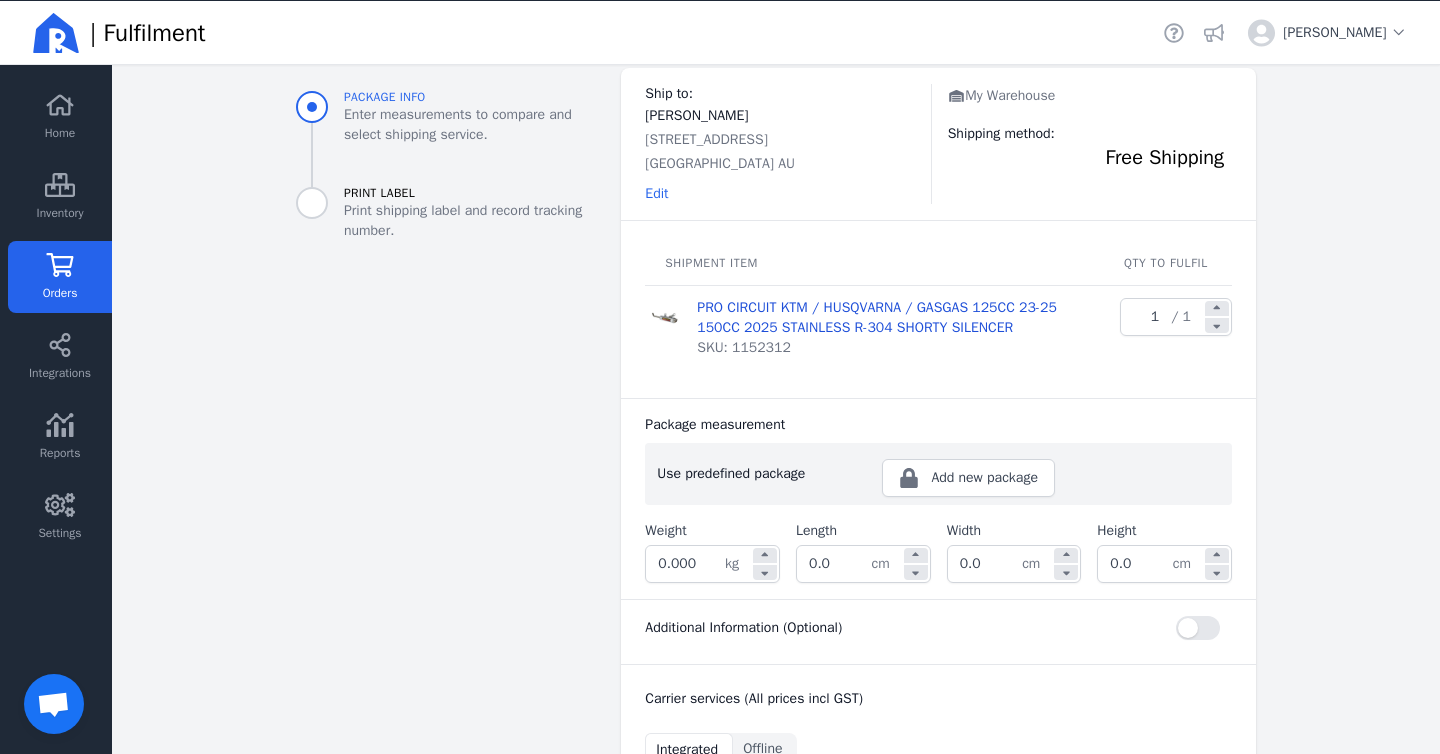 scroll, scrollTop: 280, scrollLeft: 0, axis: vertical 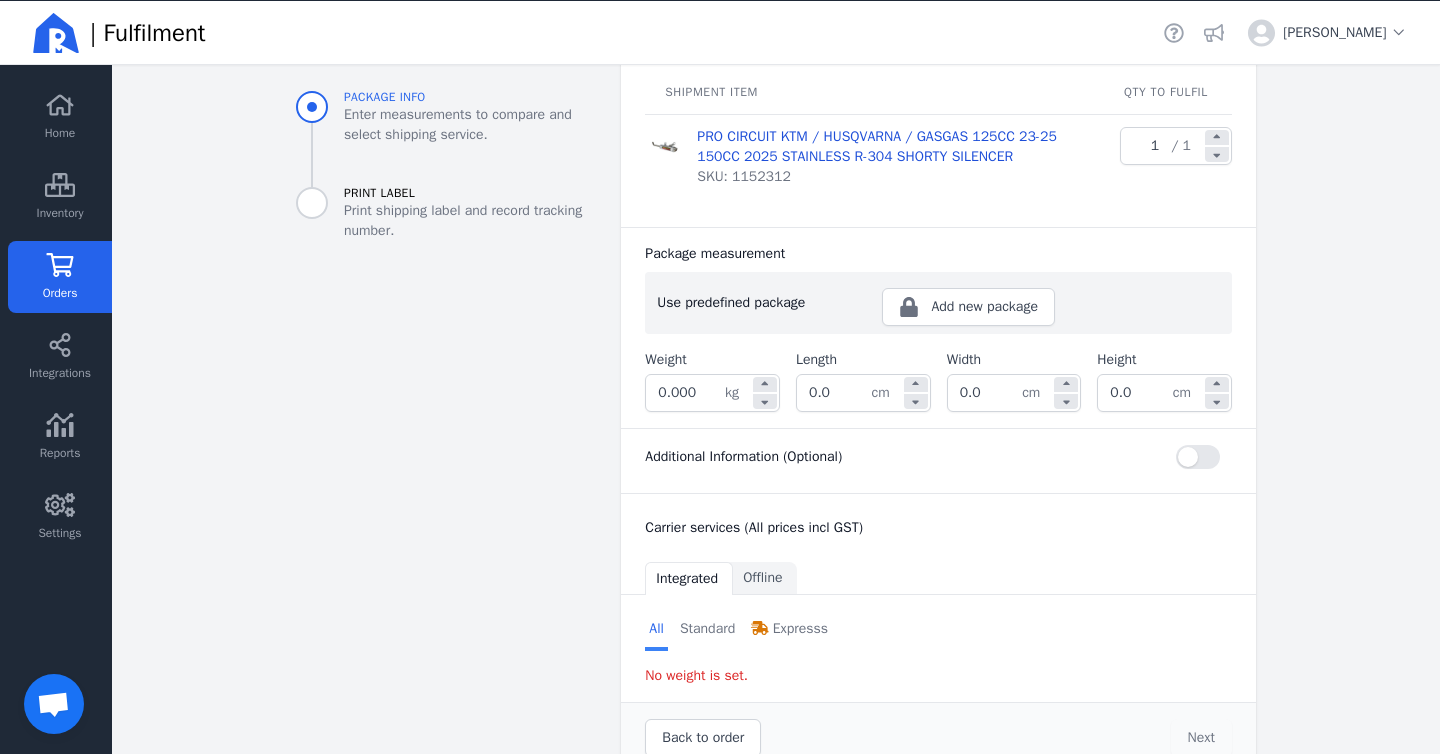click on "0.000" 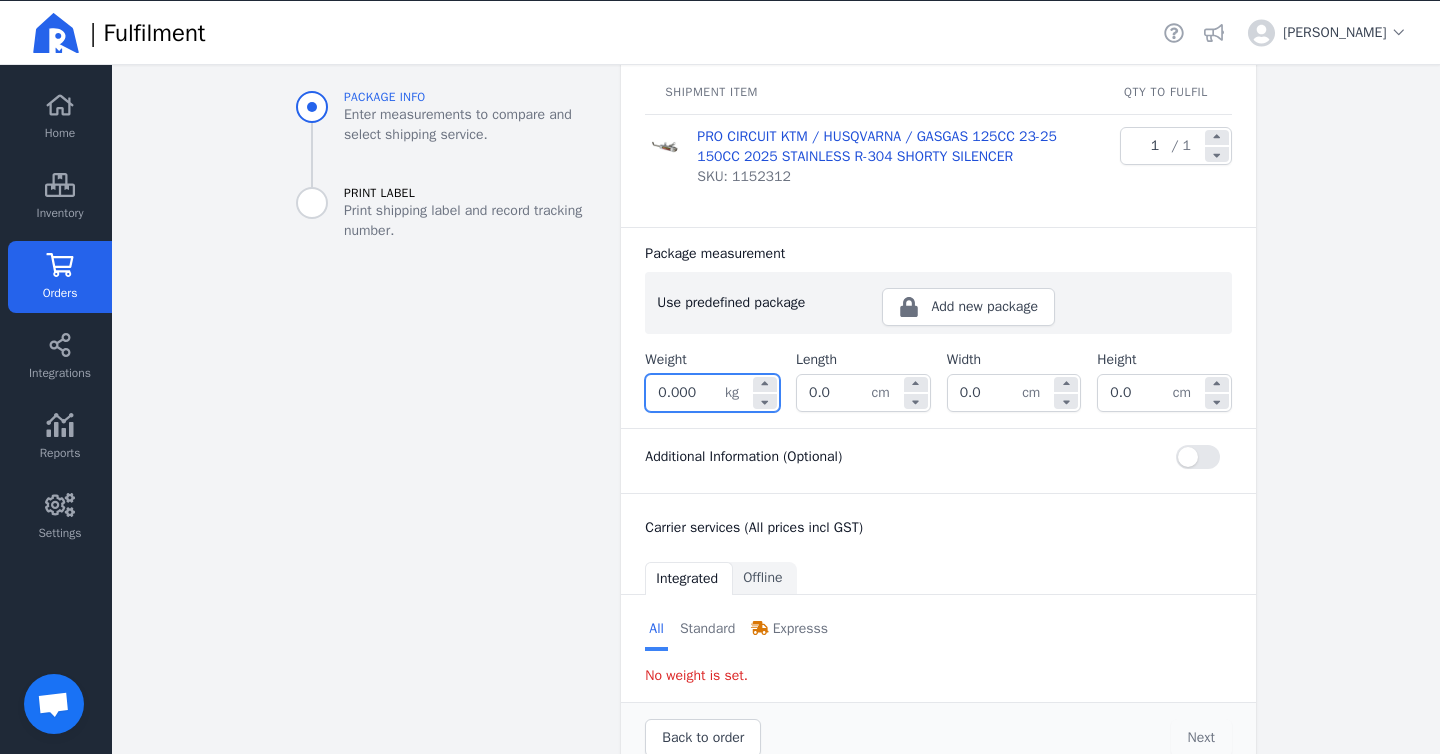 click on "0.000" 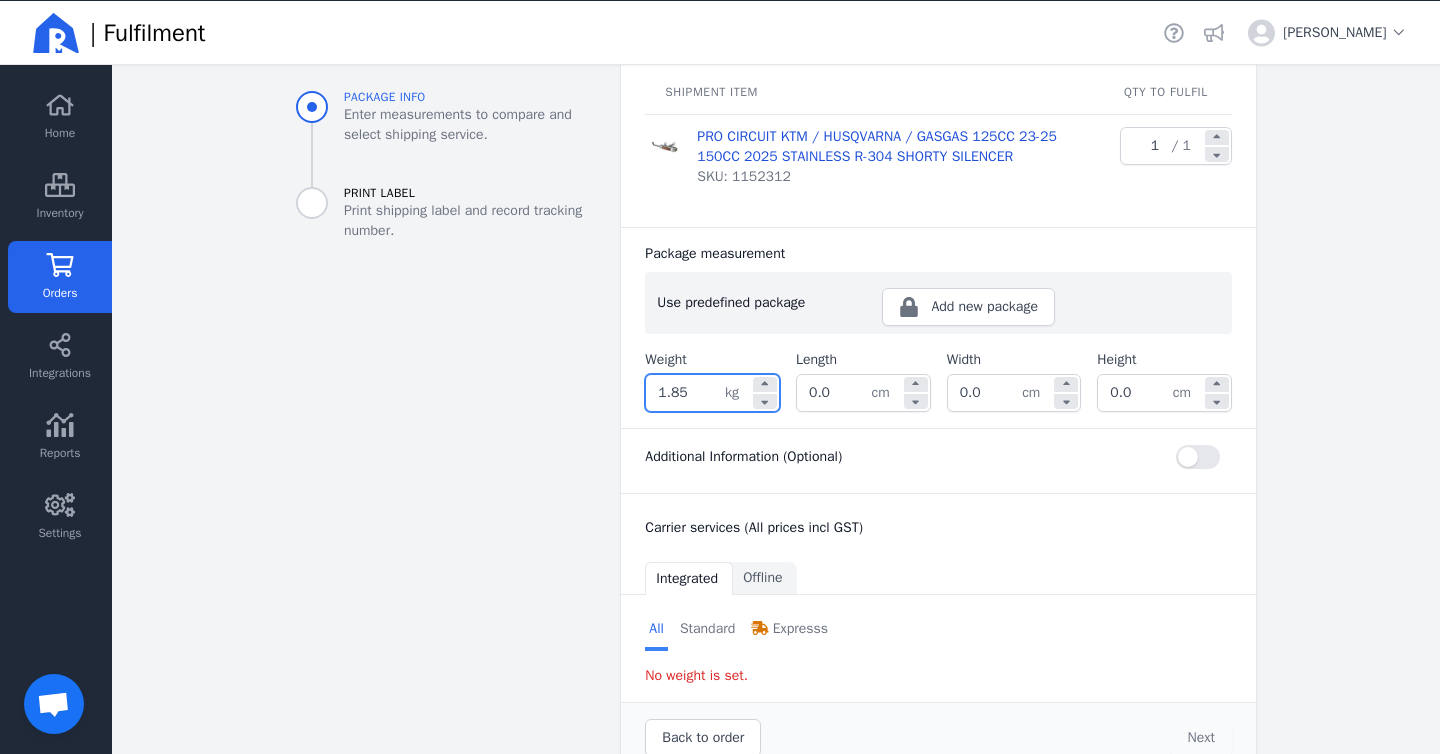 type on "1.850" 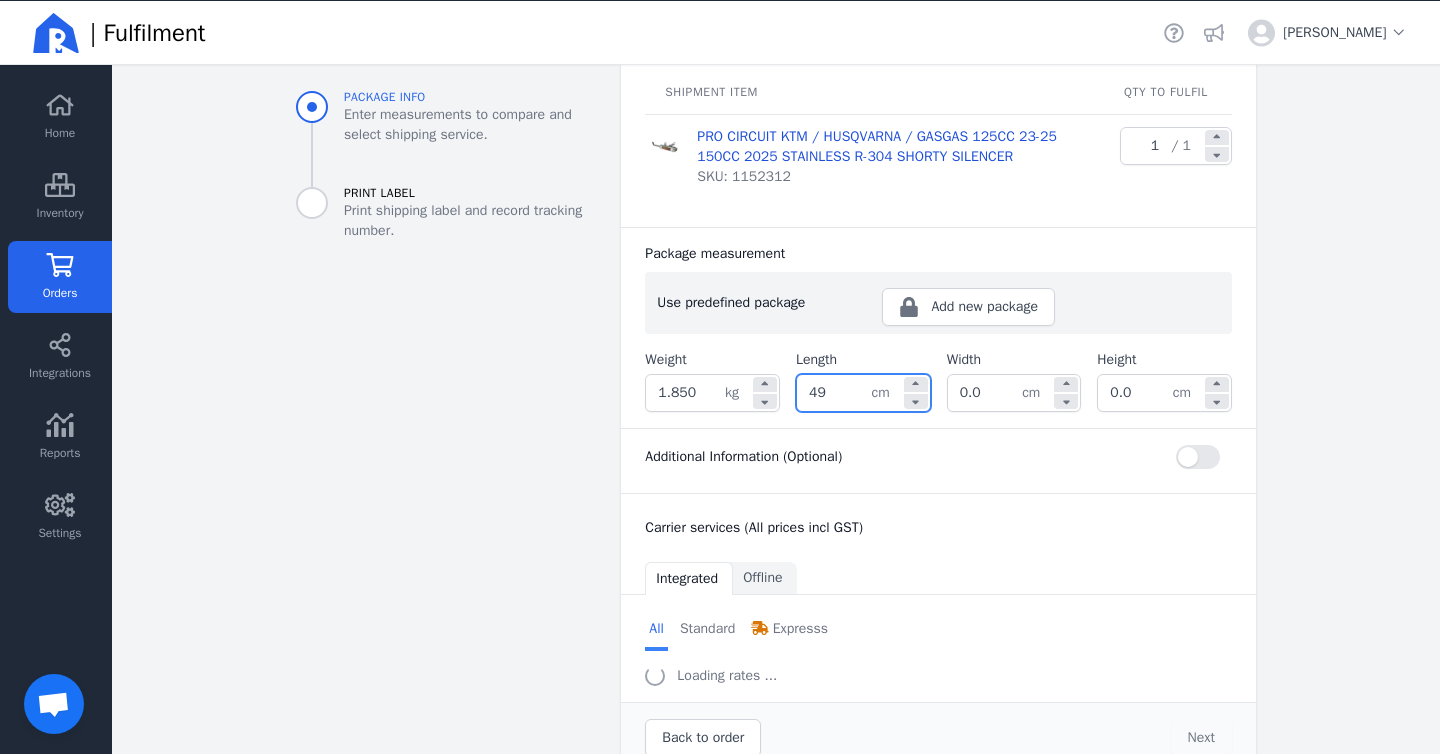 type on "49.0" 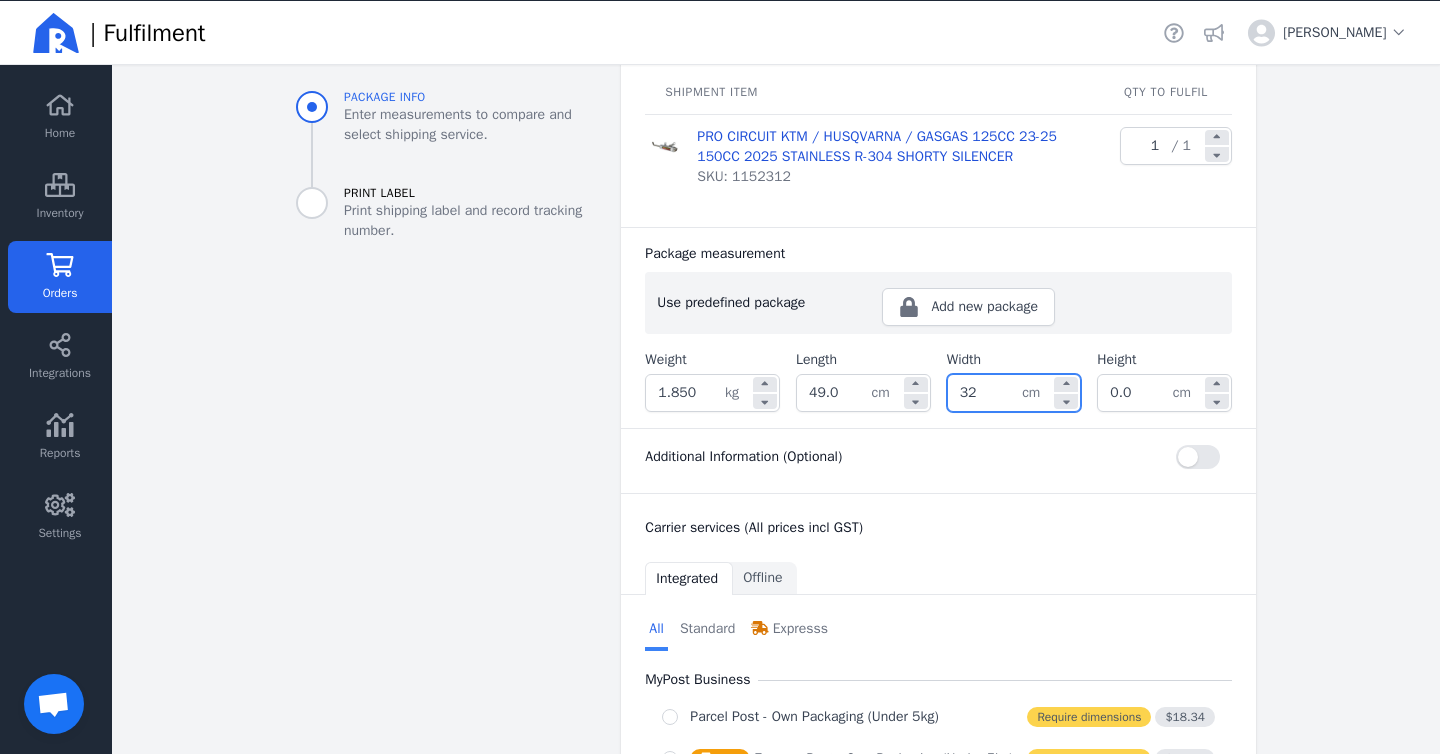 type on "32.0" 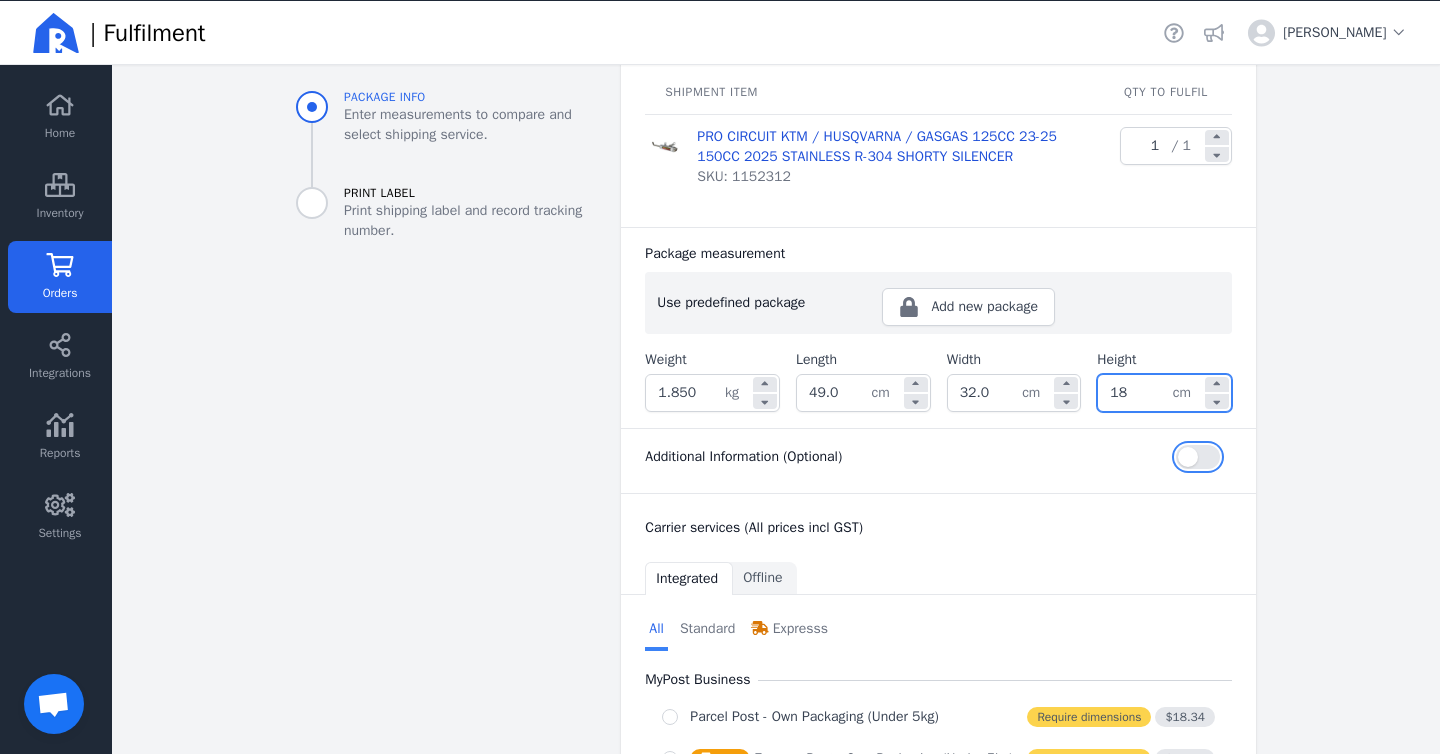type on "18.0" 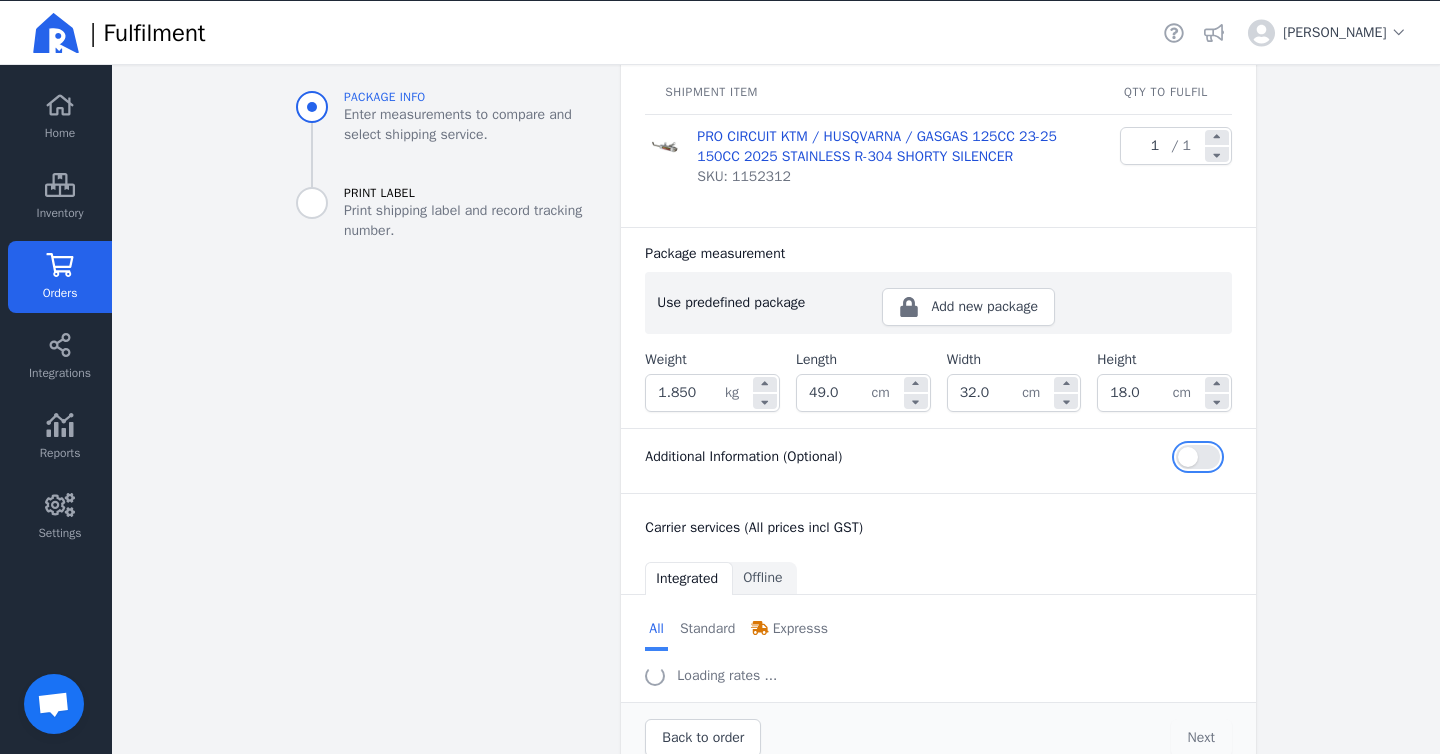 type 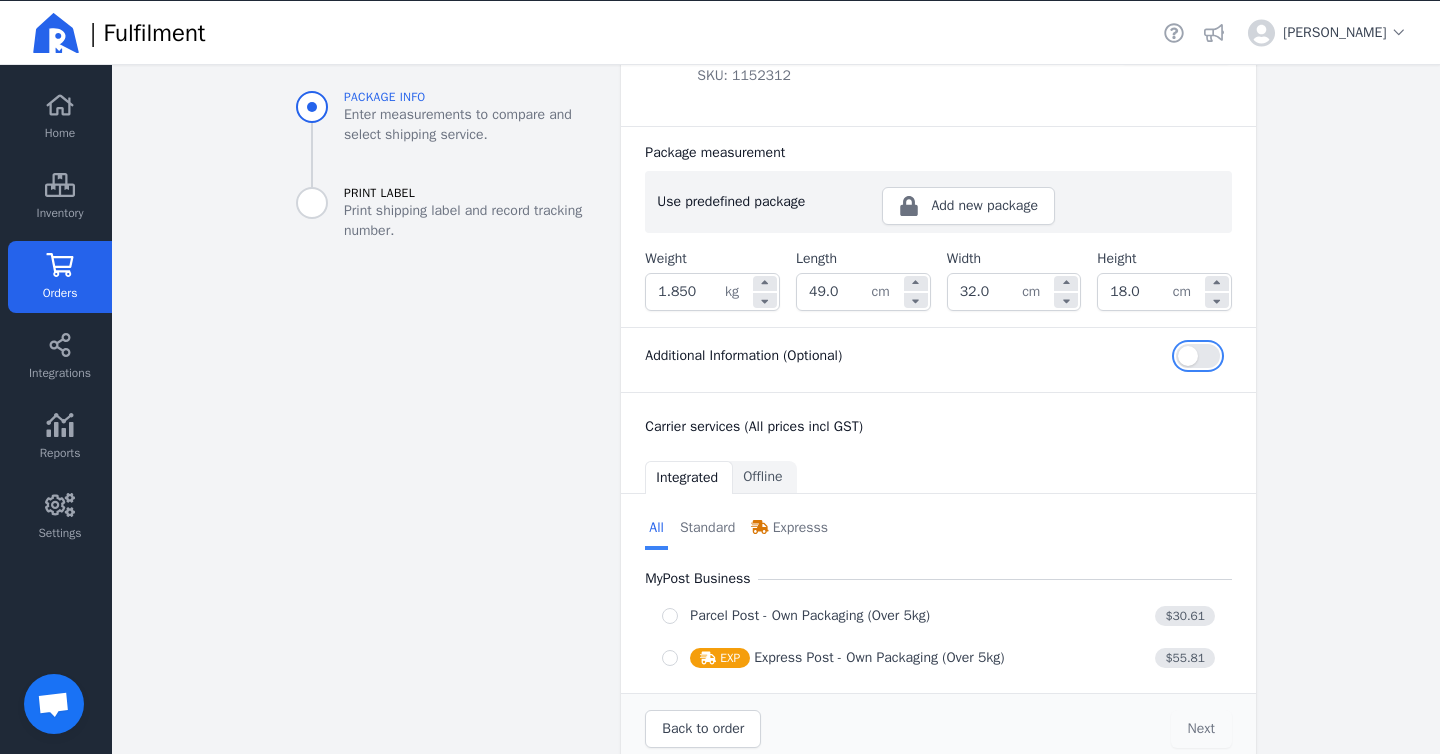 scroll, scrollTop: 397, scrollLeft: 0, axis: vertical 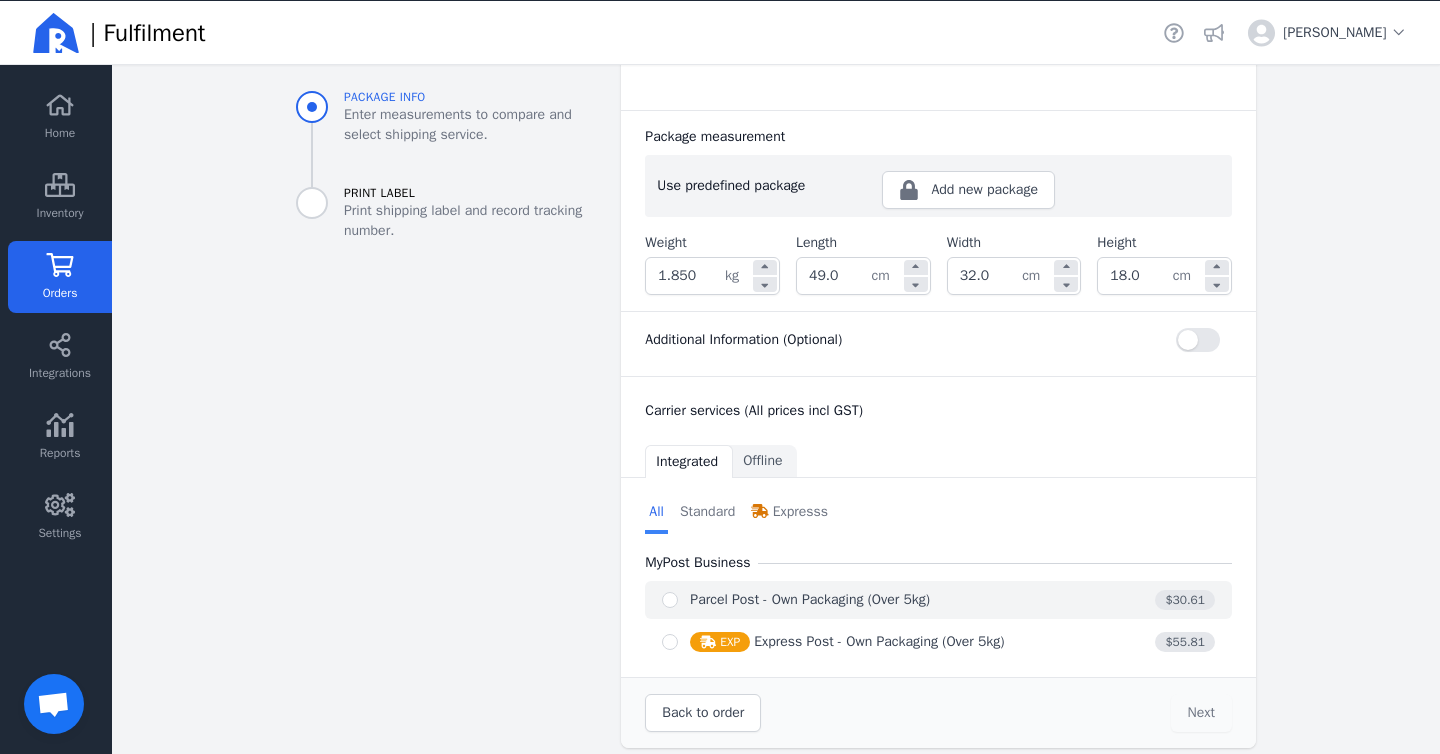 click on "Parcel Post - Own Packaging (Over 5kg)" 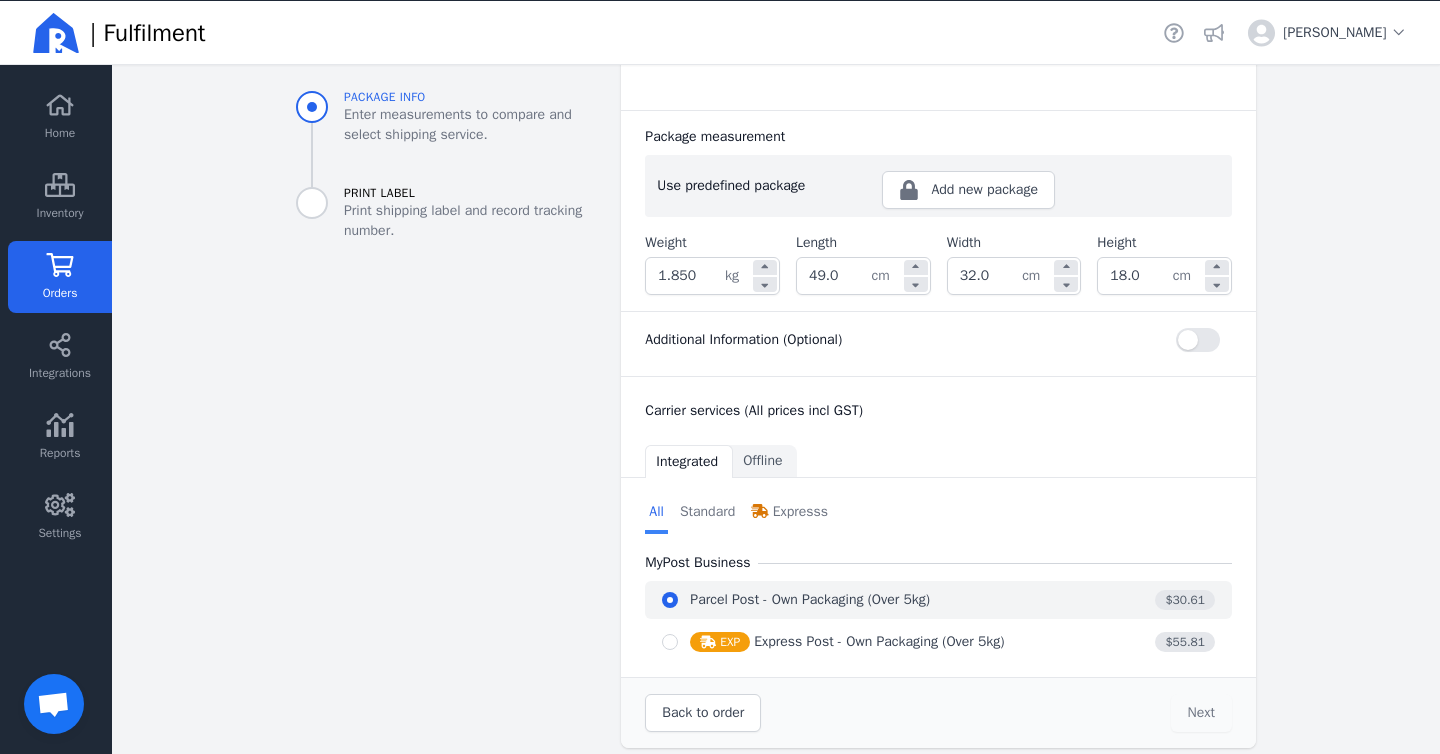 radio on "true" 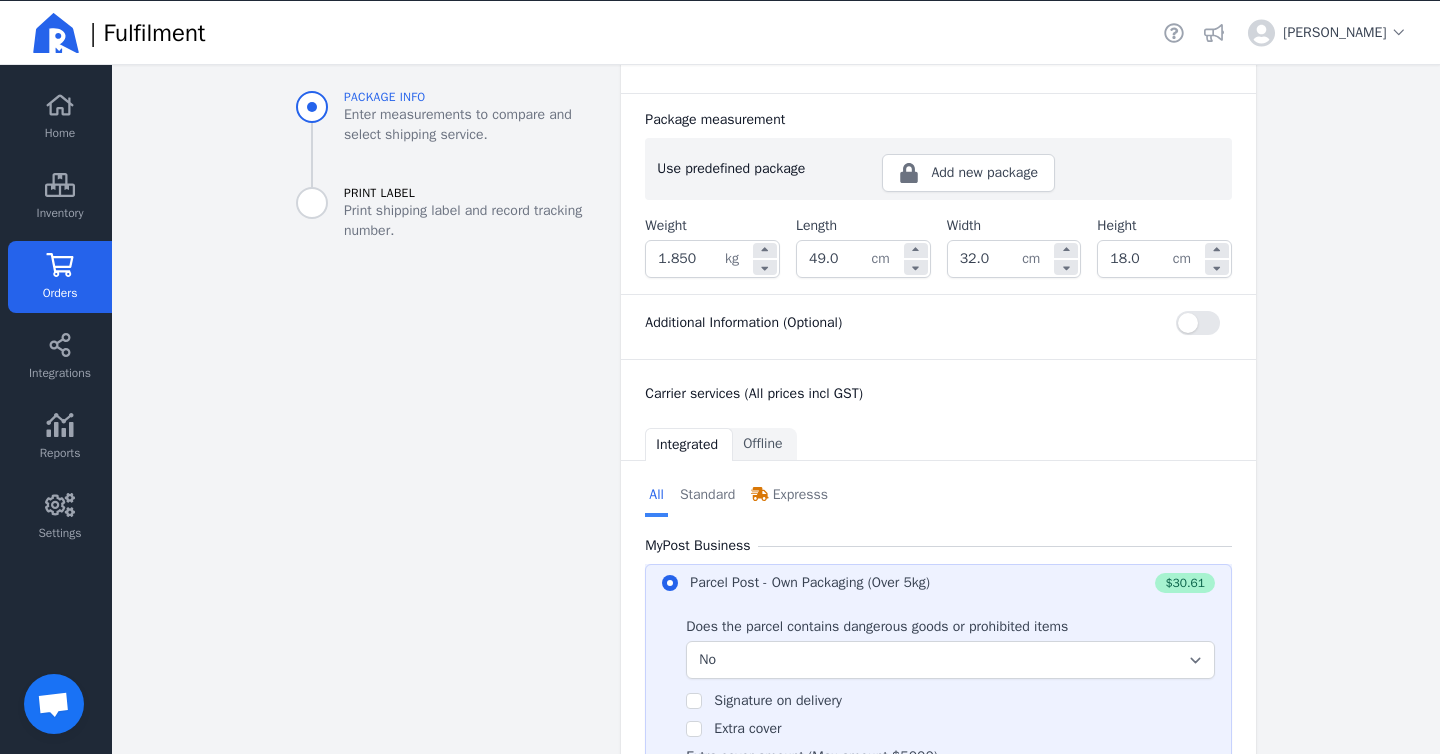scroll, scrollTop: 634, scrollLeft: 0, axis: vertical 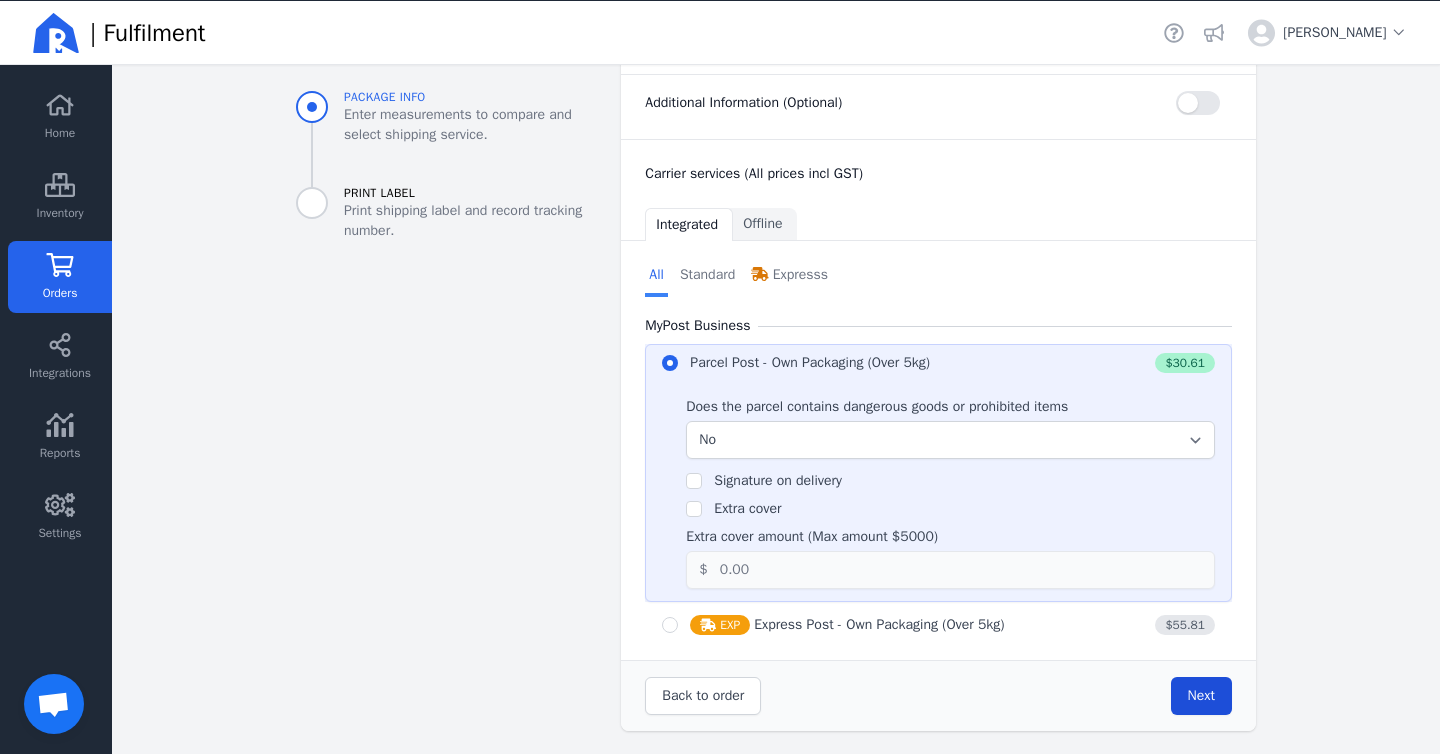 click on "Next" at bounding box center [1201, 695] 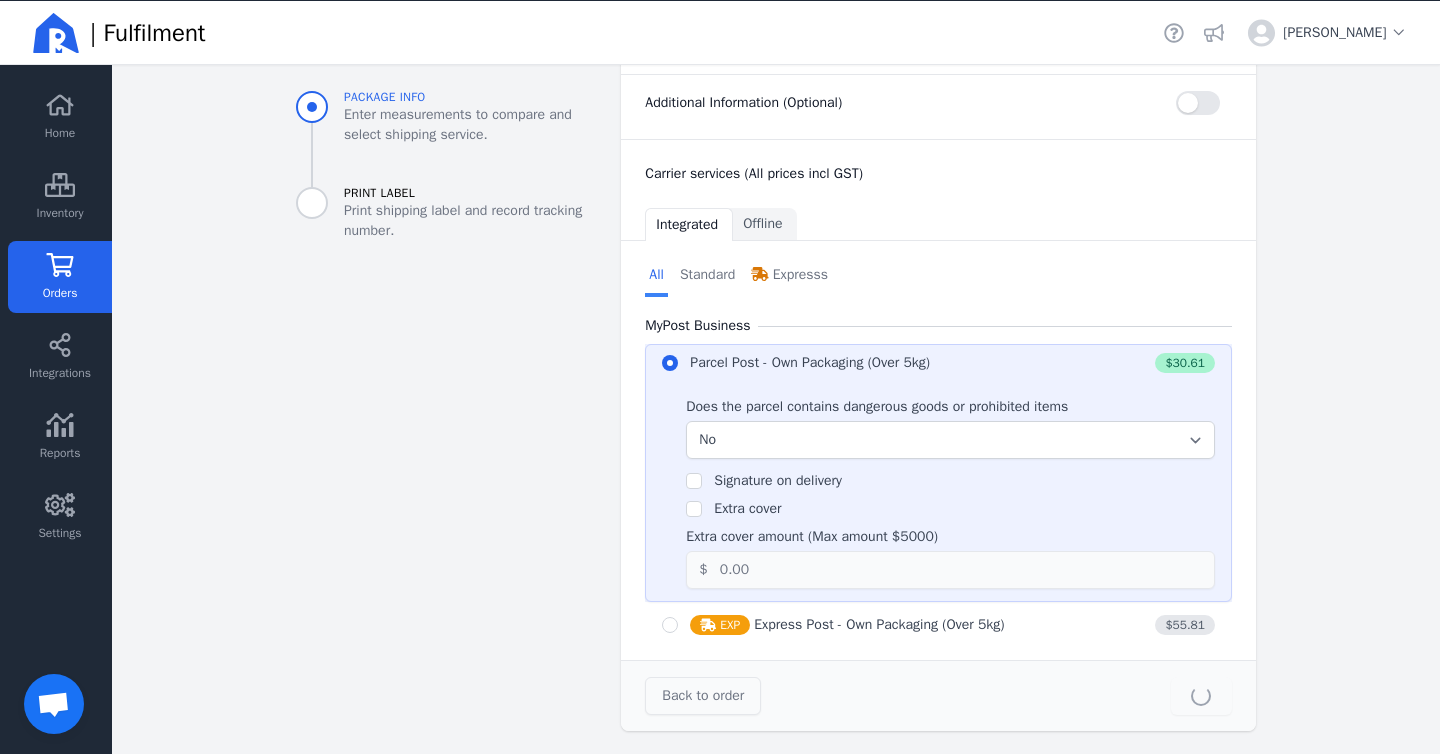 type on "49.0" 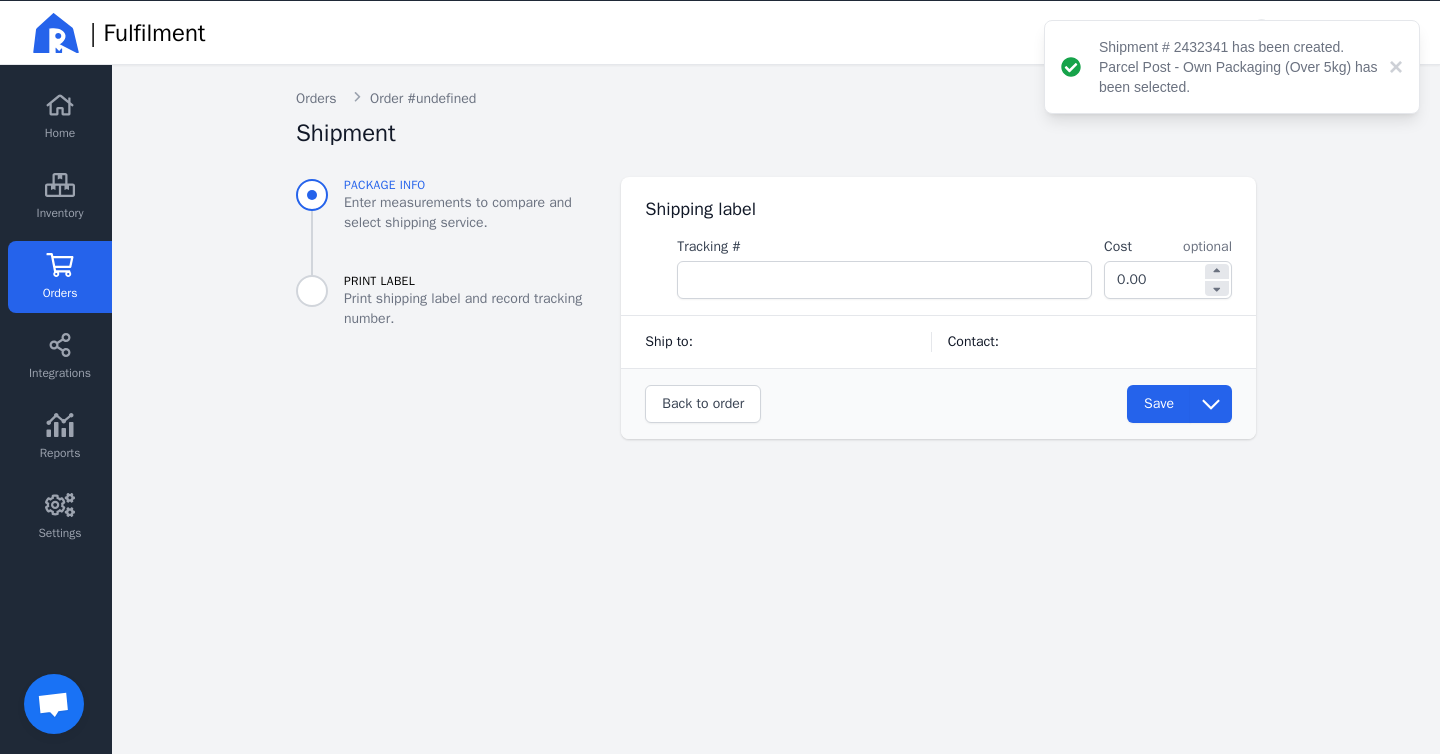 scroll, scrollTop: 0, scrollLeft: 0, axis: both 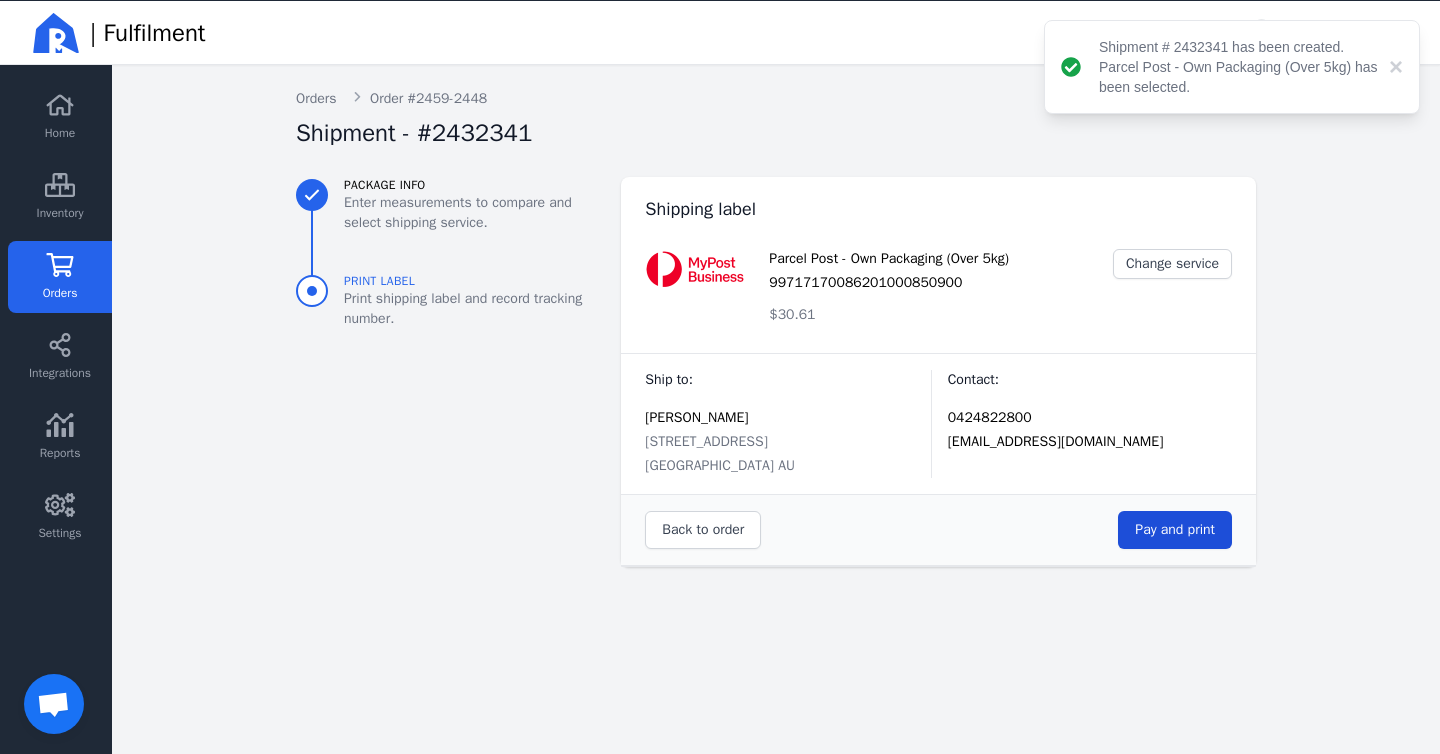 click on "Pay and print" at bounding box center (1175, 529) 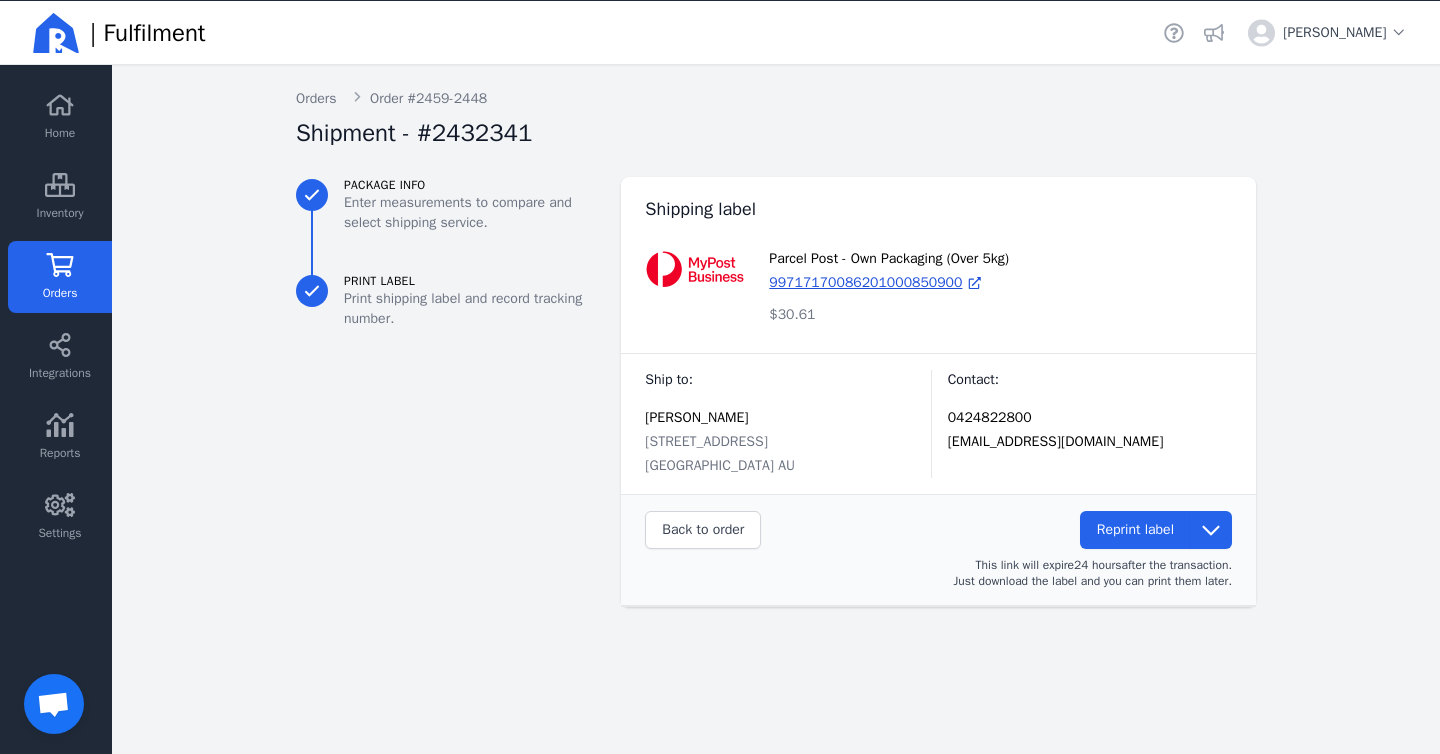 click on "Orders" 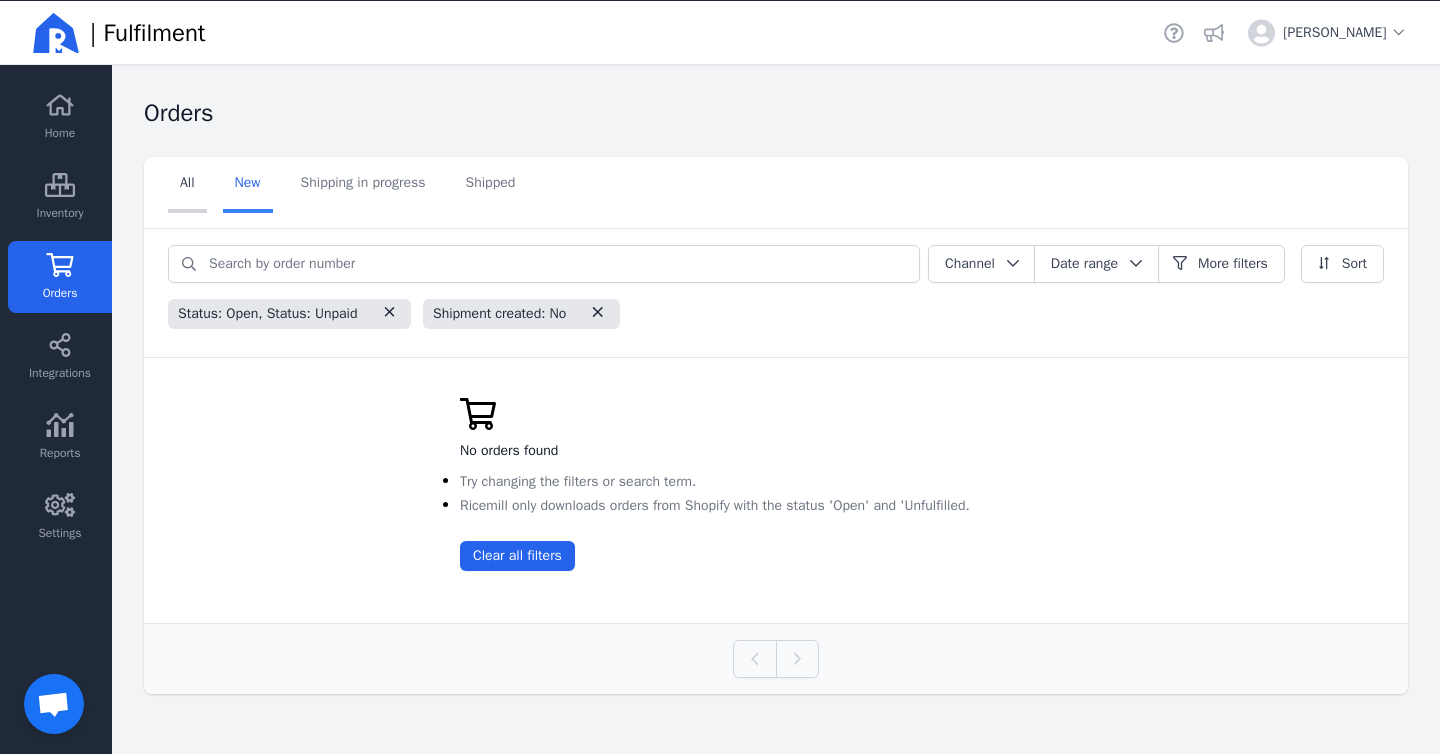 click on "All" 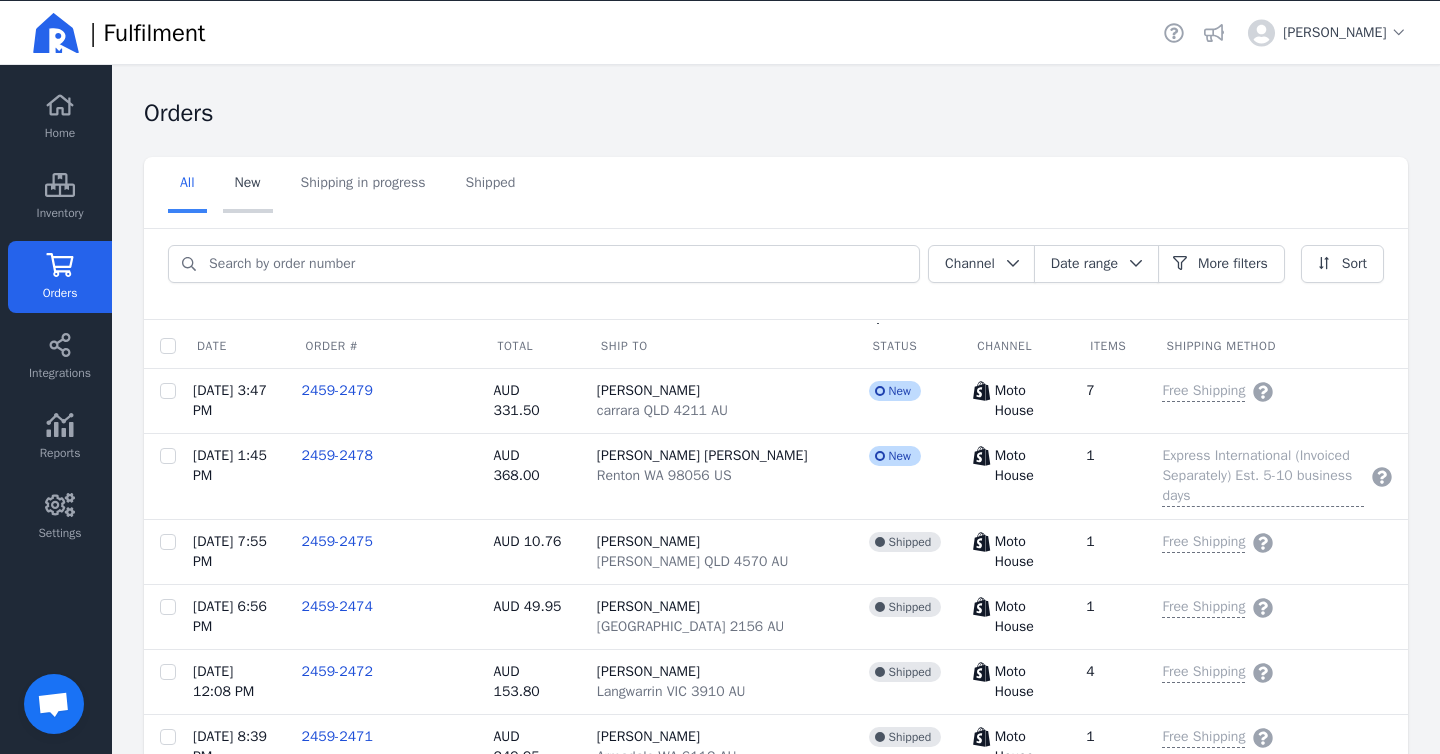 click on "New" 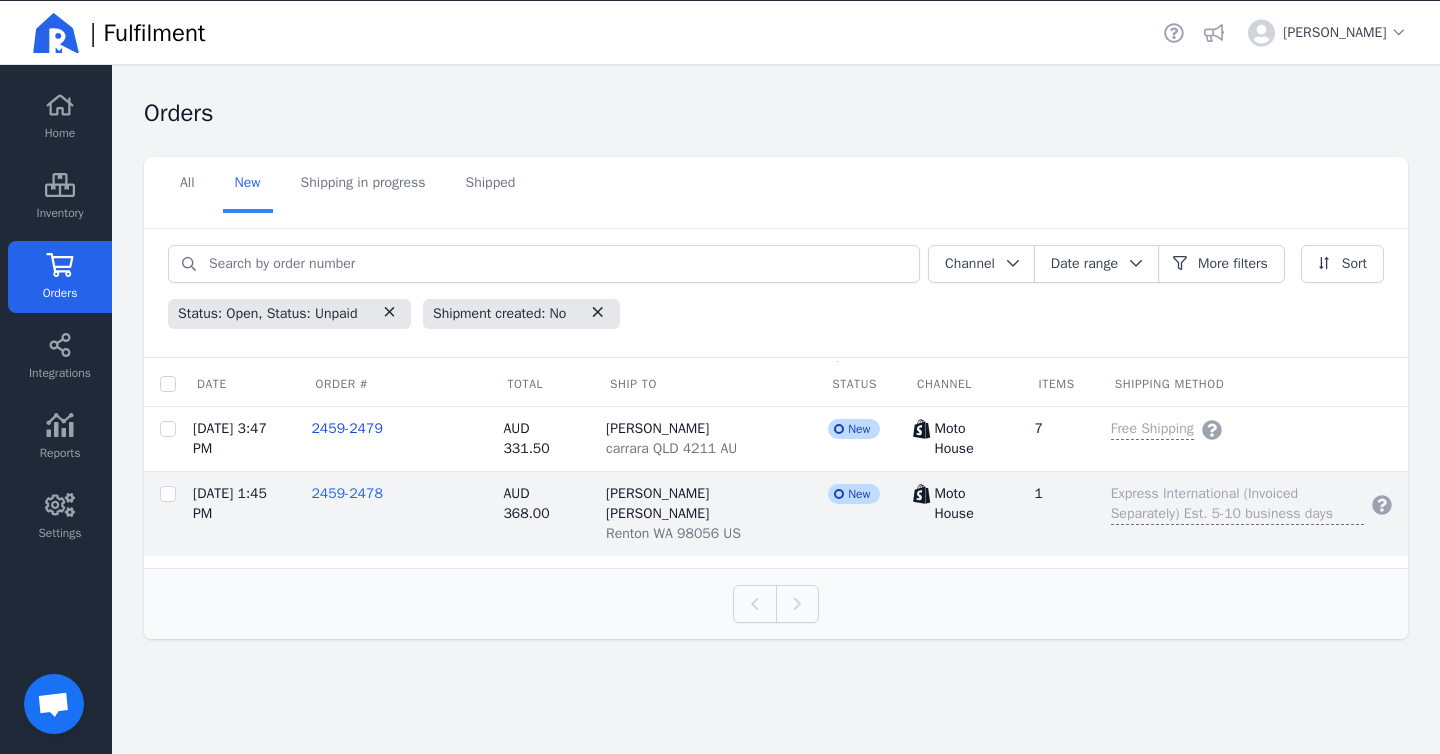 click on "2459-2478" 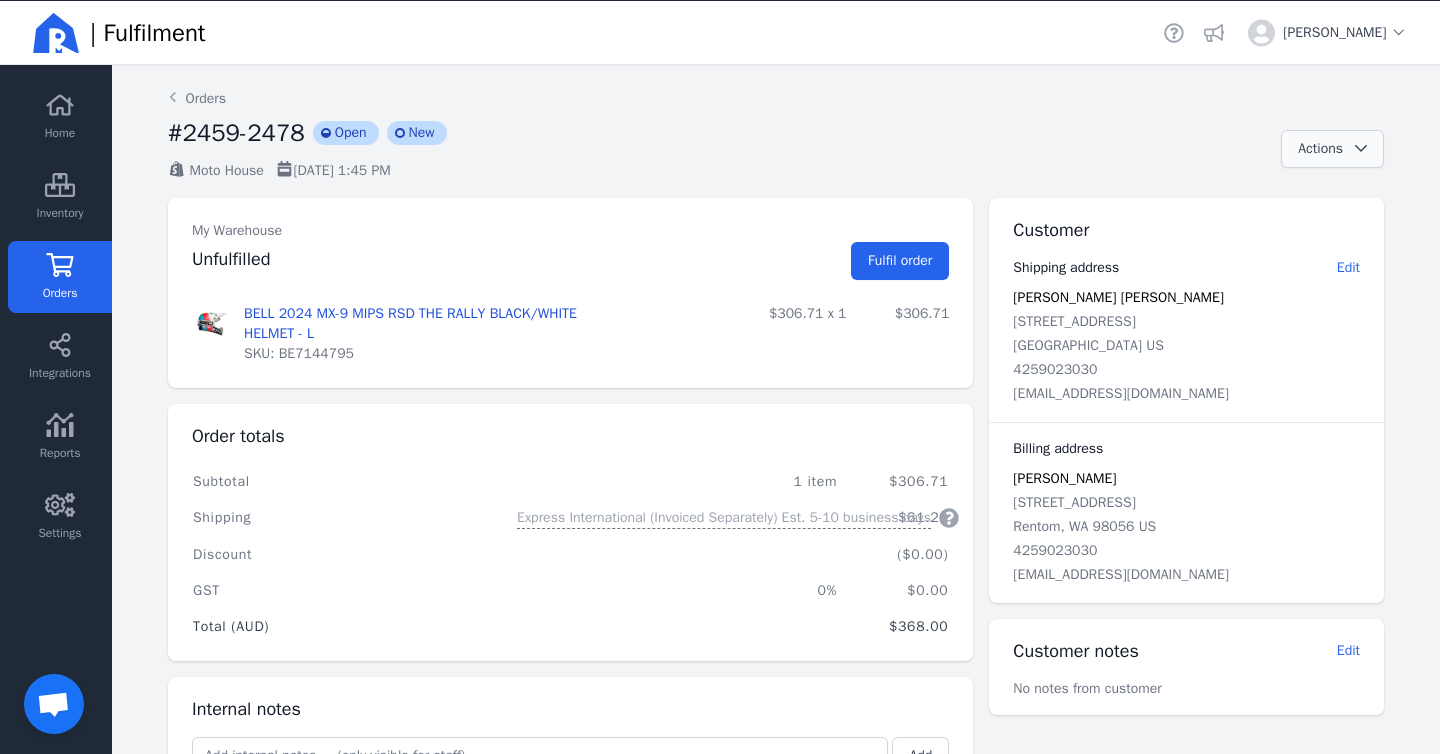 click on "Actions" at bounding box center [1320, 148] 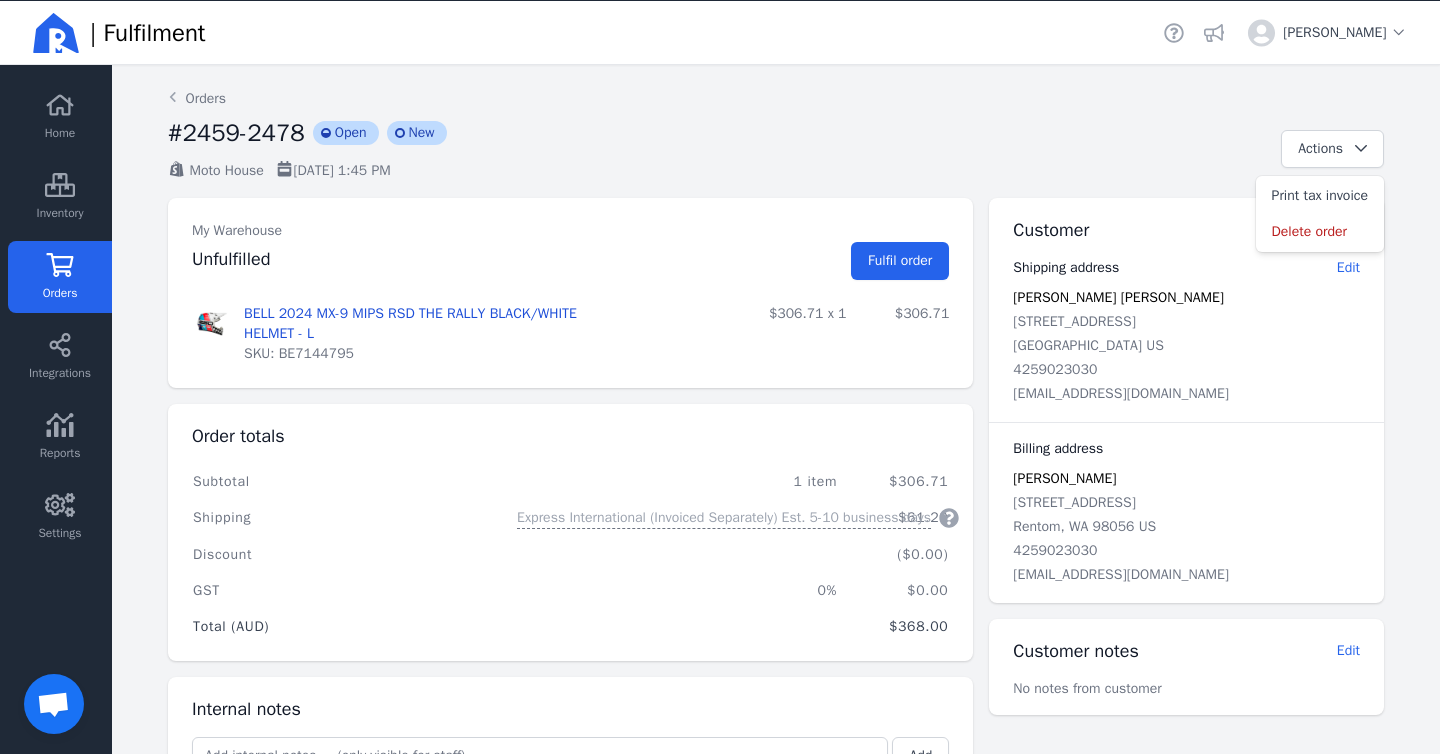 click on "Delete order" at bounding box center (1320, 232) 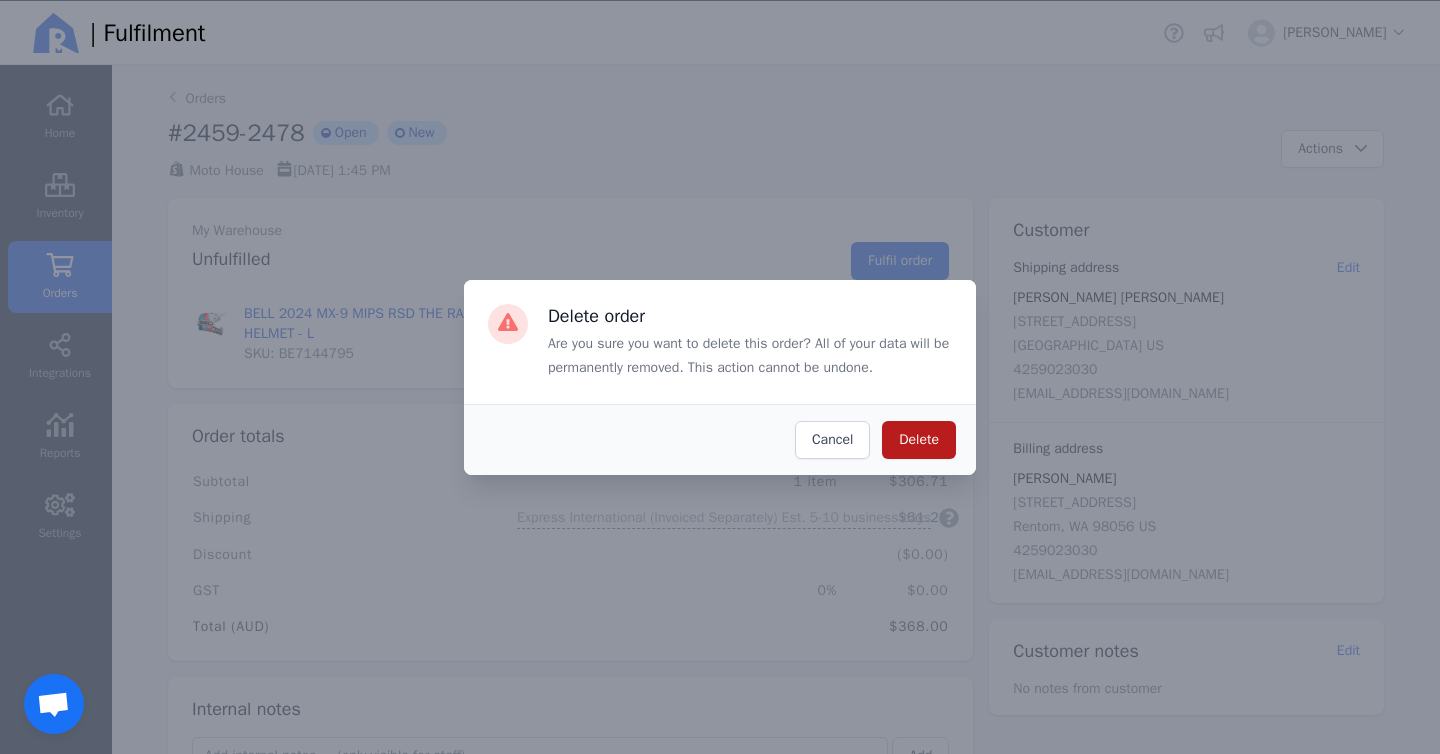 click on "Delete" at bounding box center [919, 439] 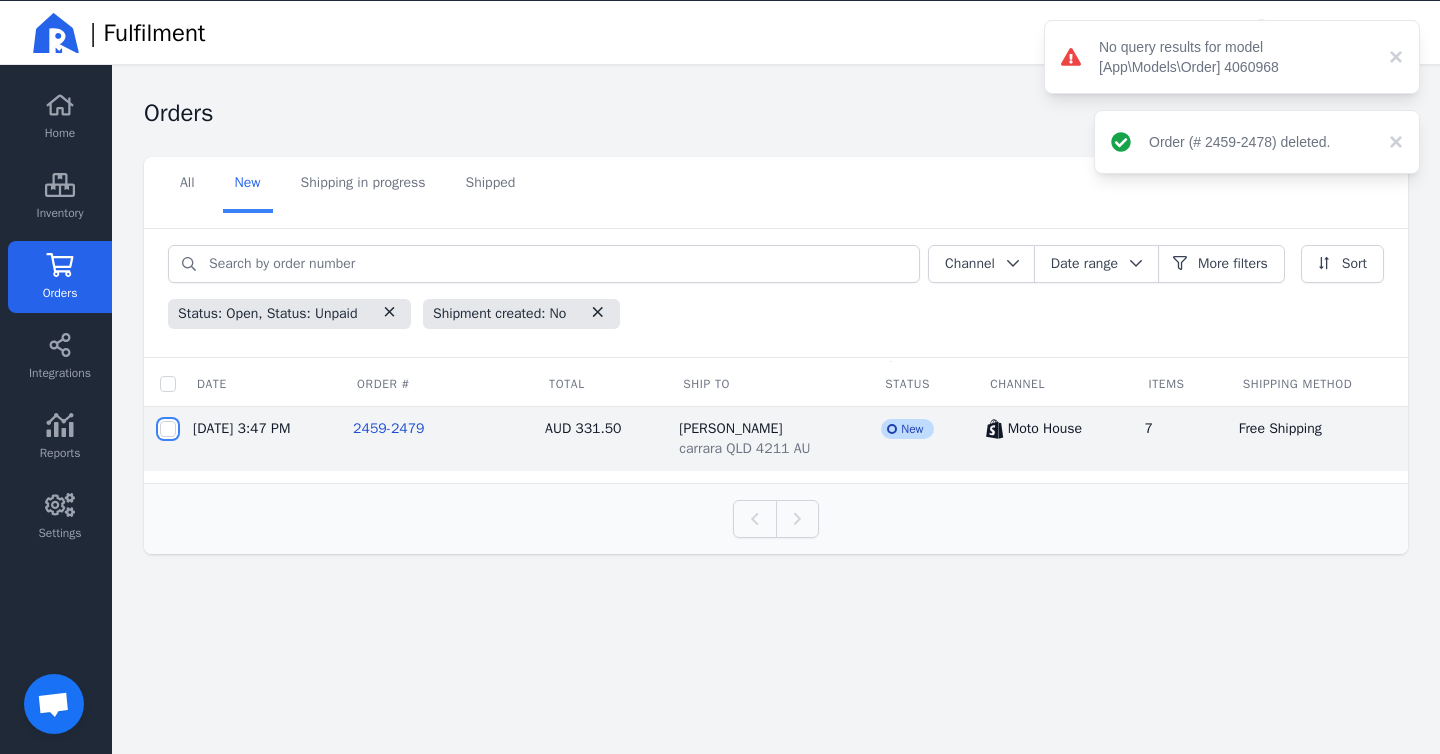 click at bounding box center [168, 429] 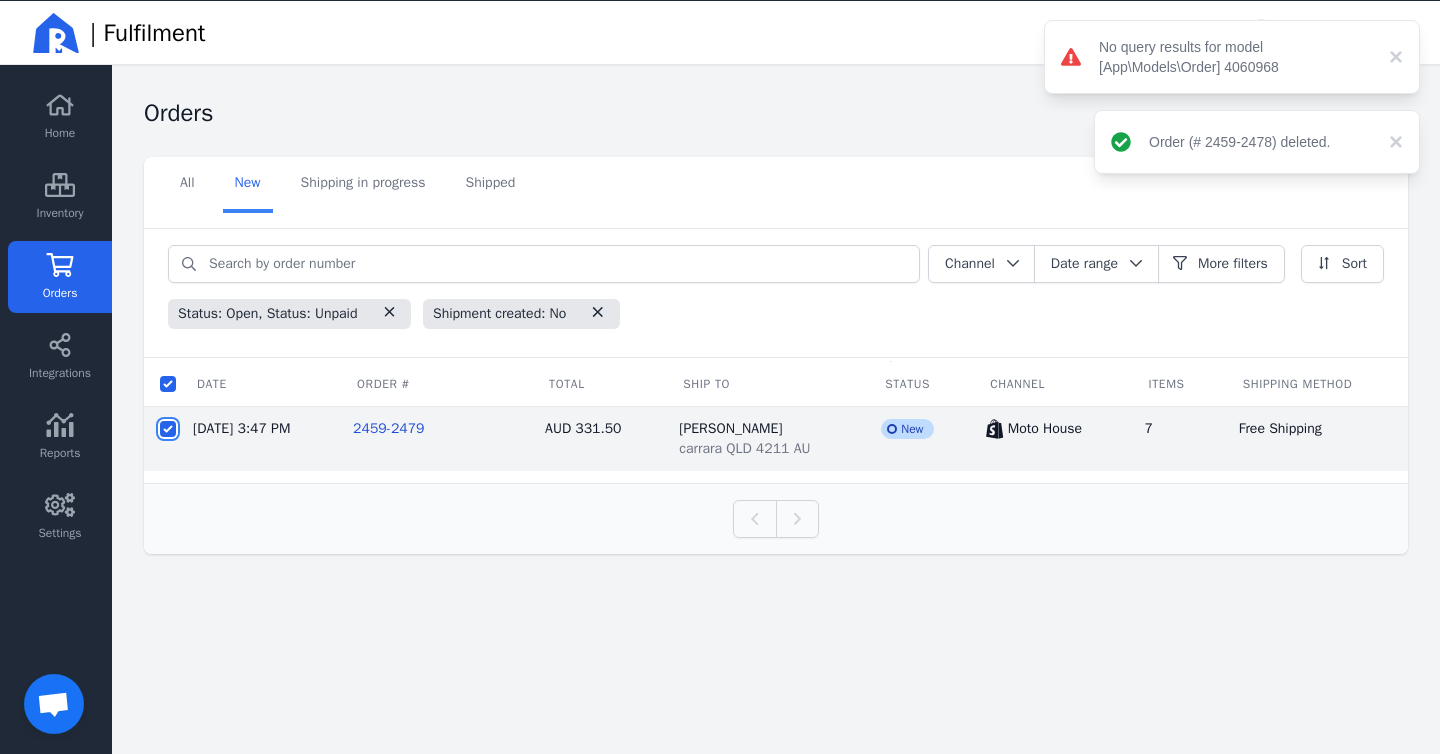checkbox on "true" 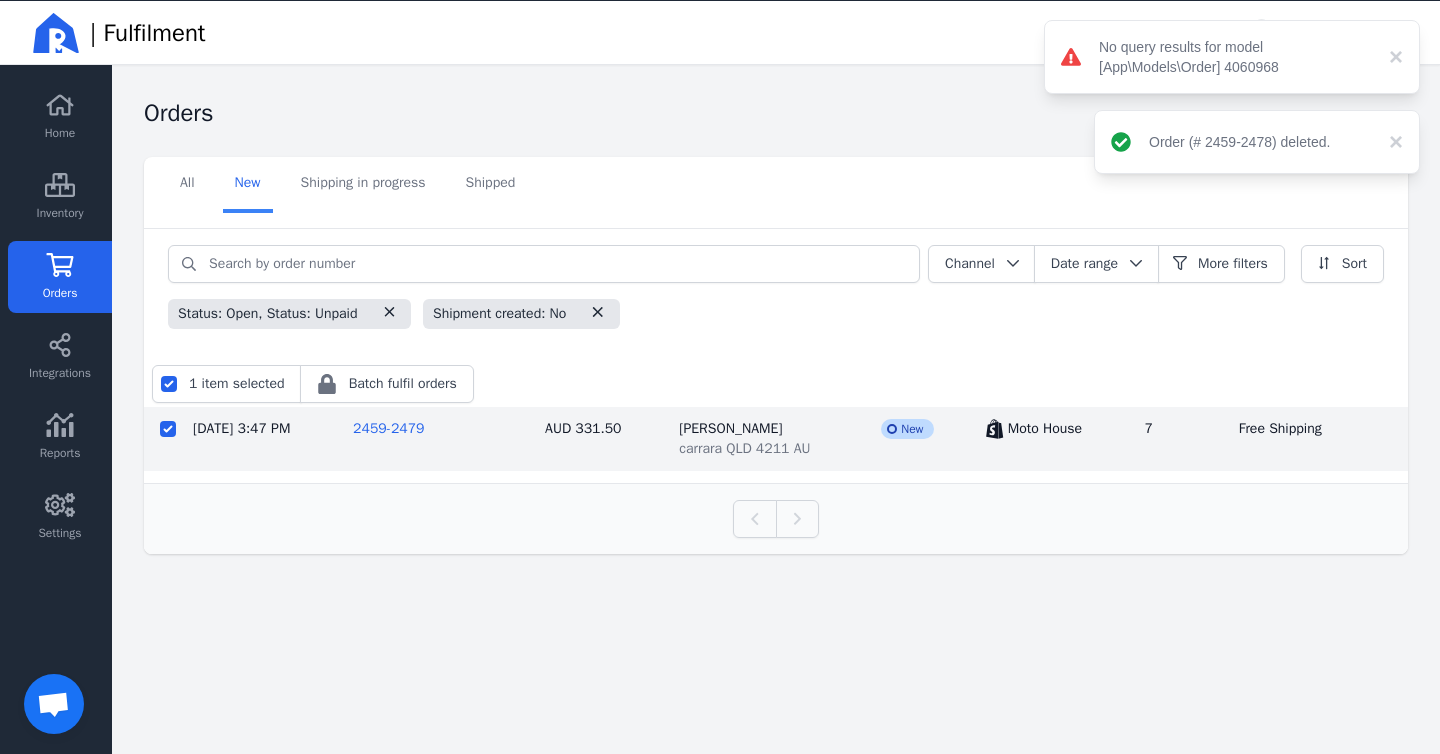 click on "2459-2479" 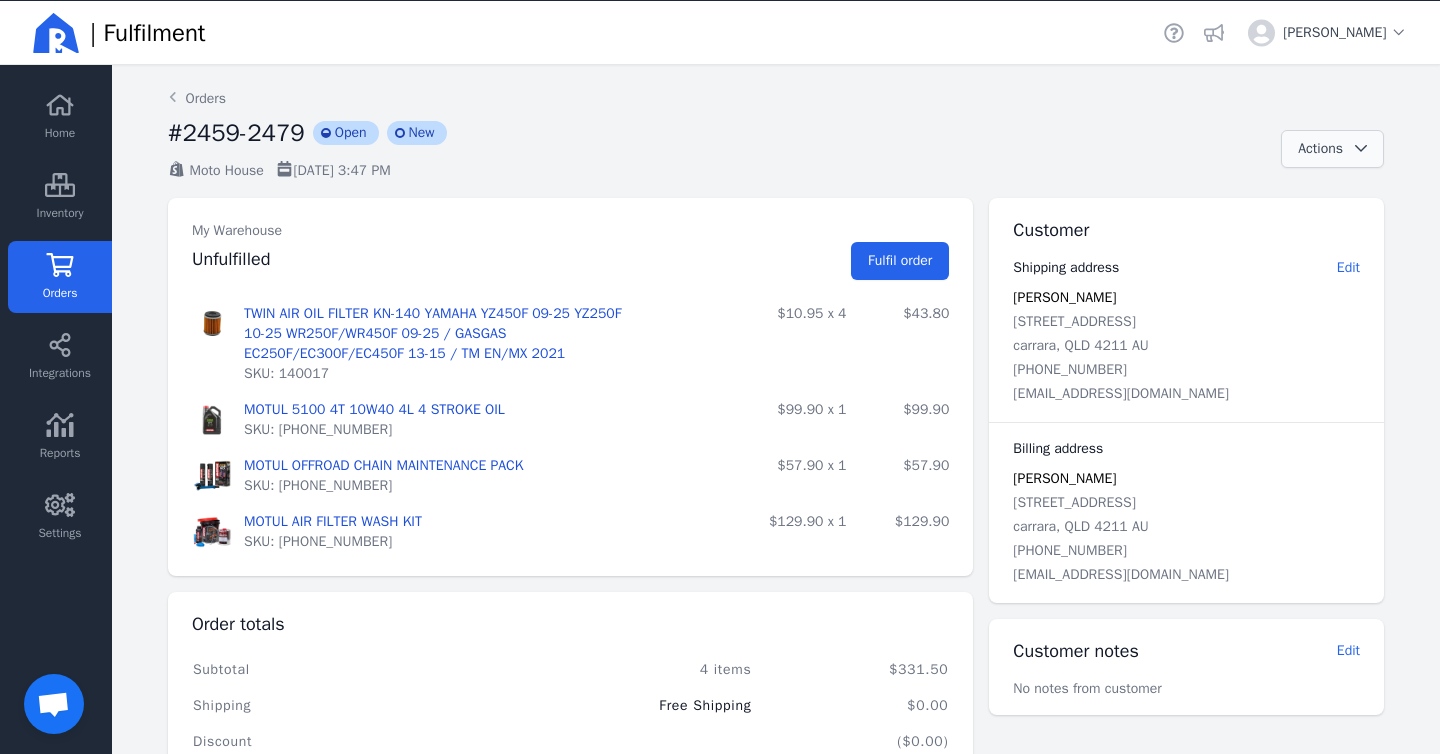 click on "Actions" at bounding box center (1332, 149) 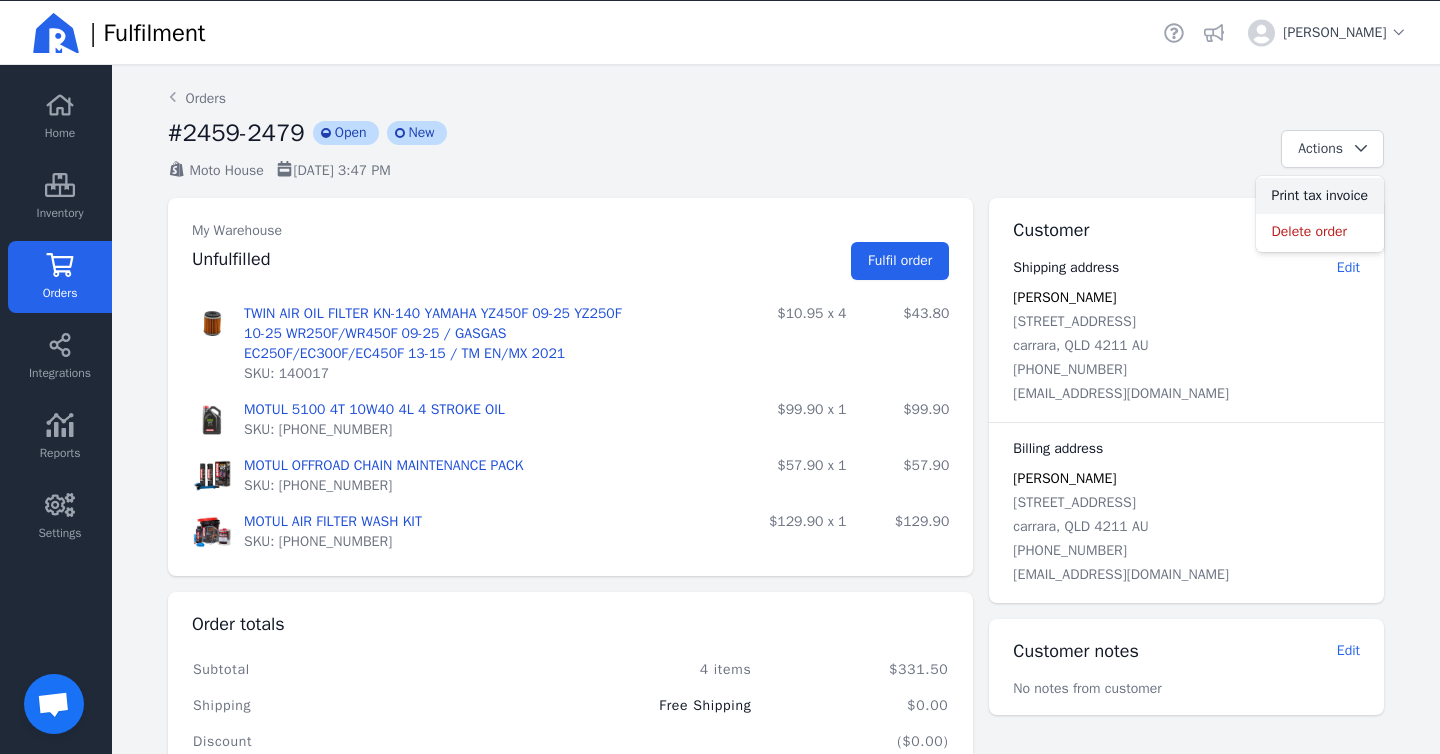 click on "Print tax invoice" at bounding box center (1320, 196) 